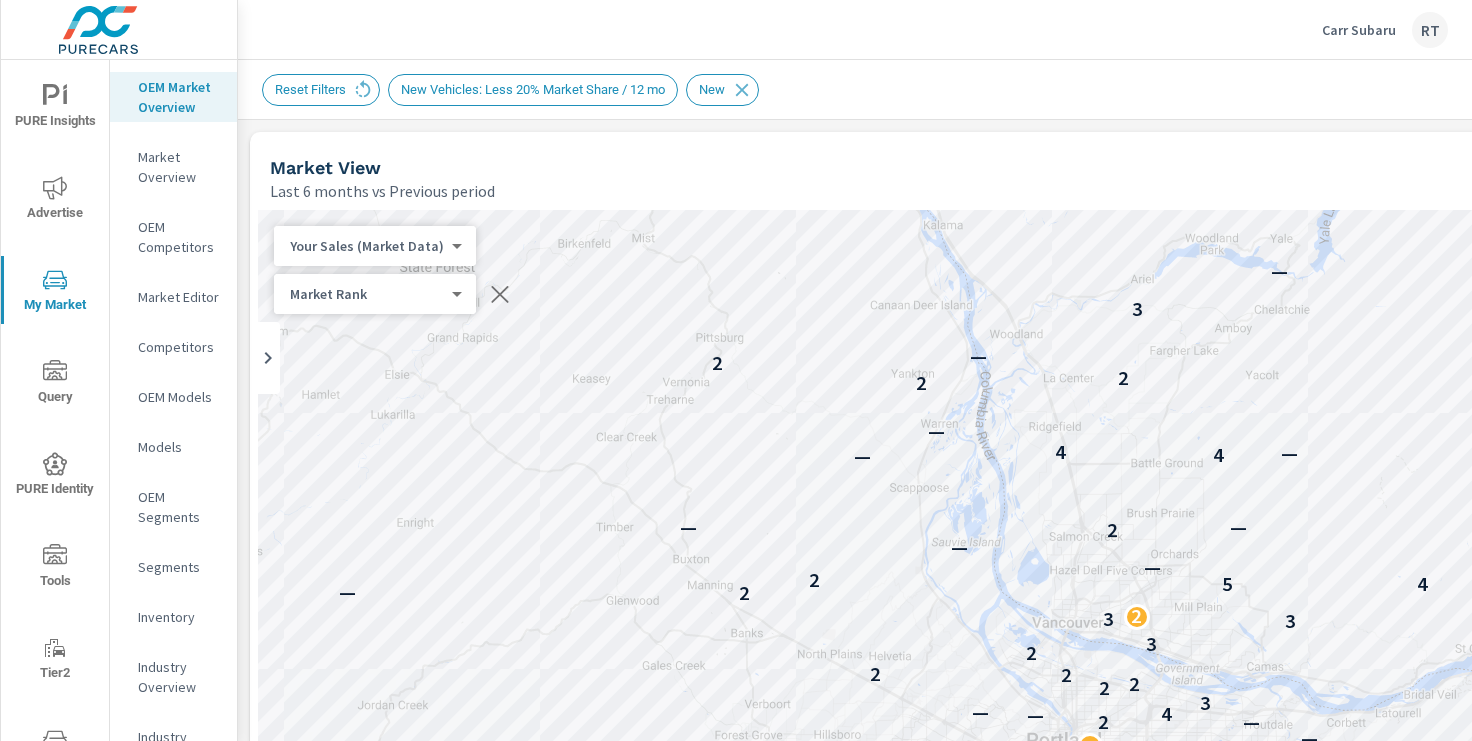 scroll, scrollTop: 0, scrollLeft: 0, axis: both 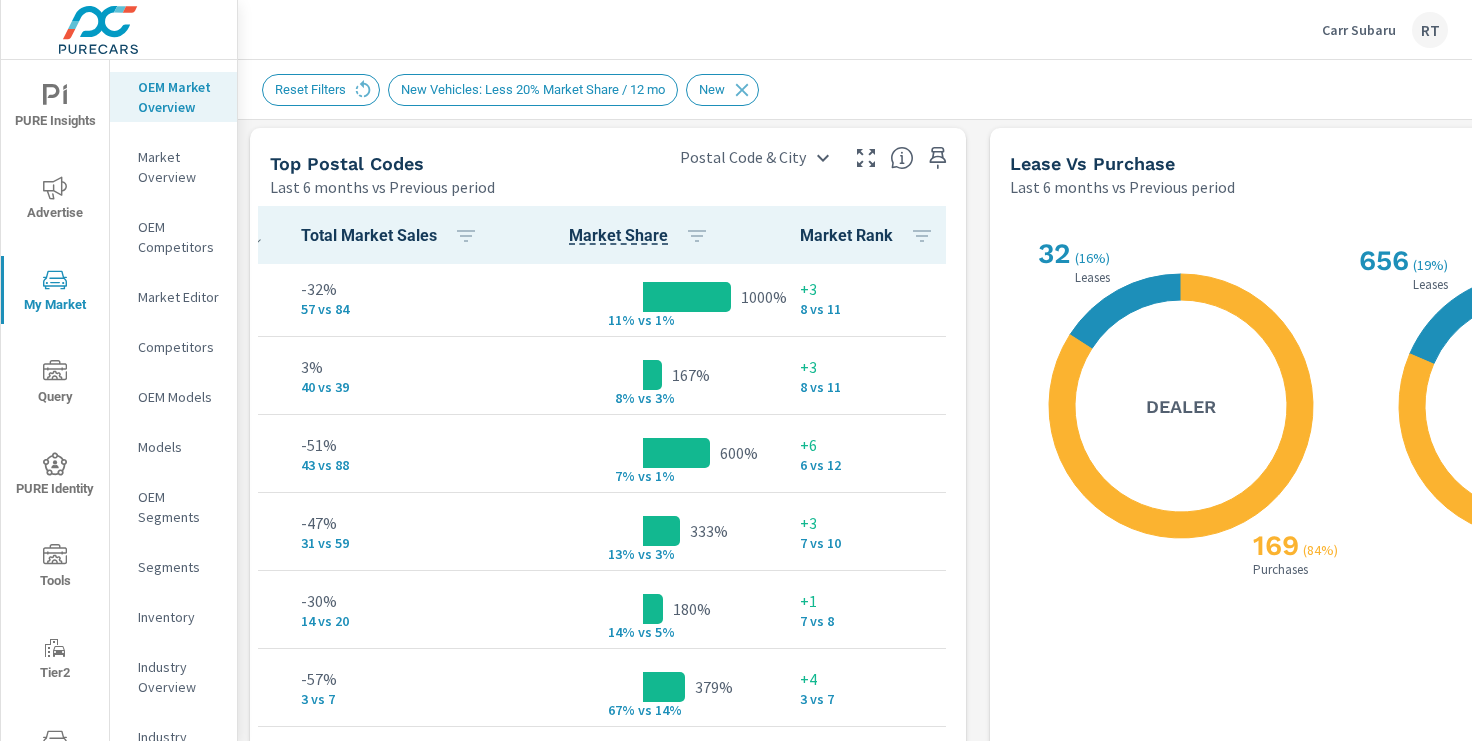 click on "Carr Subaru" at bounding box center (1359, 30) 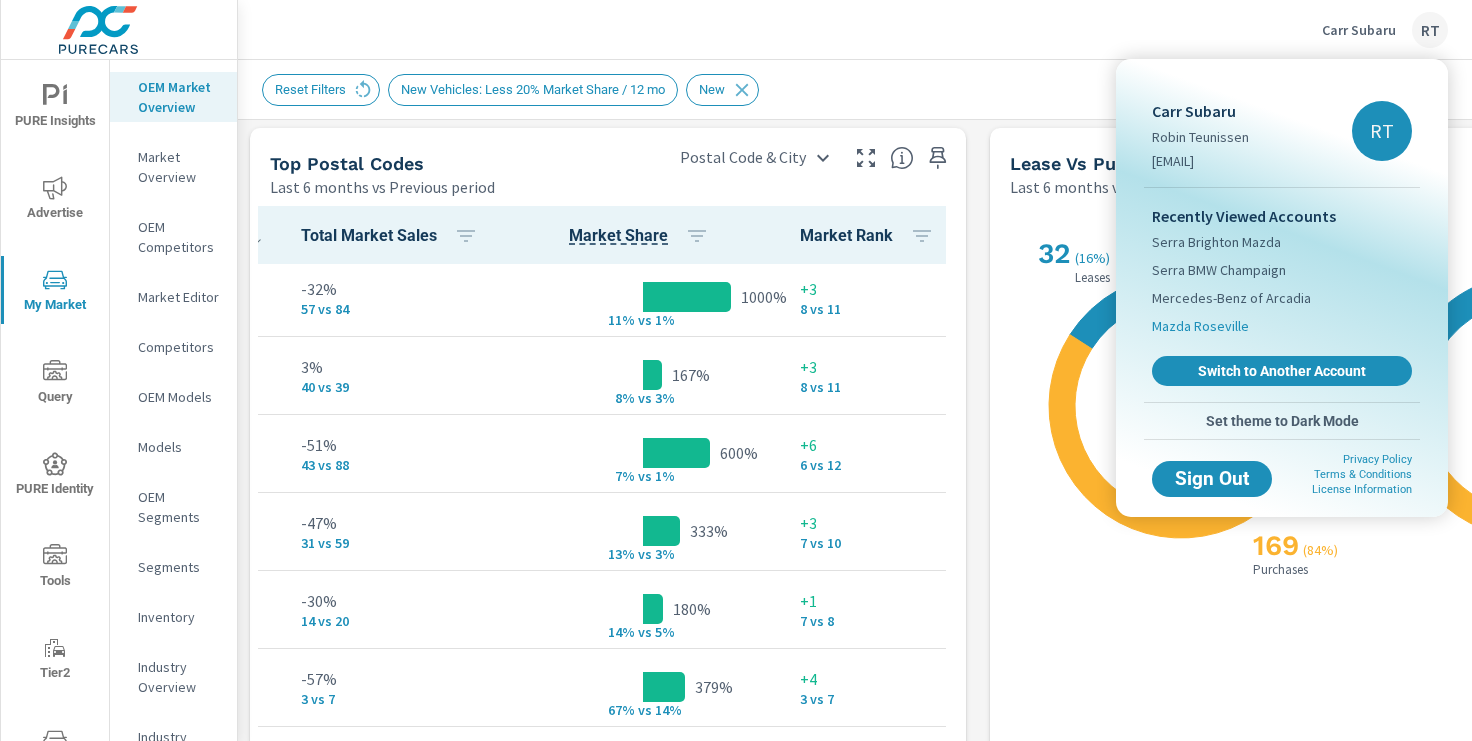 click on "Mazda Roseville" at bounding box center (1200, 326) 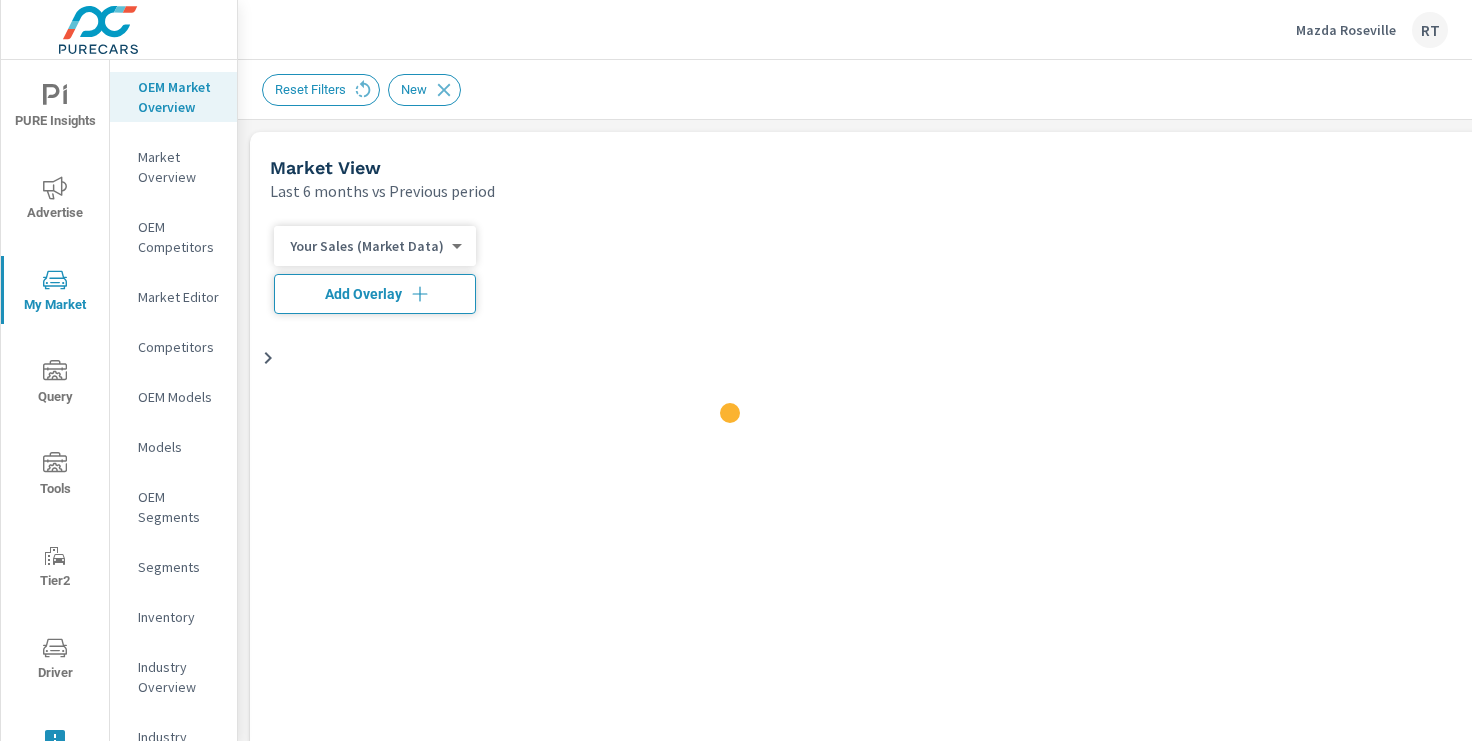 scroll, scrollTop: 1, scrollLeft: 0, axis: vertical 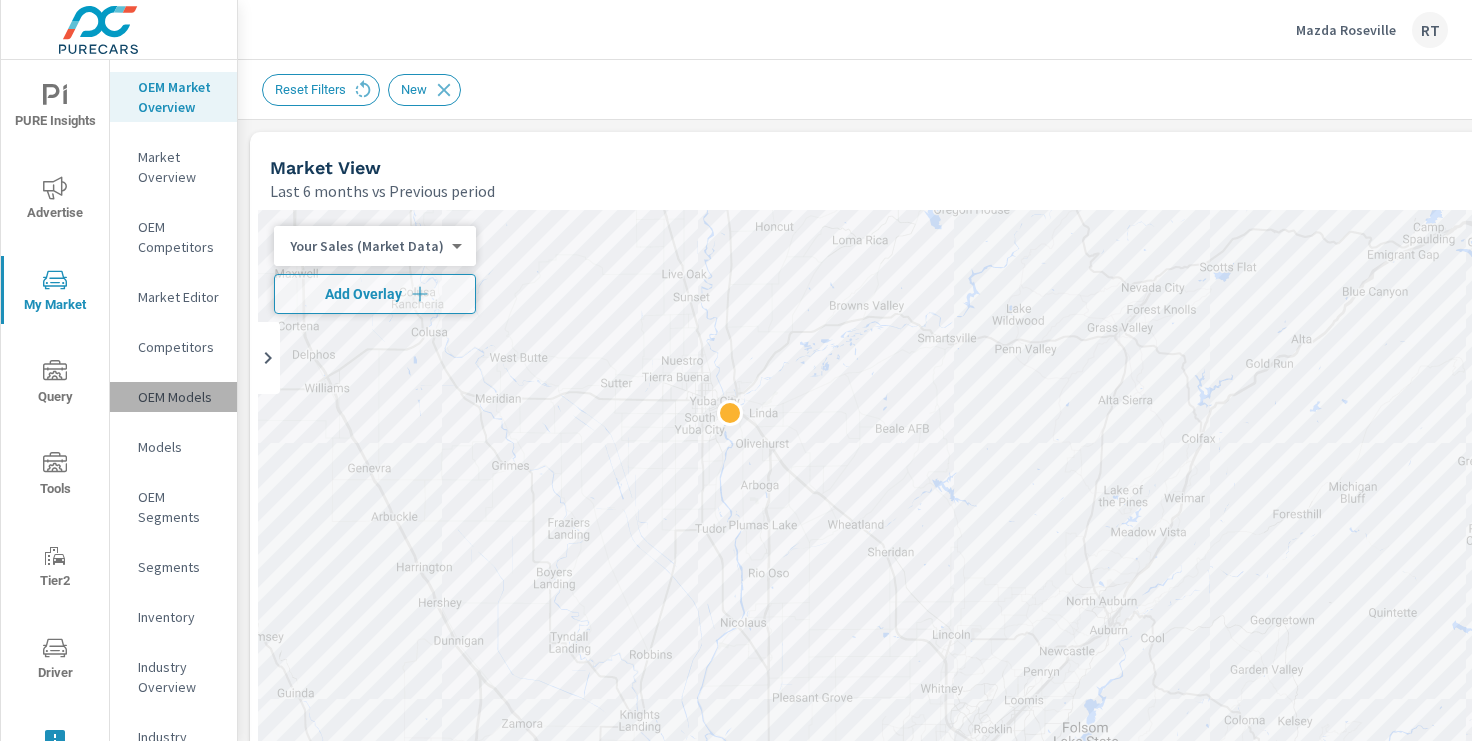 click on "OEM Models" at bounding box center [179, 397] 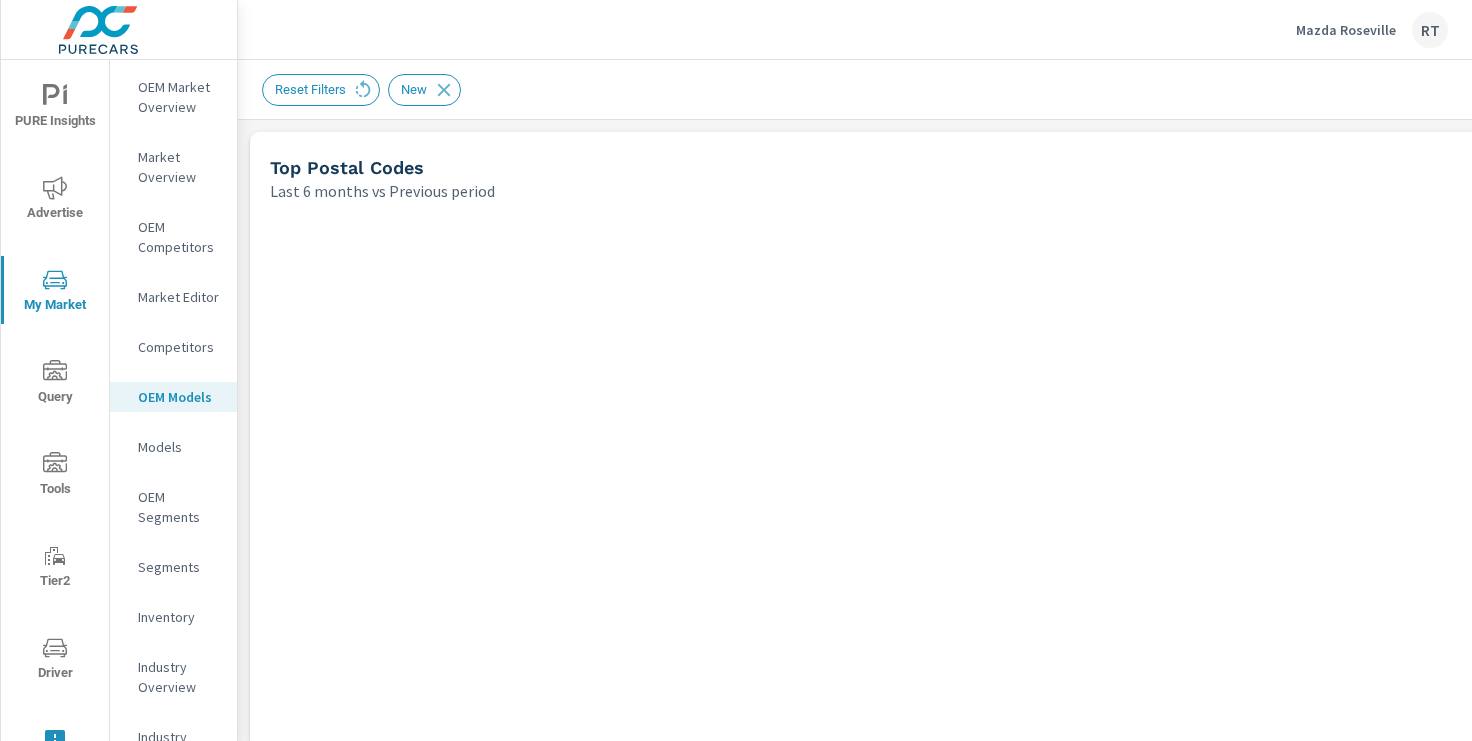 scroll, scrollTop: 1, scrollLeft: 0, axis: vertical 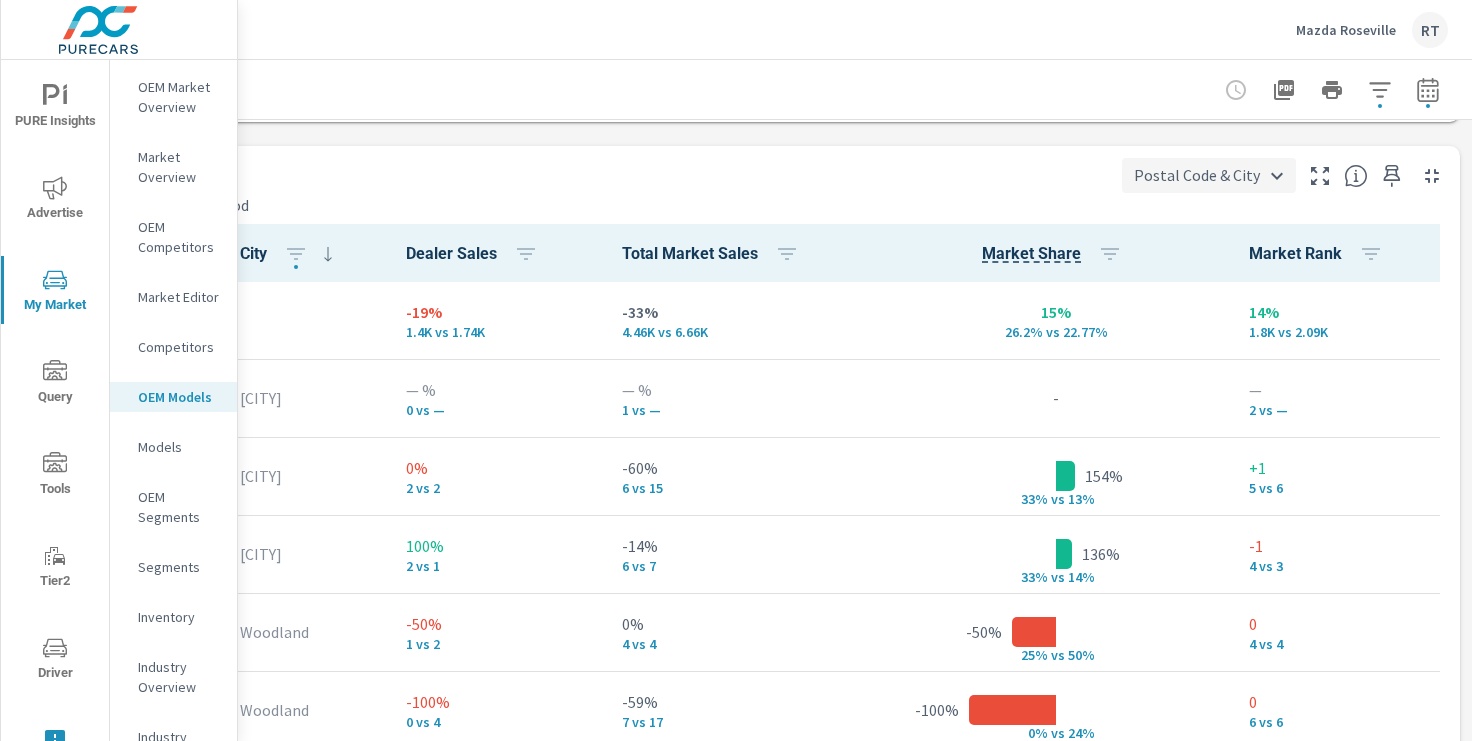 click on "PURE Insights Advertise My Market Query Tools Tier2 Driver Leave Feedback OEM Market Overview Market Overview OEM Competitors Market Editor Competitors OEM Models Models OEM Segments Segments Inventory Industry Overview Industry Fixed Ops Mazda Roseville RT Market Models Mazda Roseville Report date range:
Feb 01, 2025 -
Jul 31, 2025
vs
Aug 04, 2024 -
Jan 31, 2025
Filters: ConditionId: New Reset Filters New Top Postal Codes Last 6 months vs Previous period ← Move left → Move right ↑ Move up ↓ Move down + Zoom in - Zoom out Home Jump left by 75% End Jump right by 75% Page Up Jump up by 75% Page Down Jump down by 75% 2 Keyboard shortcuts Map Data Map data ©2025 Google Map data ©2025 Google 5 km  Click to toggle between metric and imperial units Terms Report a map error Most ( 26 ) Least ( 1 ) Dealer Sales 0 ​ Dealer Markers  Model Snapshot Last 6 months vs Previous period Model Dealer Sales 0" at bounding box center [736, 370] 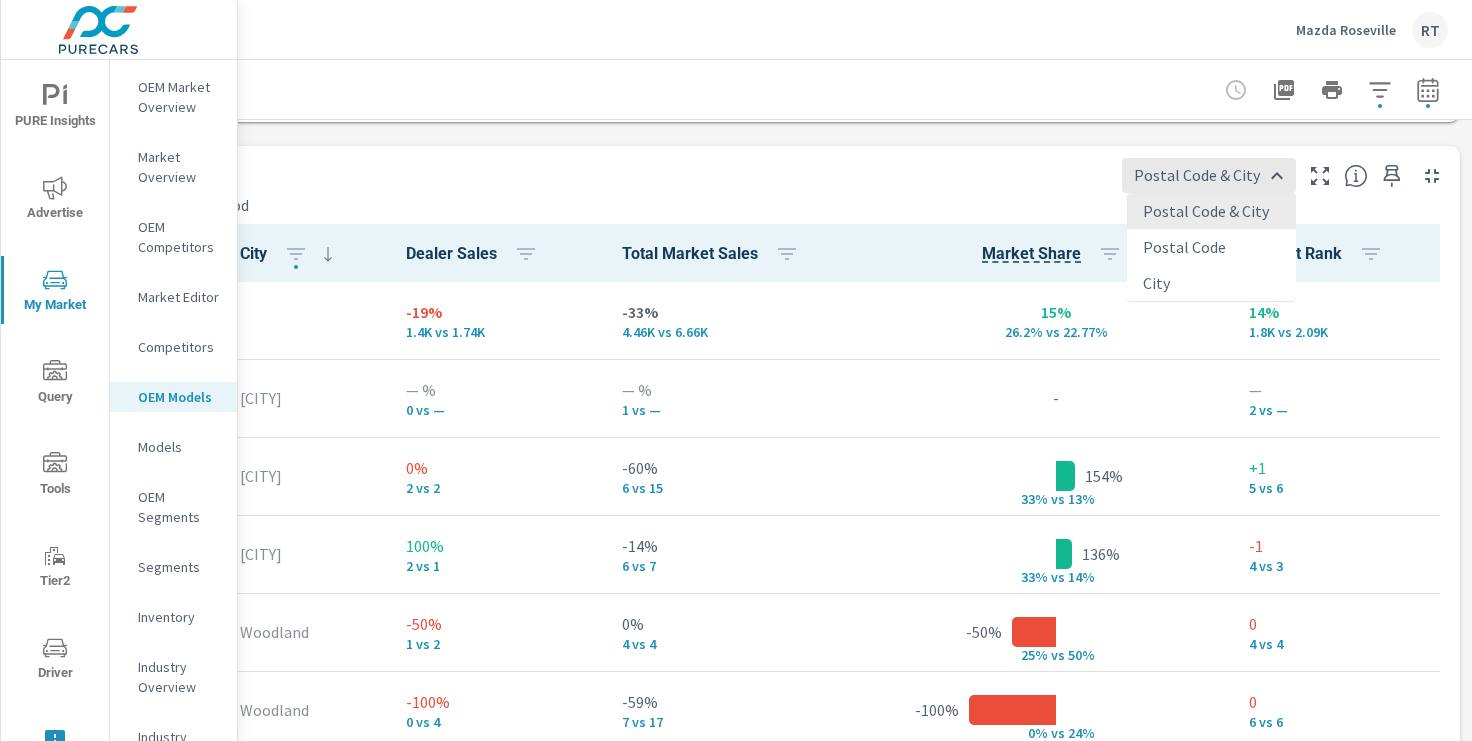 click at bounding box center (736, 370) 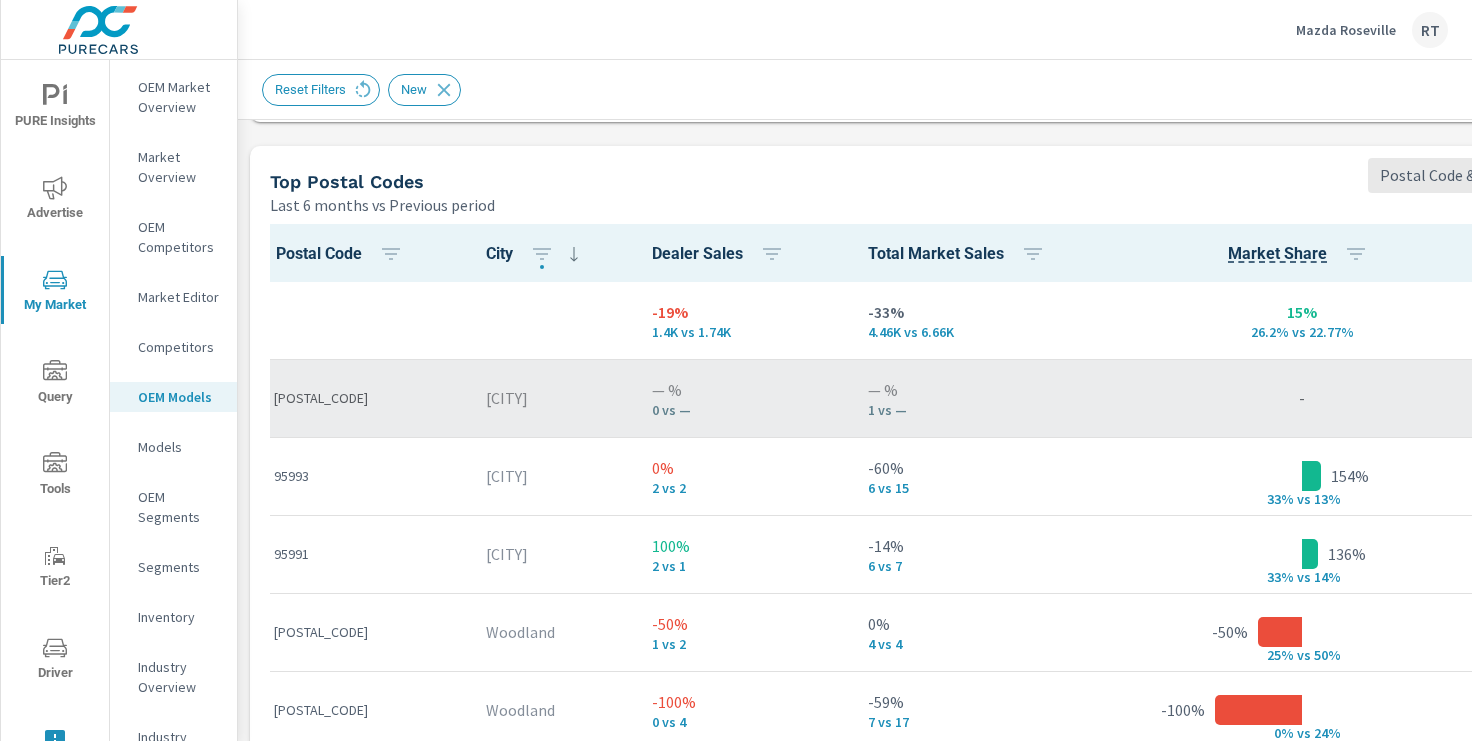 click on "[POSTAL_CODE]" at bounding box center (364, 398) 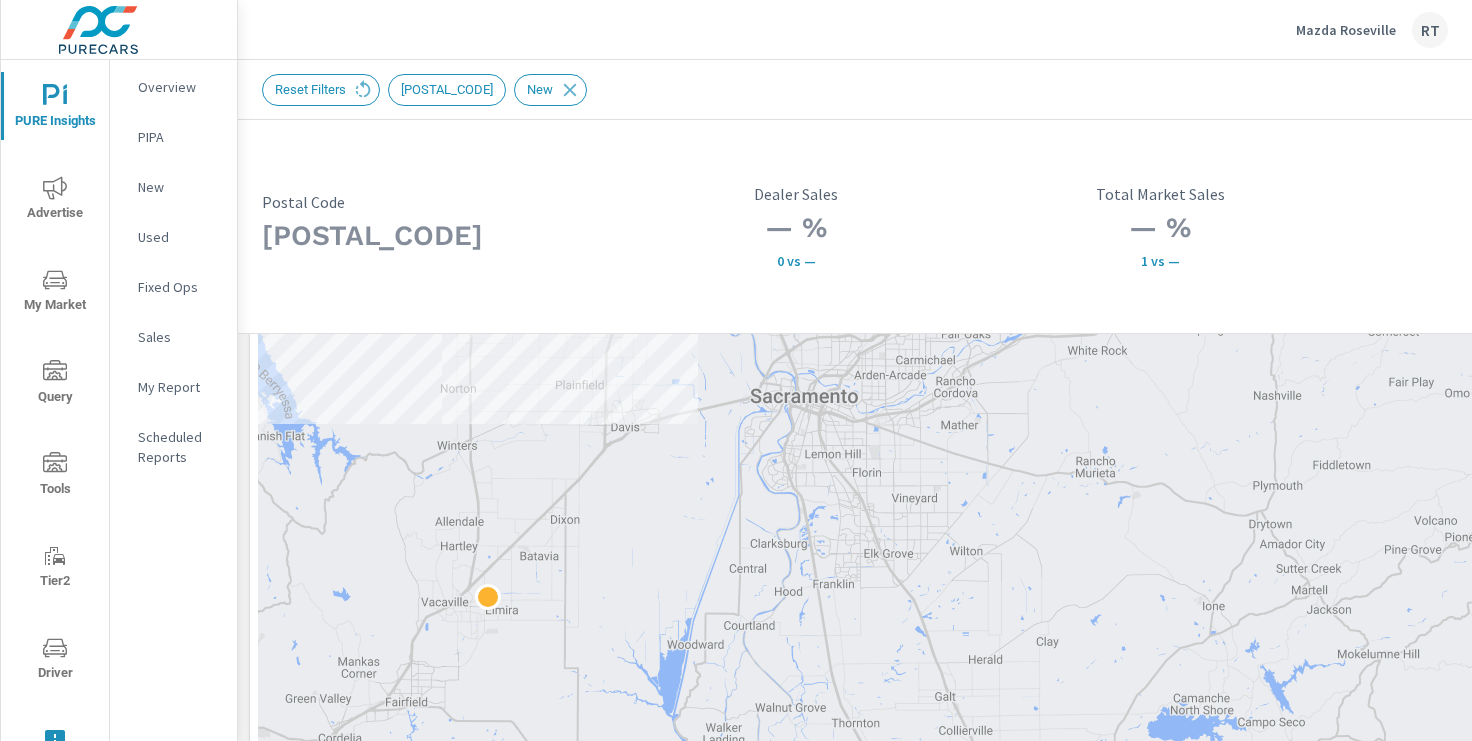 scroll, scrollTop: 746, scrollLeft: 0, axis: vertical 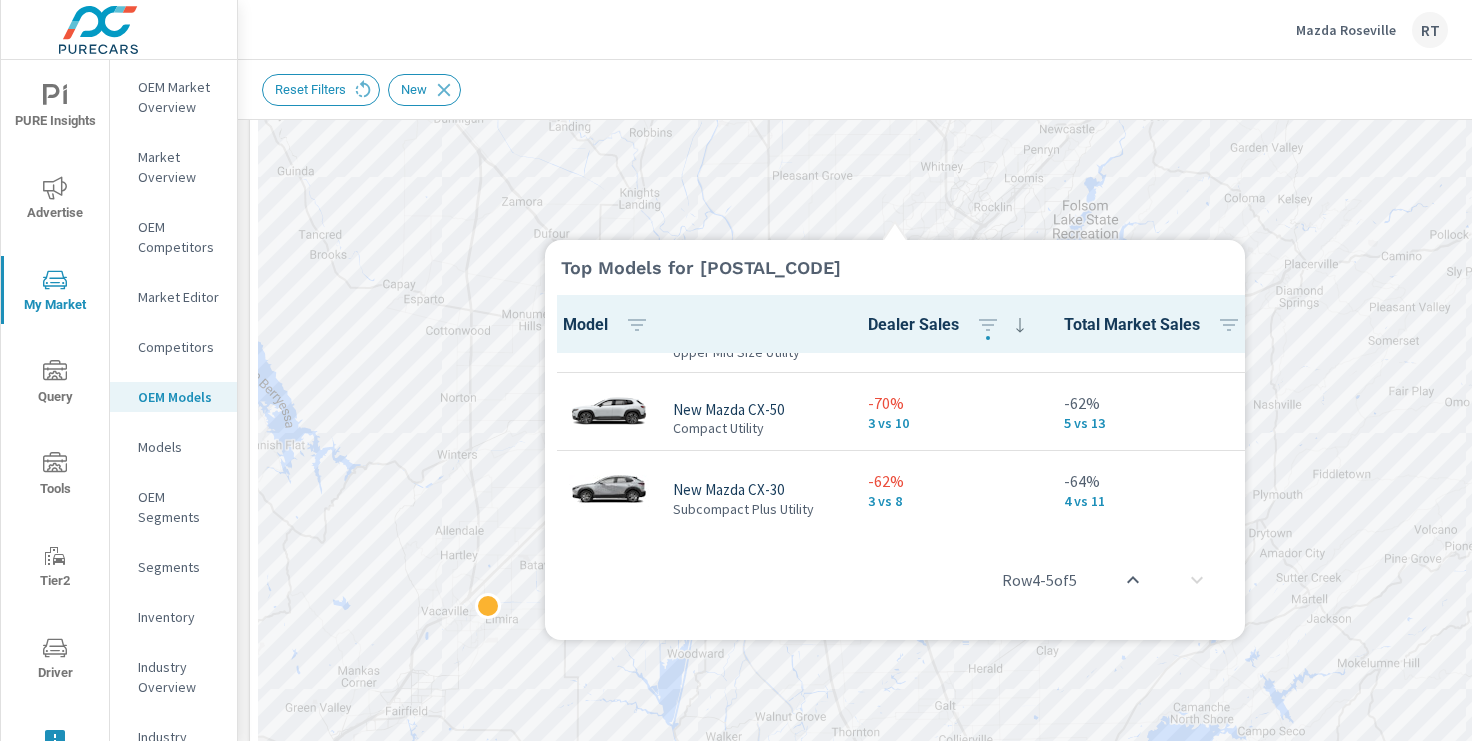 click 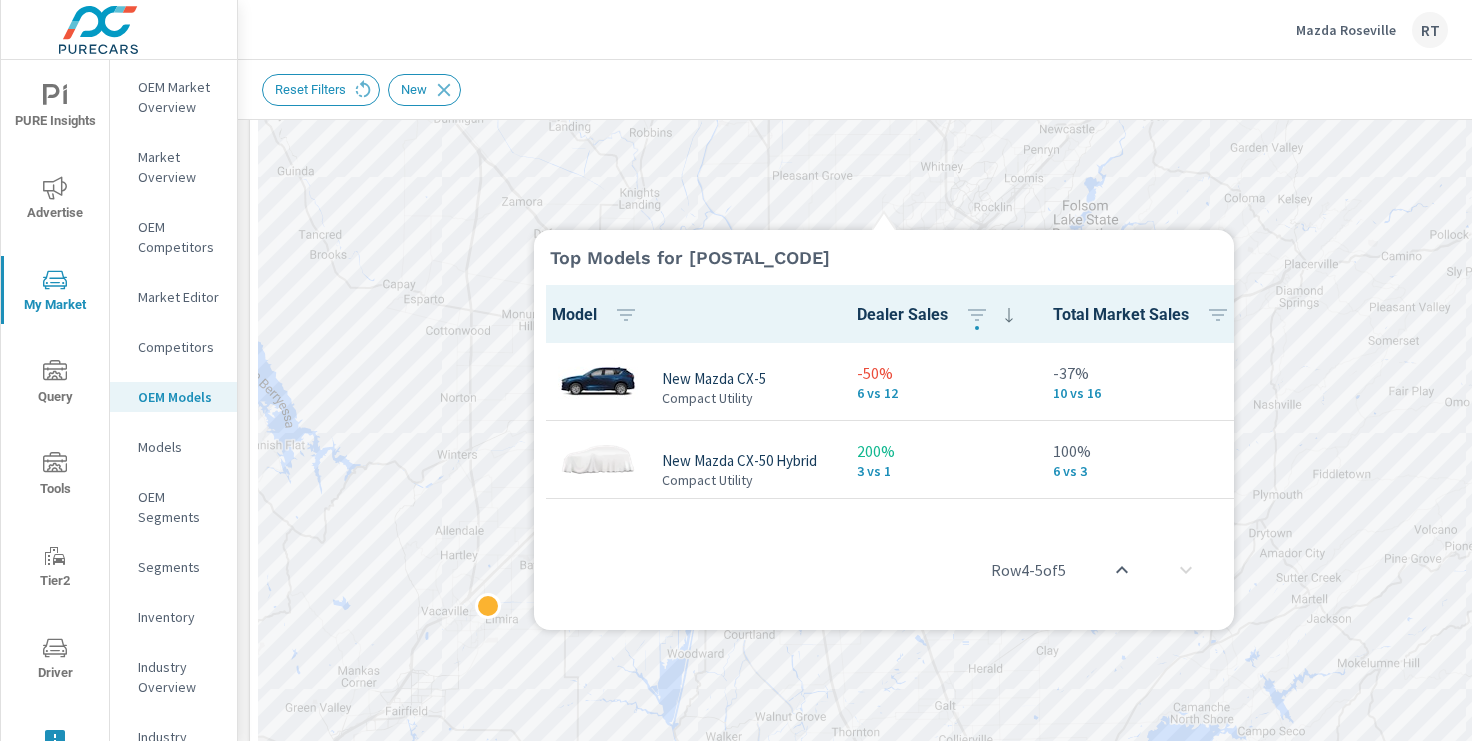 scroll, scrollTop: 214, scrollLeft: 0, axis: vertical 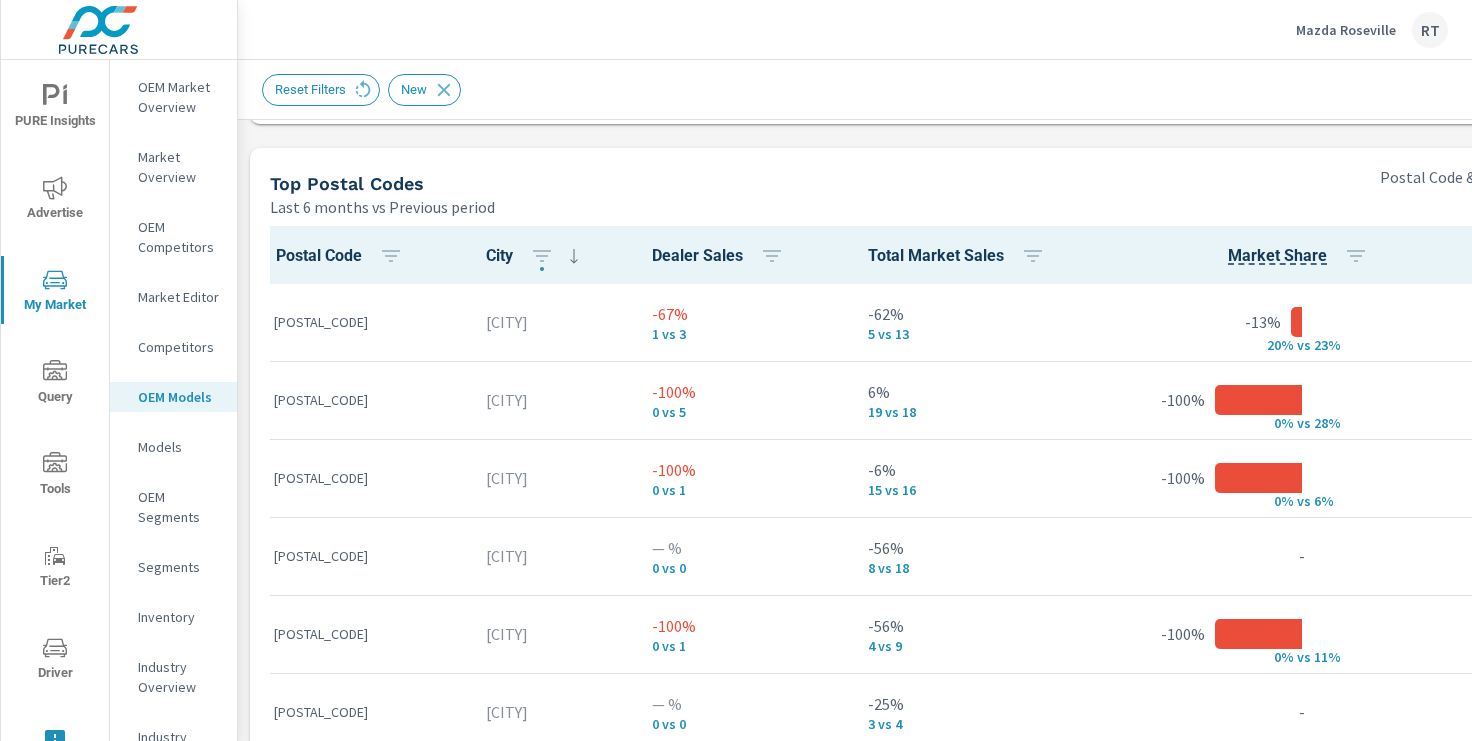 click on "Dealer Sales" at bounding box center [722, 256] 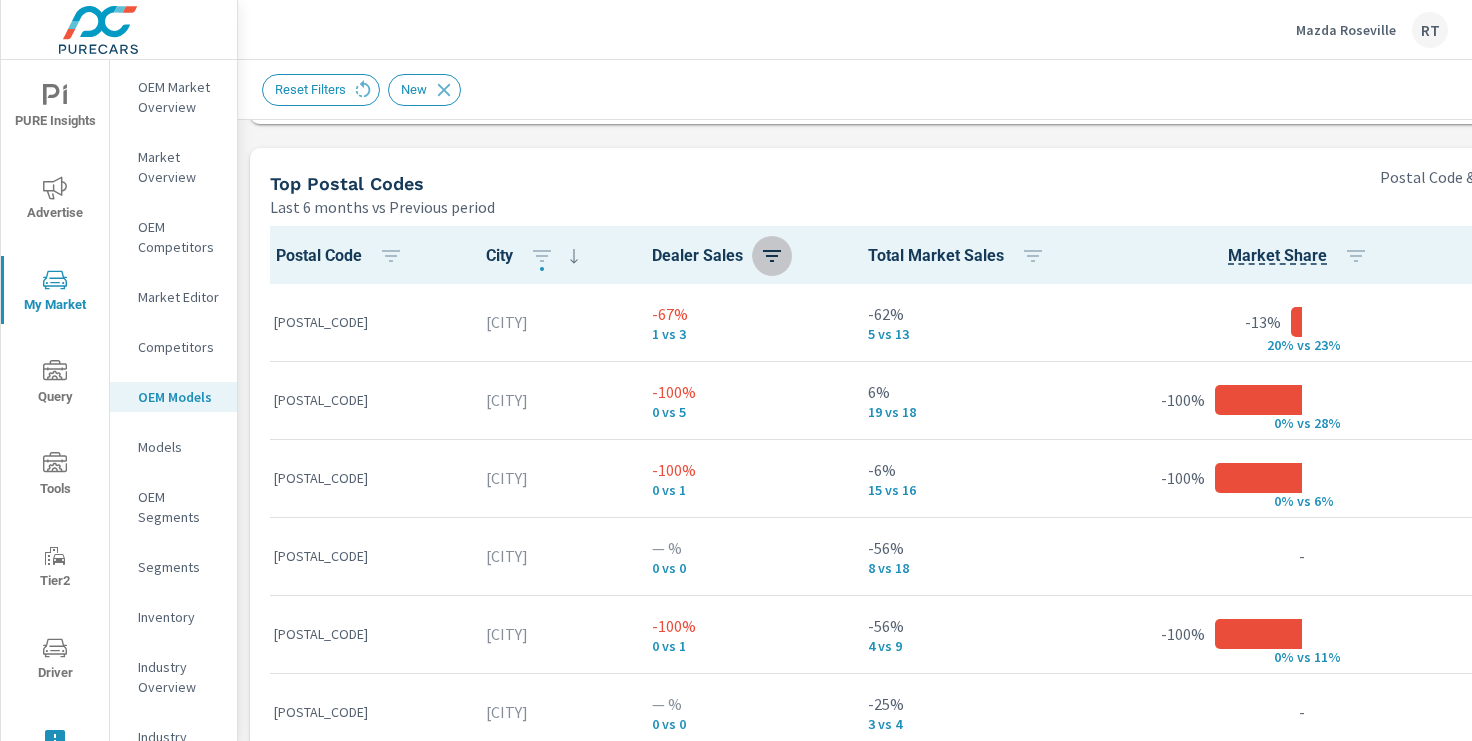 click at bounding box center (772, 256) 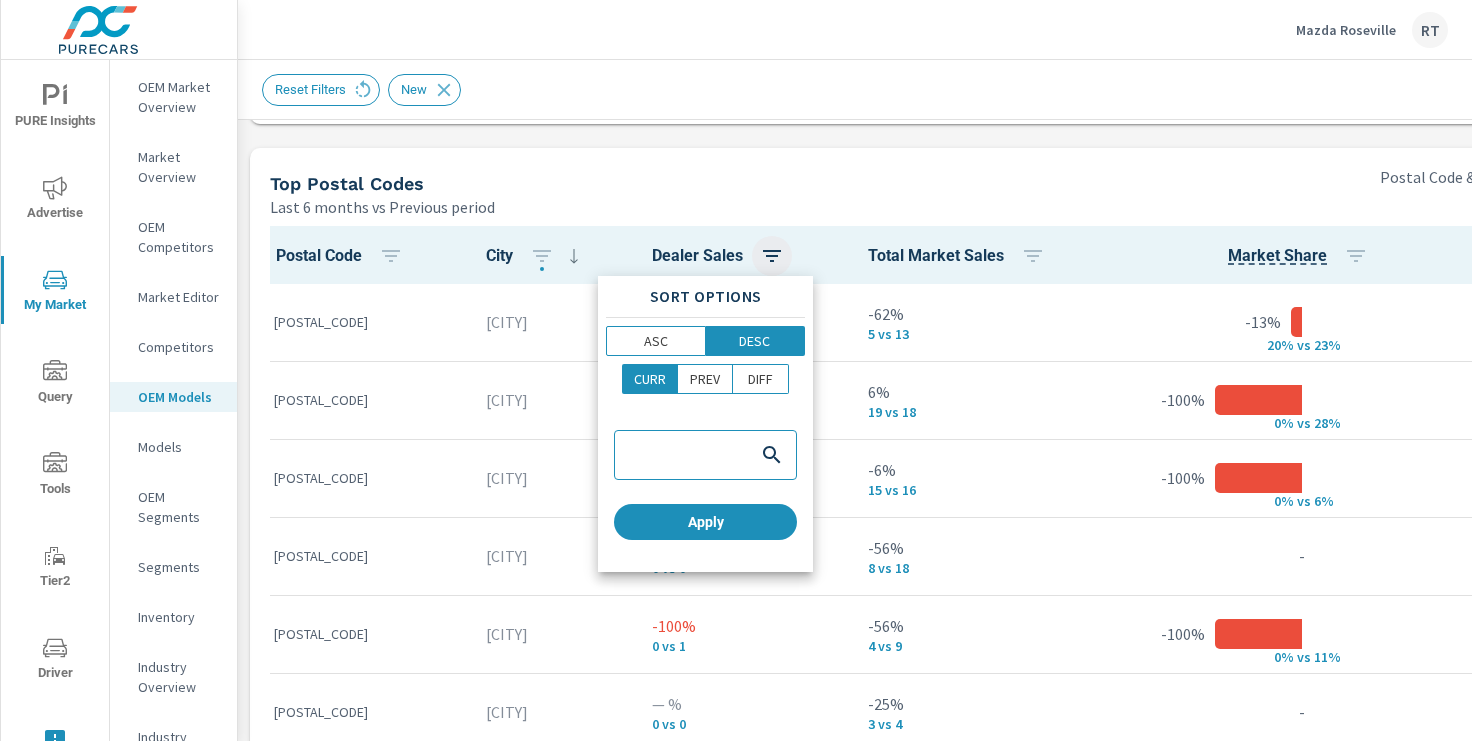 click at bounding box center (736, 370) 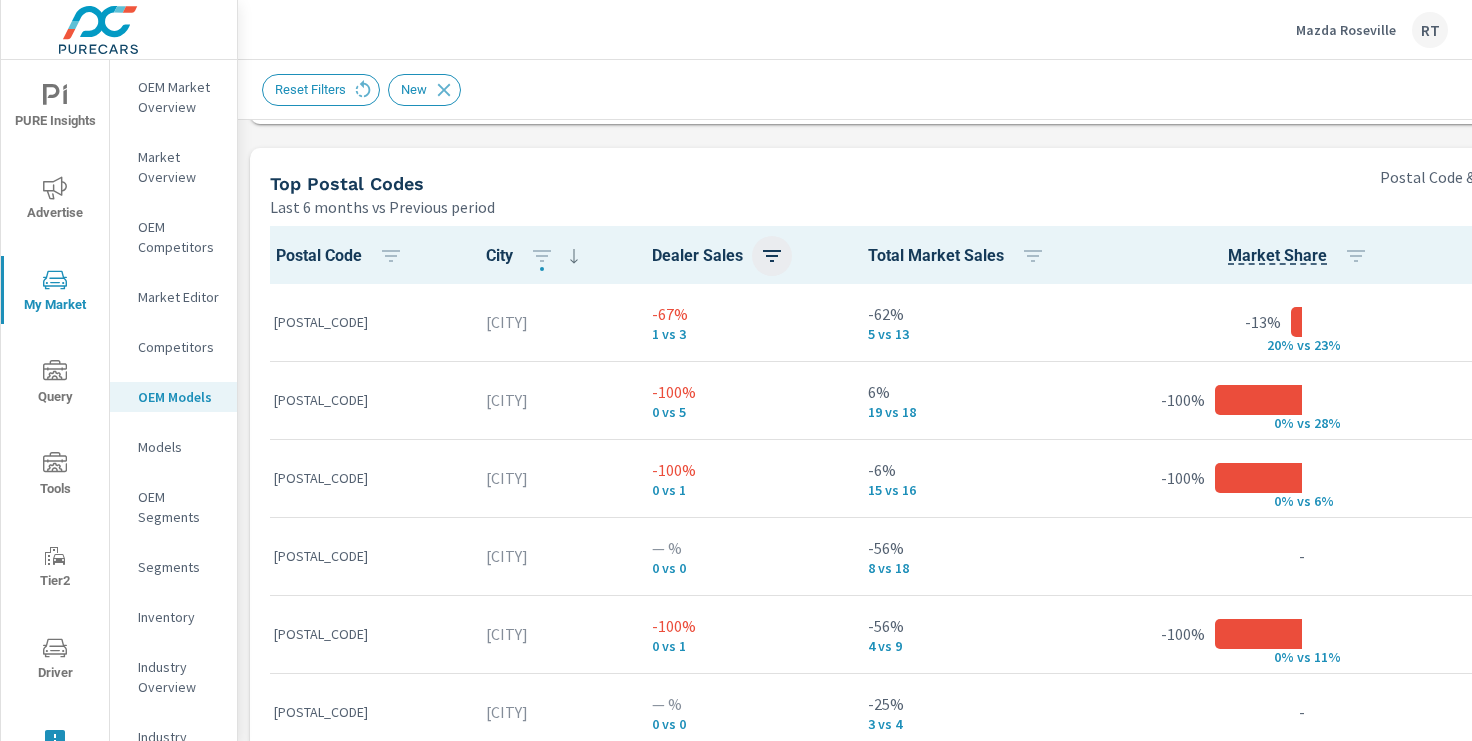 click 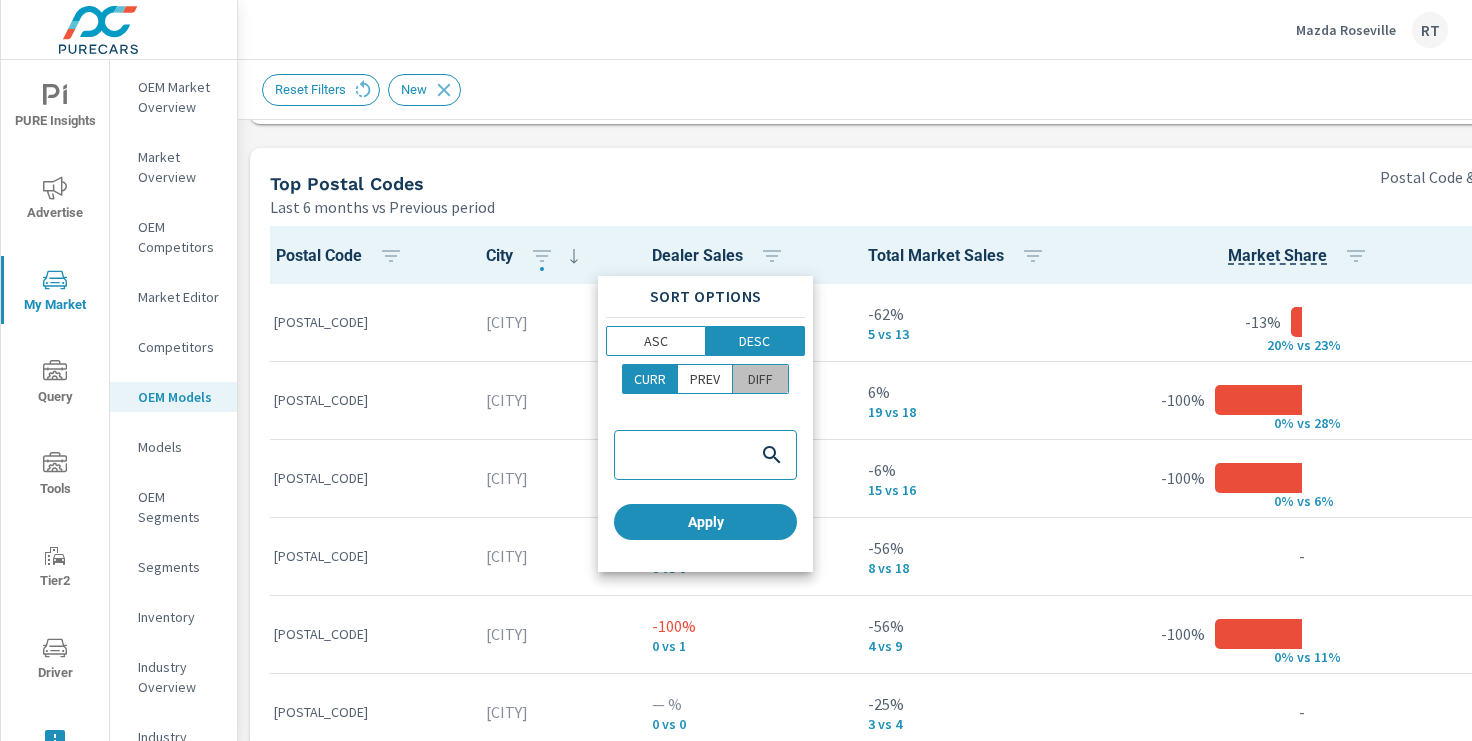 click on "DIFF" at bounding box center [760, 379] 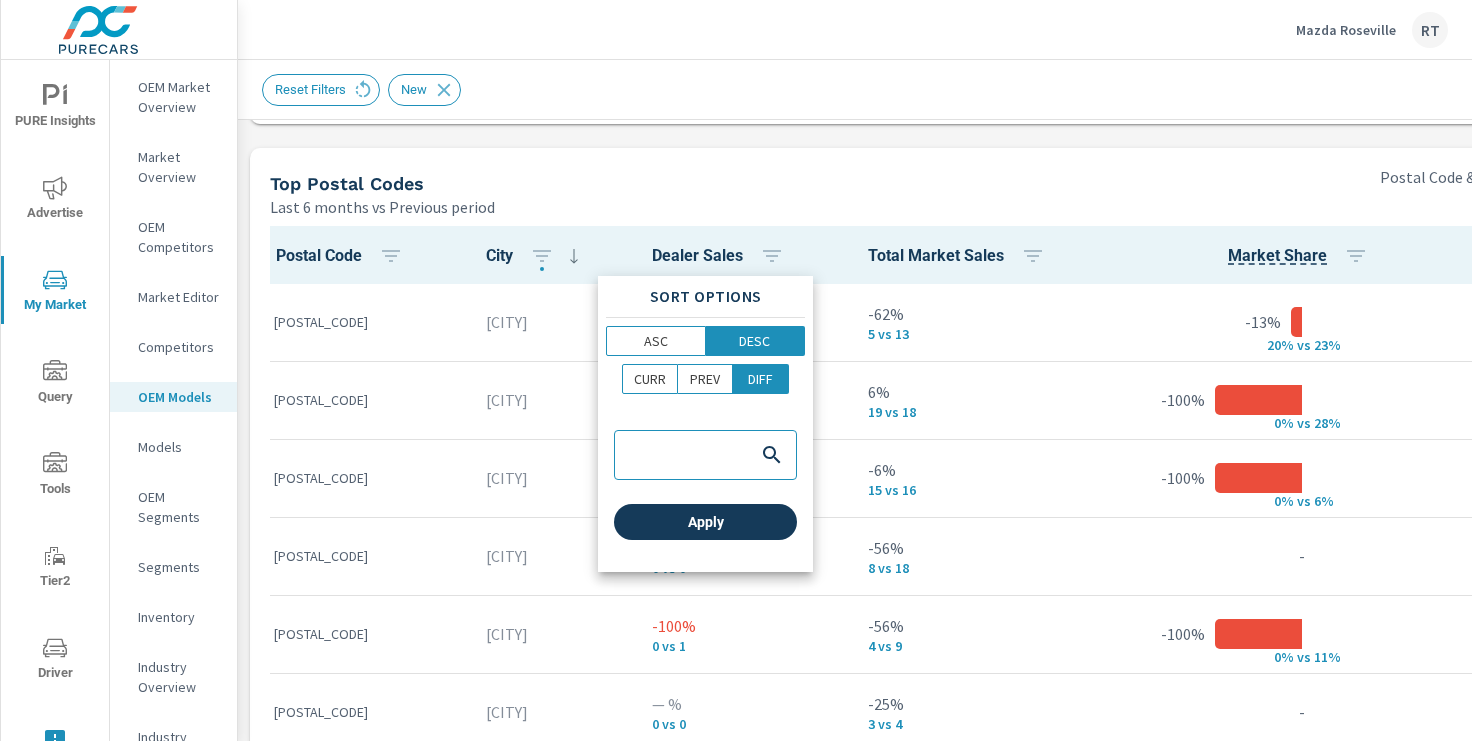 click on "Apply" at bounding box center [705, 522] 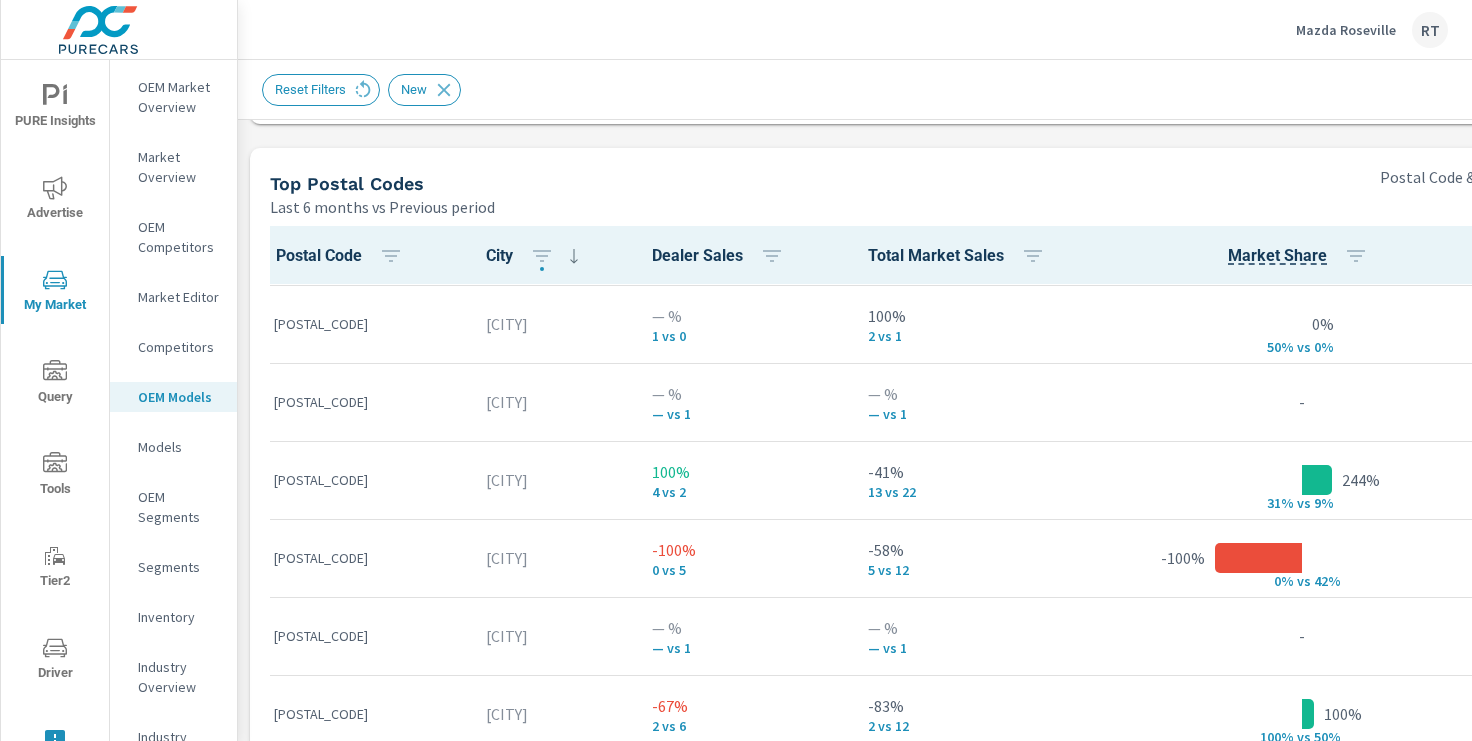 scroll, scrollTop: 5225, scrollLeft: 0, axis: vertical 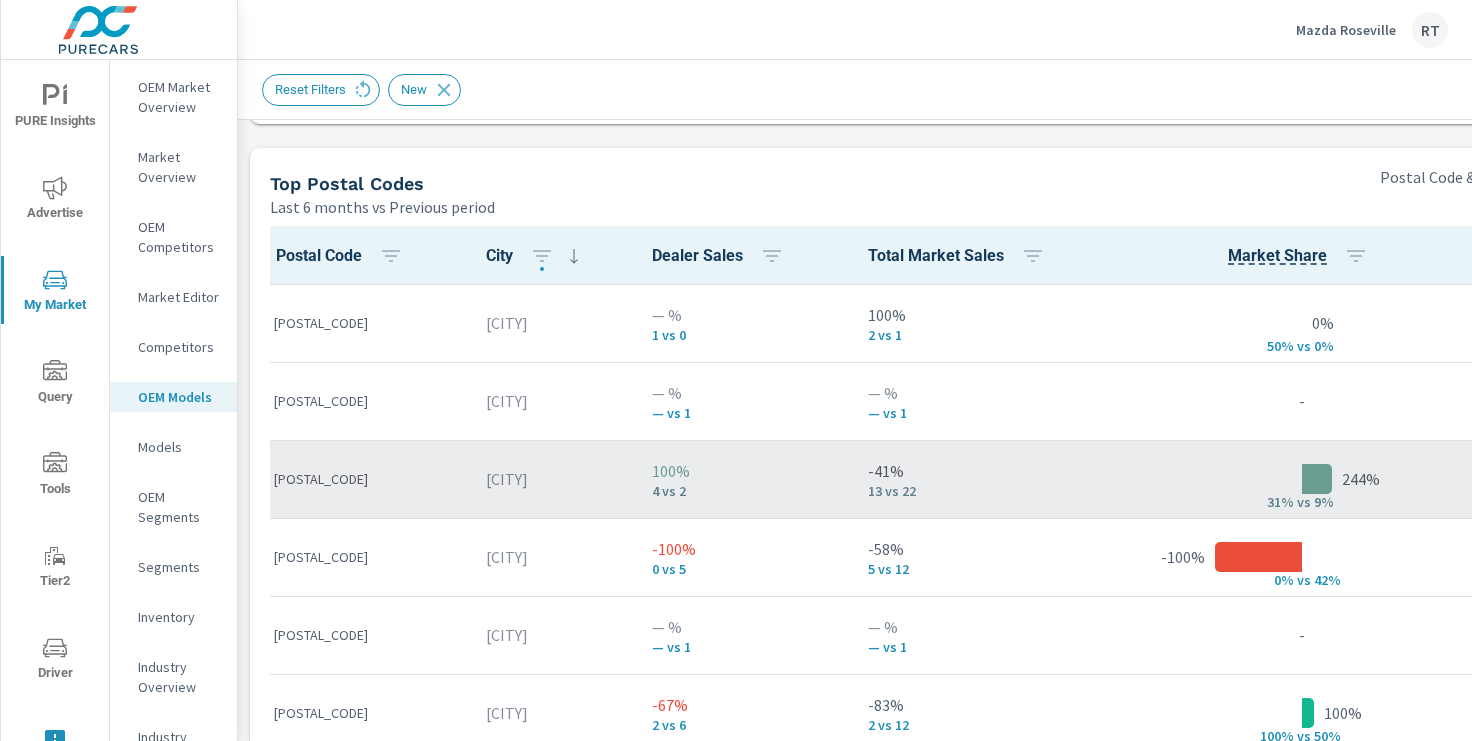 click on "[POSTAL_CODE]" at bounding box center (364, 479) 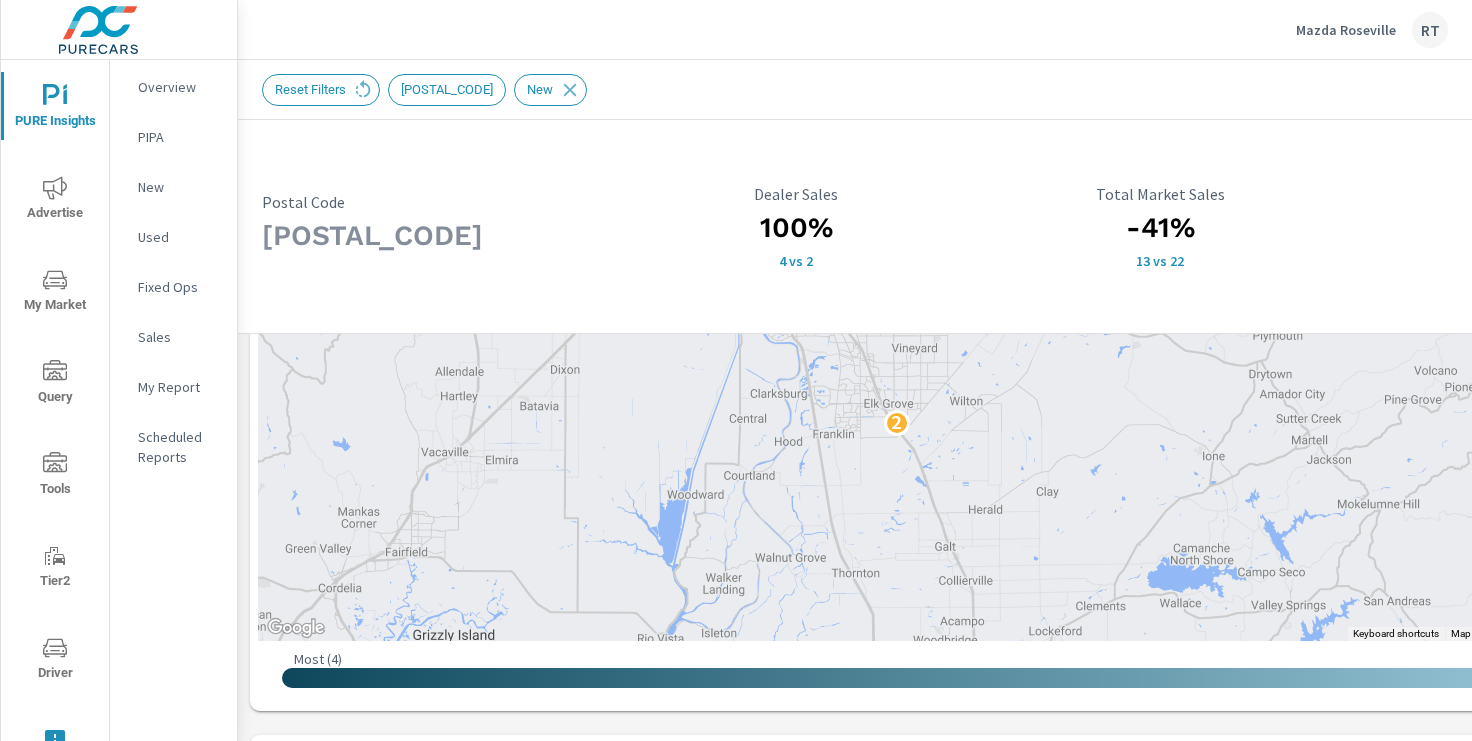 scroll, scrollTop: 889, scrollLeft: 0, axis: vertical 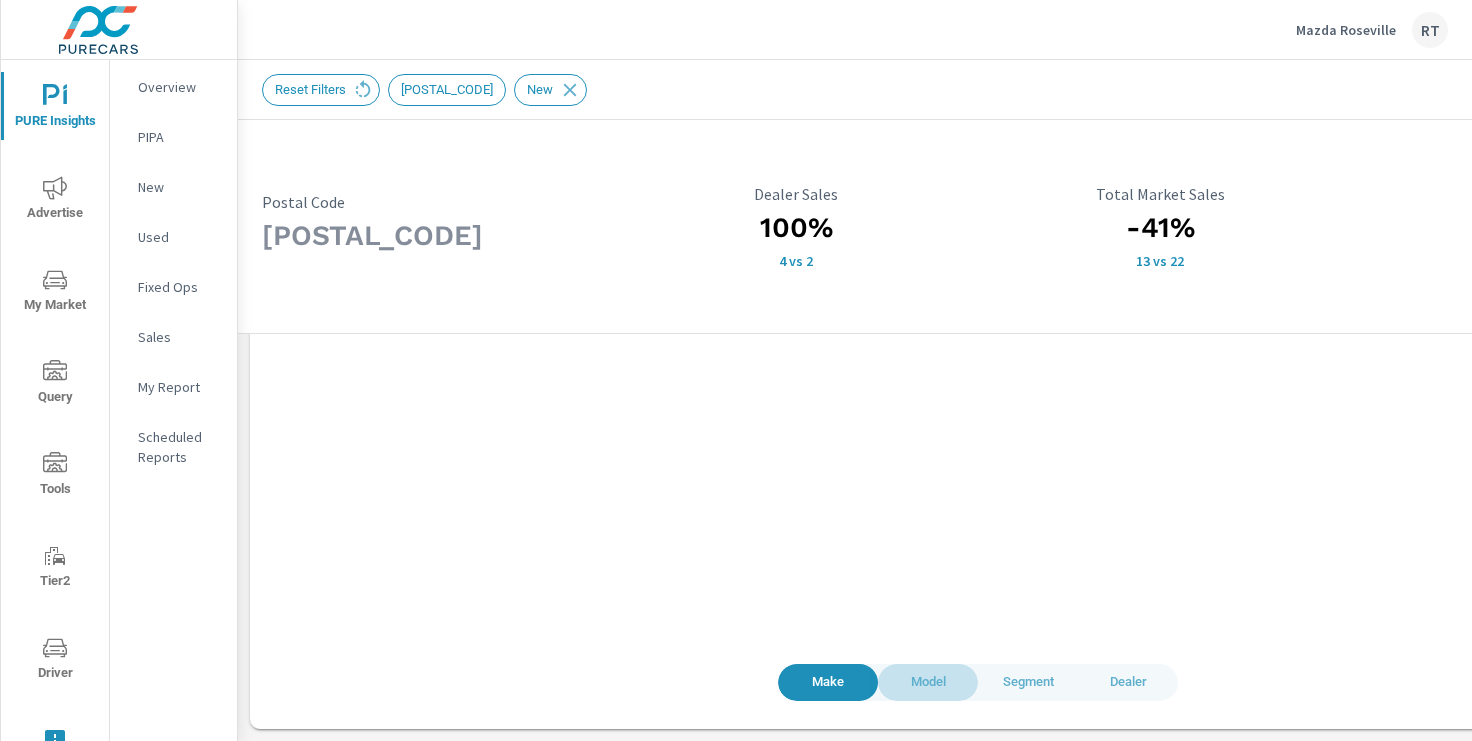 click on "Model" at bounding box center (928, 682) 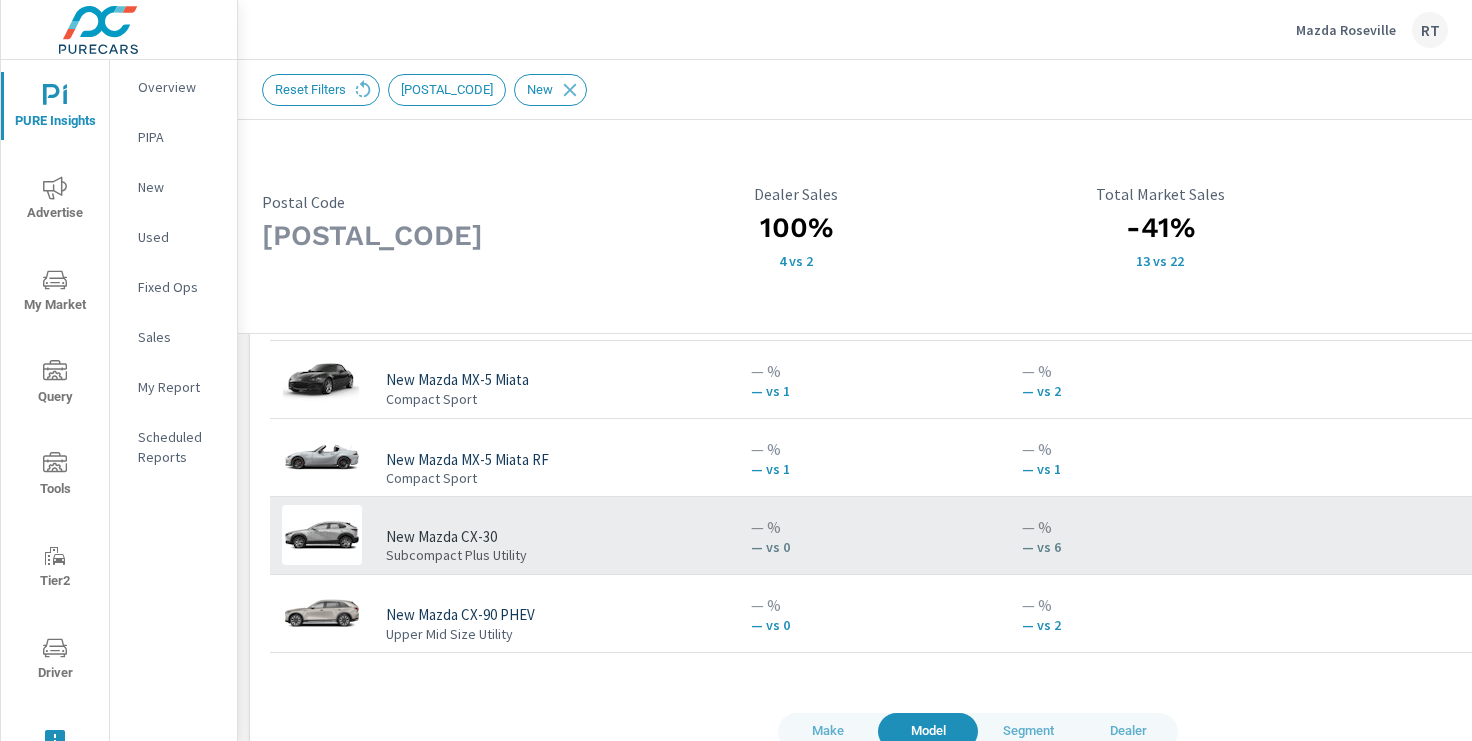 scroll, scrollTop: 1947, scrollLeft: 0, axis: vertical 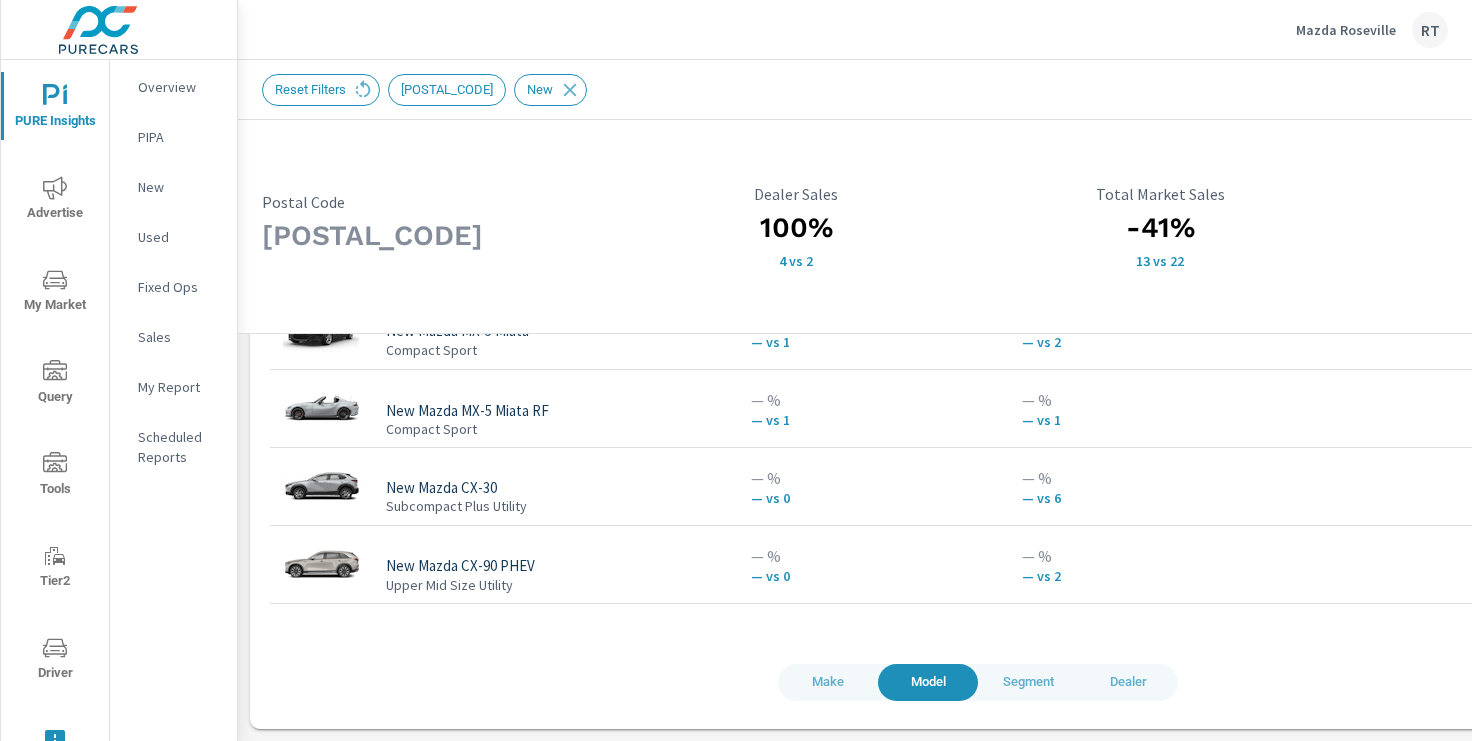 click on "Dealer" at bounding box center [1128, 682] 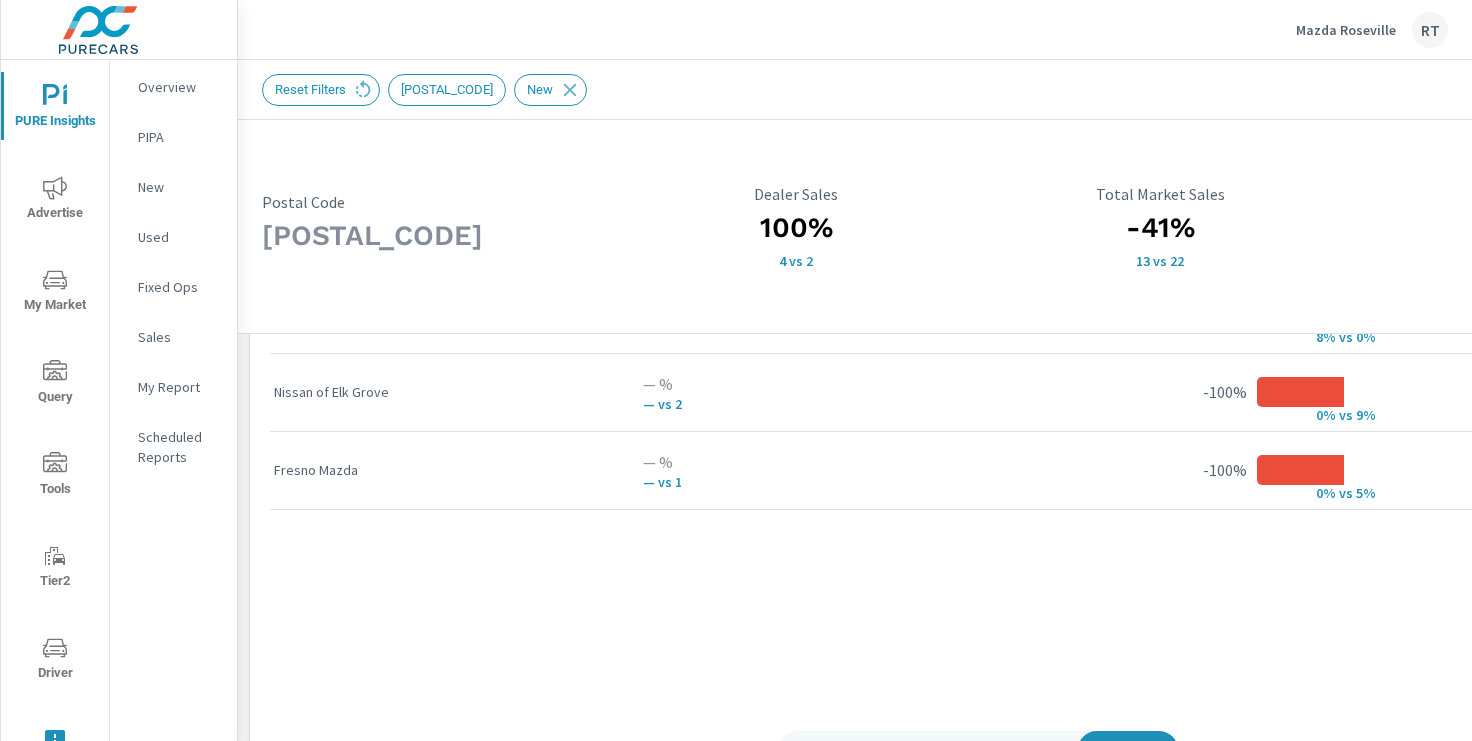 scroll, scrollTop: 1938, scrollLeft: 0, axis: vertical 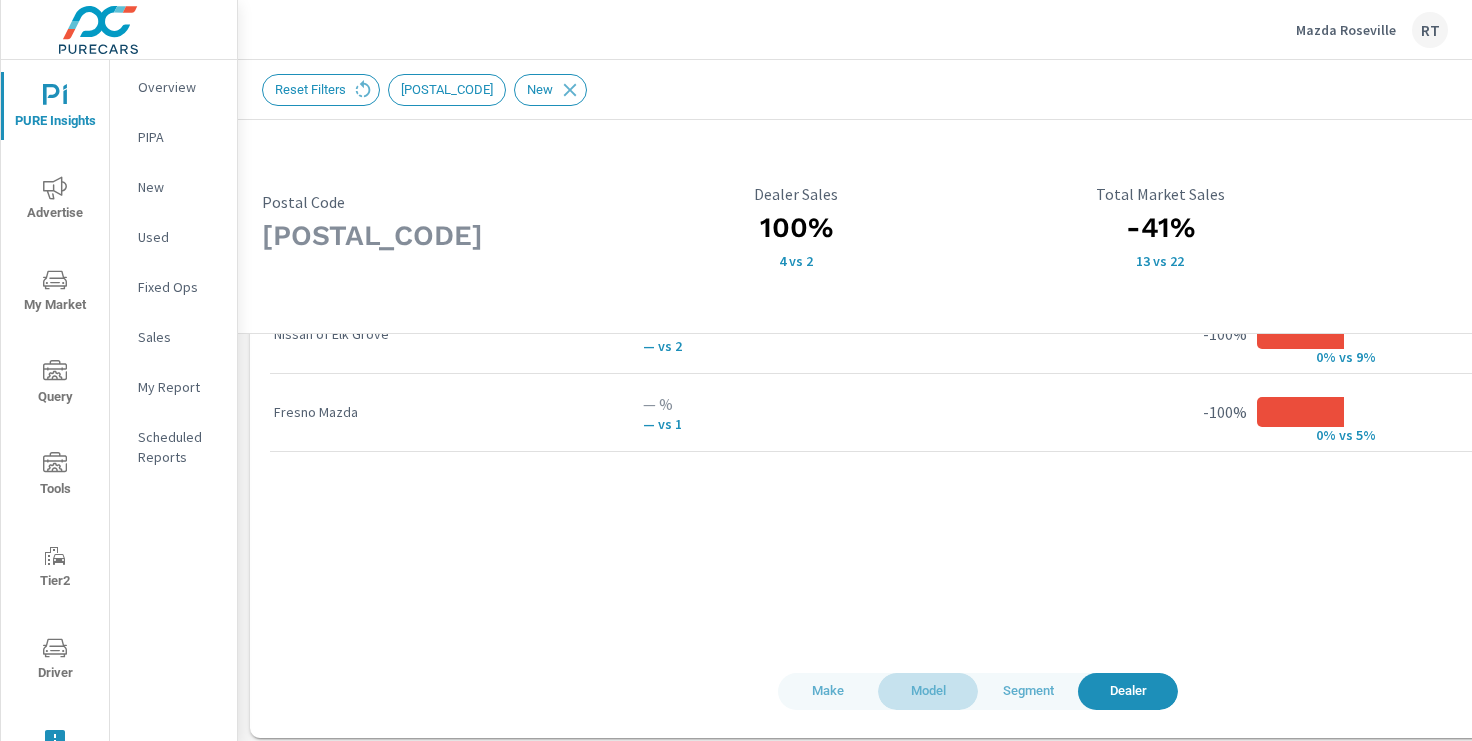click on "Model" at bounding box center (928, 691) 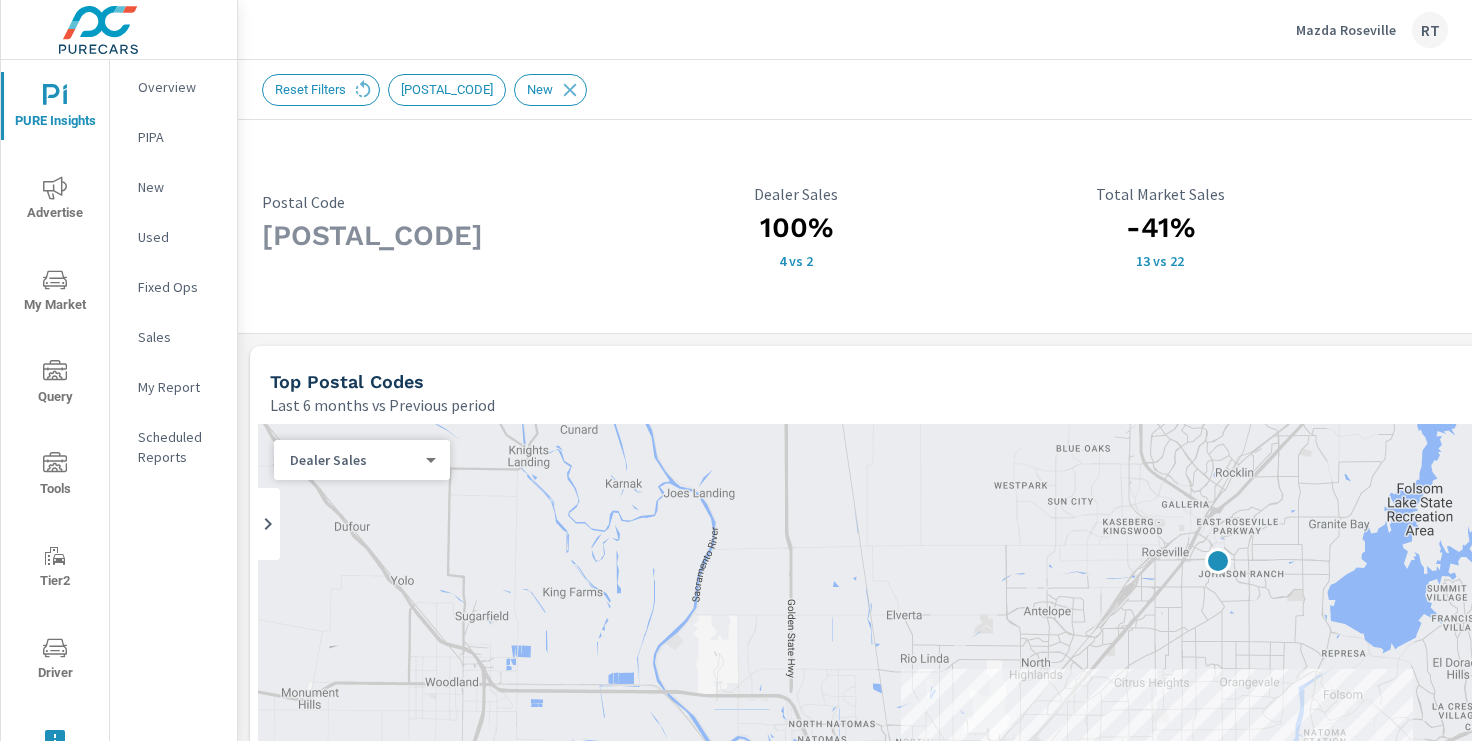 scroll, scrollTop: 0, scrollLeft: 246, axis: horizontal 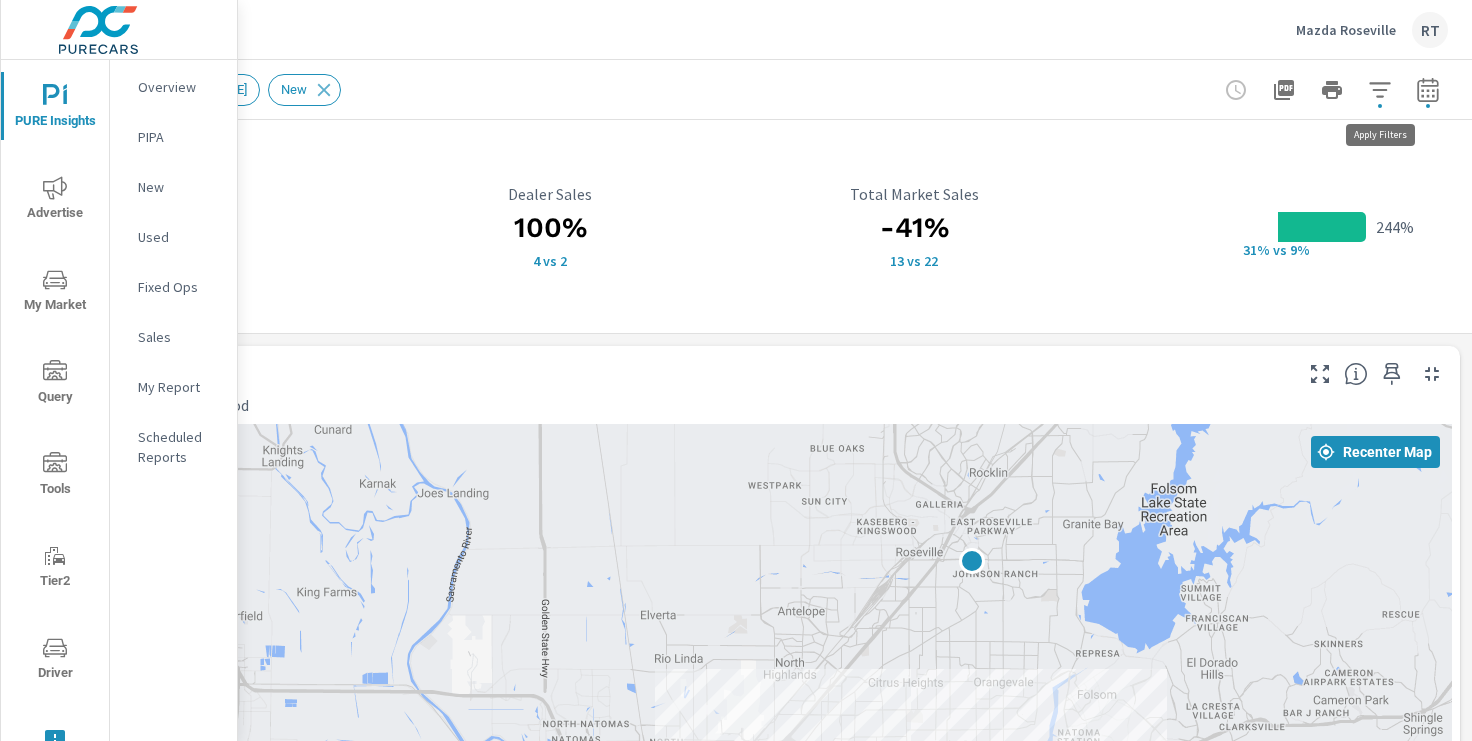 click 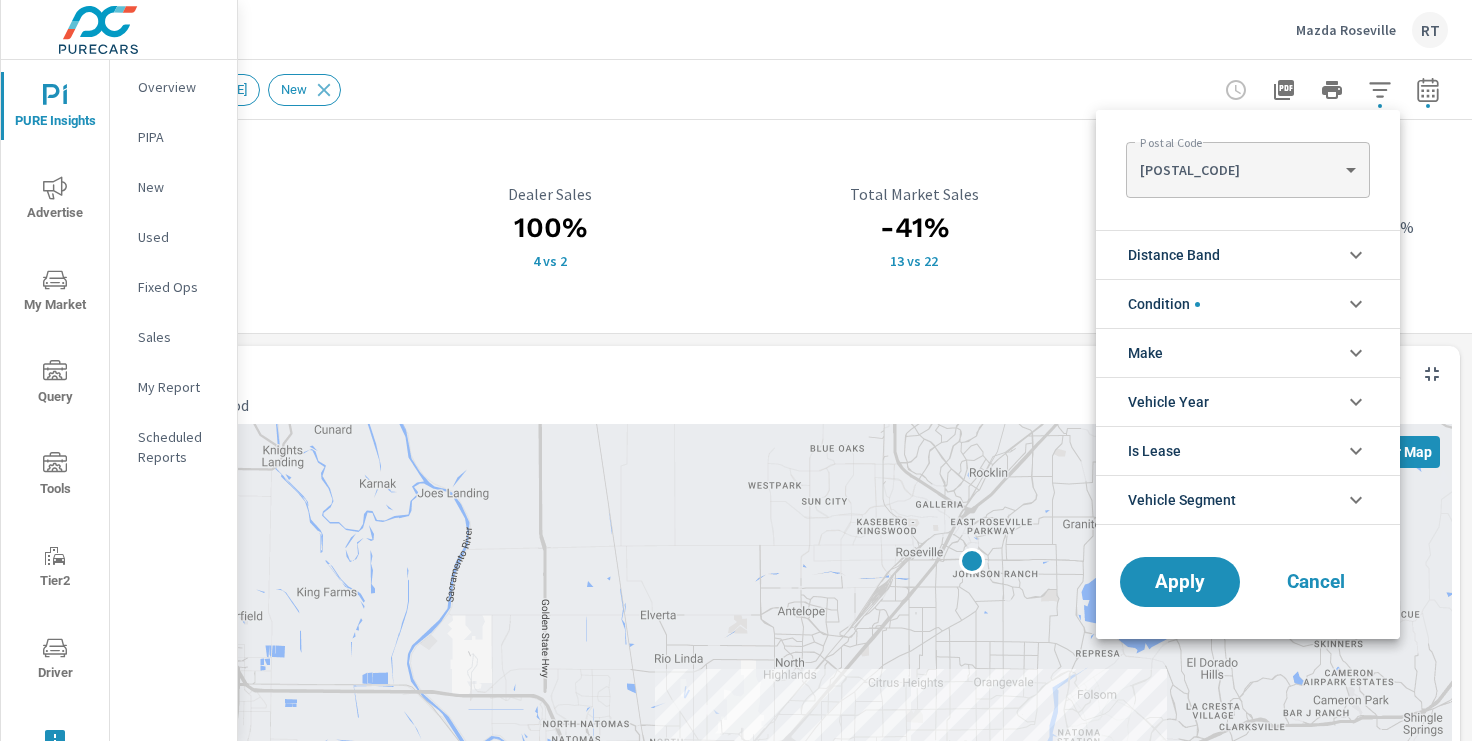 click on "PURE Insights Advertise My Market Query Tools Tier2 Driver Leave Feedback Overview PIPA New Used Fixed Ops Sales My Report Scheduled Reports Mazda Roseville RT Market Postal Code Details Mazda Roseville Report date range:
Feb 01, 2025 -
Jul 31, 2025
vs
Aug 04, 2024 -
Jan 31, 2025
Filters: ConditionId: New ZipCode: [POSTAL_CODE] Reset Filters [POSTAL_CODE] New [POSTAL_CODE] Postal Code 100% 4 vs 2 Dealer Sales -41% 13 vs 22 Total Market Sales 244% 31% v s 9% Top Postal Codes Last 6 months vs Previous period ← Move left → Move right ↑ Move up ↓ Move down + Zoom in - Zoom out Home Jump left by 75% End Jump right by 75% Page Up Jump up by 75% Page Down Jump down by 75% 2 Keyboard shortcuts Map Data Map data ©2025 Google Map data ©2025 Google 2 km  Click to toggle between metric and imperial units Terms Report a map error Most ( 4 ) Least ( 4 ) Recenter Map Dealer Sales 0 ​ Dealer Markers  Postal Code Snapshot Make -" at bounding box center [736, 370] 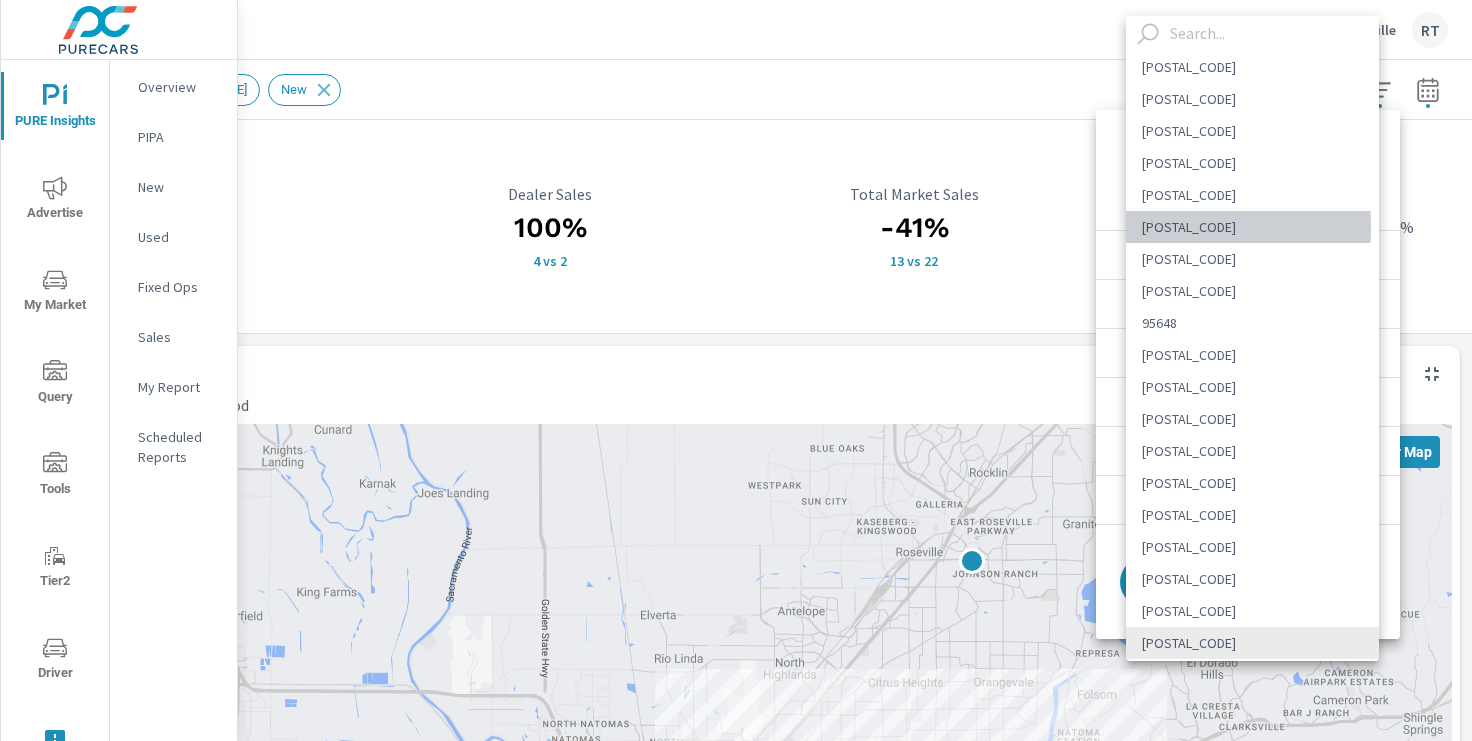 click on "[POSTAL_CODE]" at bounding box center [1252, 227] 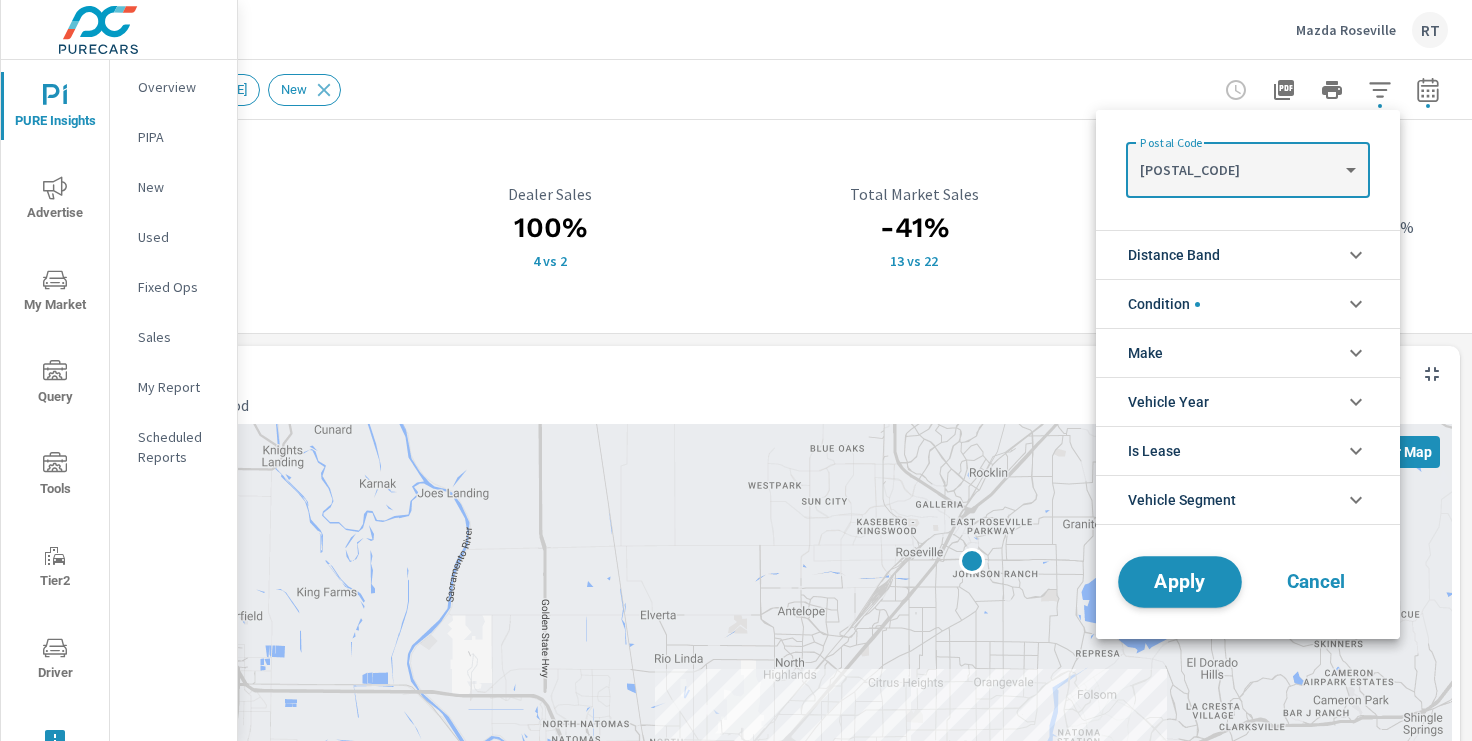 click on "Apply" at bounding box center [1180, 582] 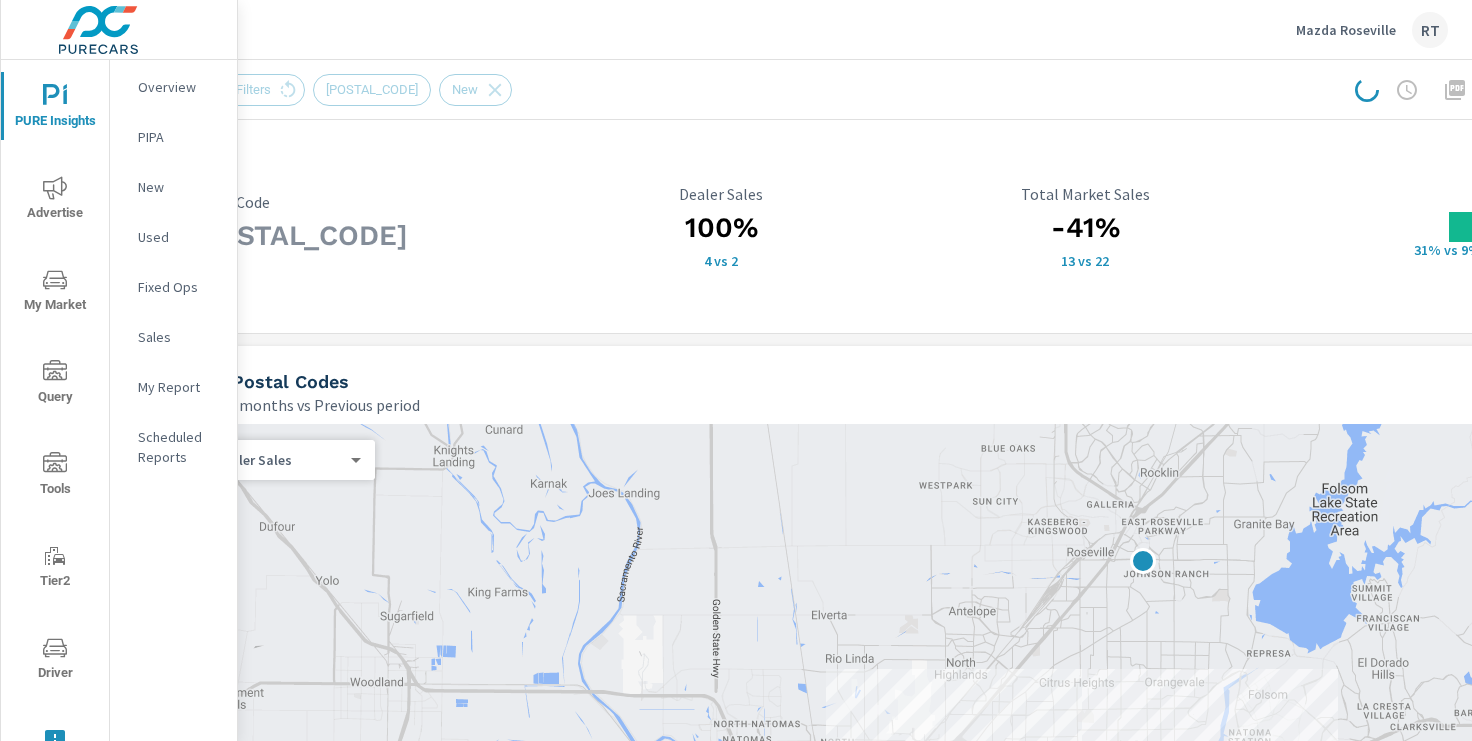 scroll, scrollTop: 0, scrollLeft: 0, axis: both 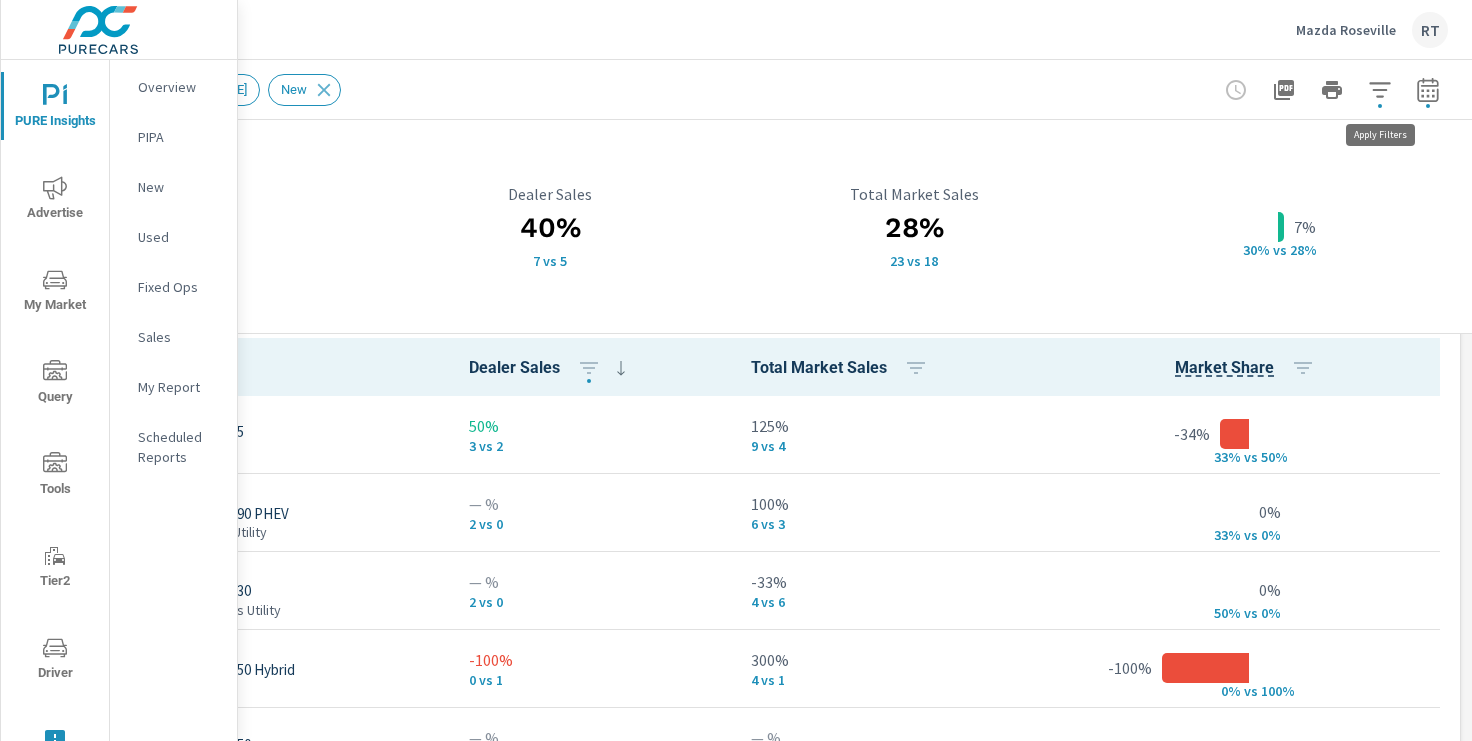 click 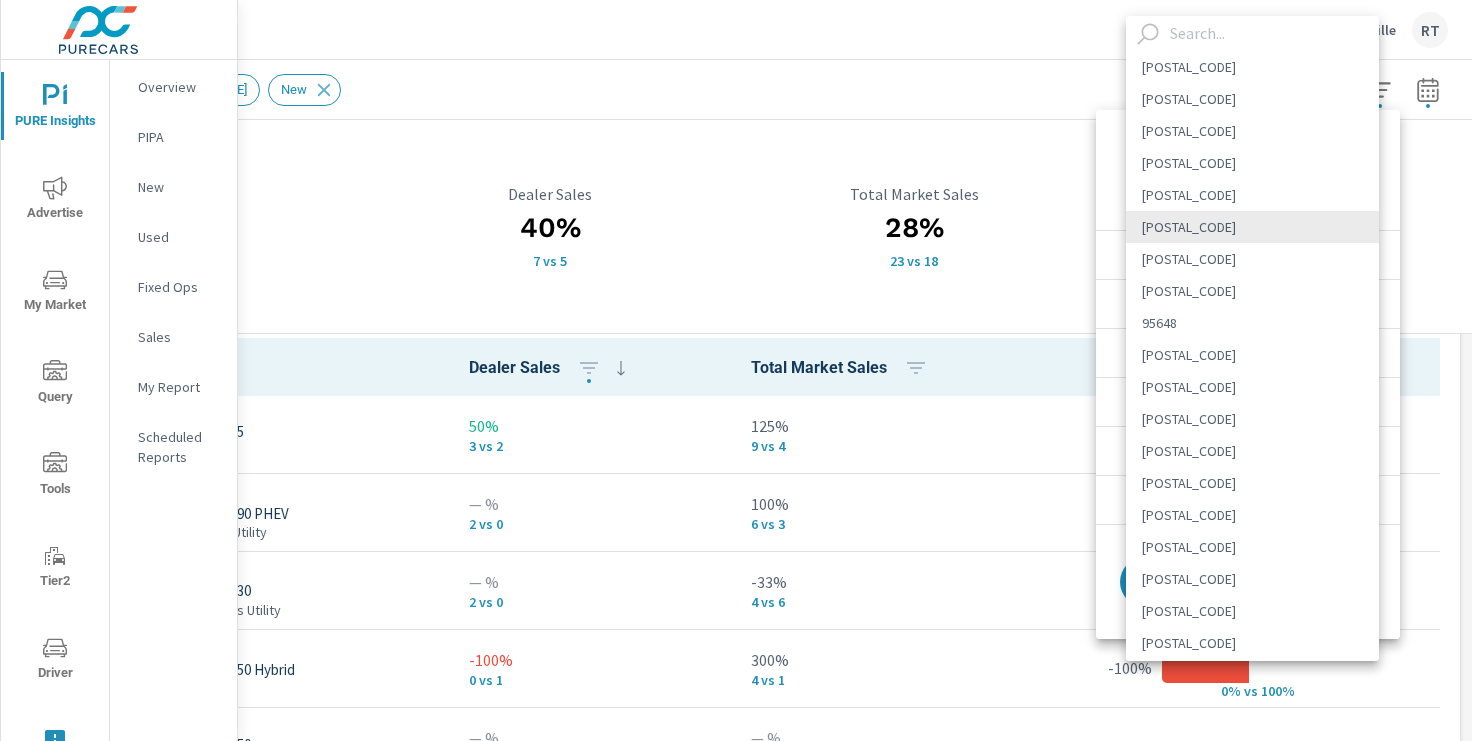 click on "PURE Insights Advertise My Market Query Tools Tier2 Driver Leave Feedback Overview PIPA New Used Fixed Ops Sales My Report Scheduled Reports Mazda Roseville RT Market Postal Code Details Mazda Roseville Report date range:
[DATE] -
[DATE]
vs
[DATE] -
[DATE]
Filters: ConditionId: New ZipCode: [POSTAL_CODE] Reset Filters [POSTAL_CODE] New [POSTAL_CODE] Postal Code 40% 7 vs 5 Dealer Sales 28% 23 vs 18 Total Market Sales 7% 30% v s 28% Top Postal Codes Last 6 months vs Previous period ← Move left → Move right ↑ Move up ↓ Move down + Zoom in - Zoom out Home Jump left by 75% End Jump right by 75% Page Up Jump up by 75% Page Down Jump down by 75% Keyboard shortcuts Map Data Map data ©2025 Google Map data ©2025 Google 2 km  Click to toggle between metric and imperial units Terms Report a map error Most ( 7 ) Least ( 7 ) Recenter Map Dealer Sales 0 ​ Dealer Markers  Postal Code Snapshot Make Model -" at bounding box center (736, 370) 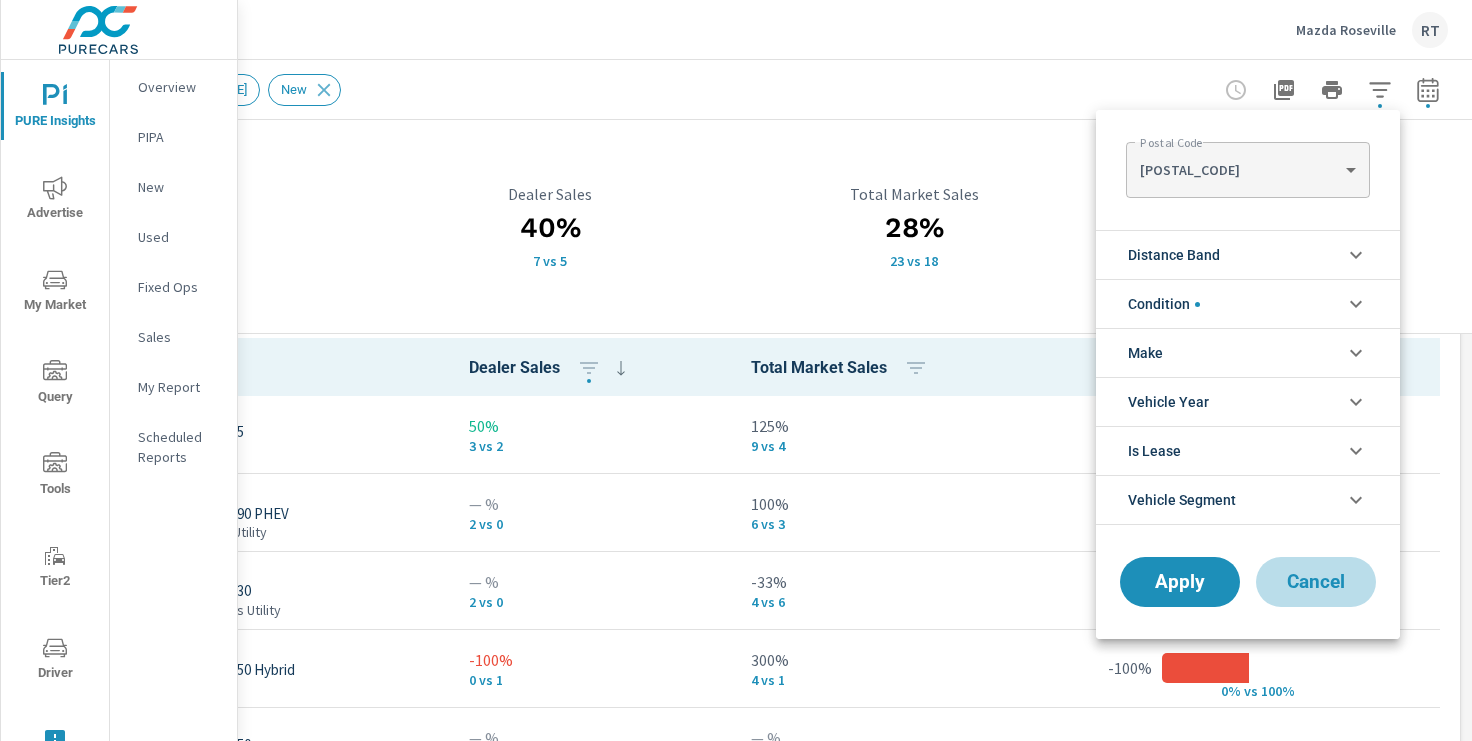 click on "Cancel" at bounding box center [1316, 582] 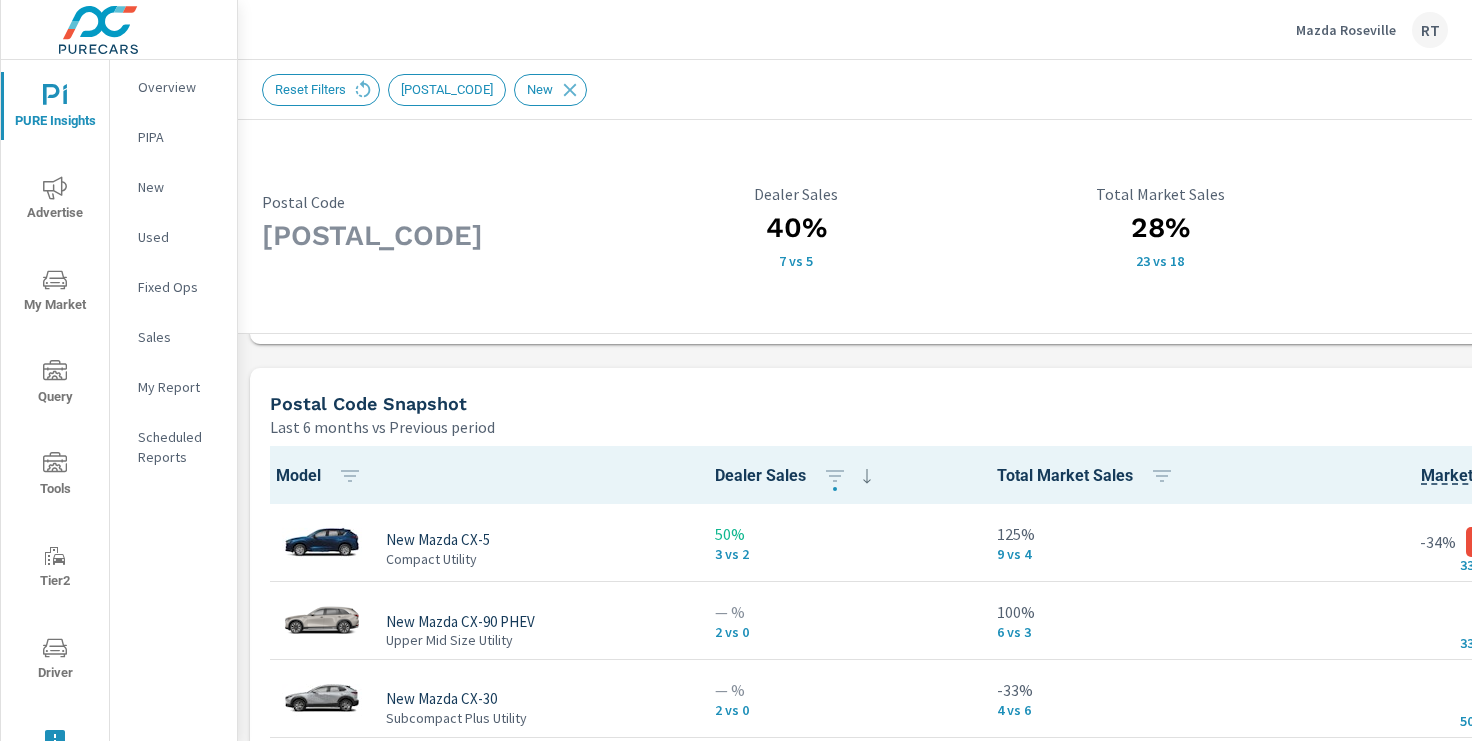 scroll, scrollTop: 1263, scrollLeft: 0, axis: vertical 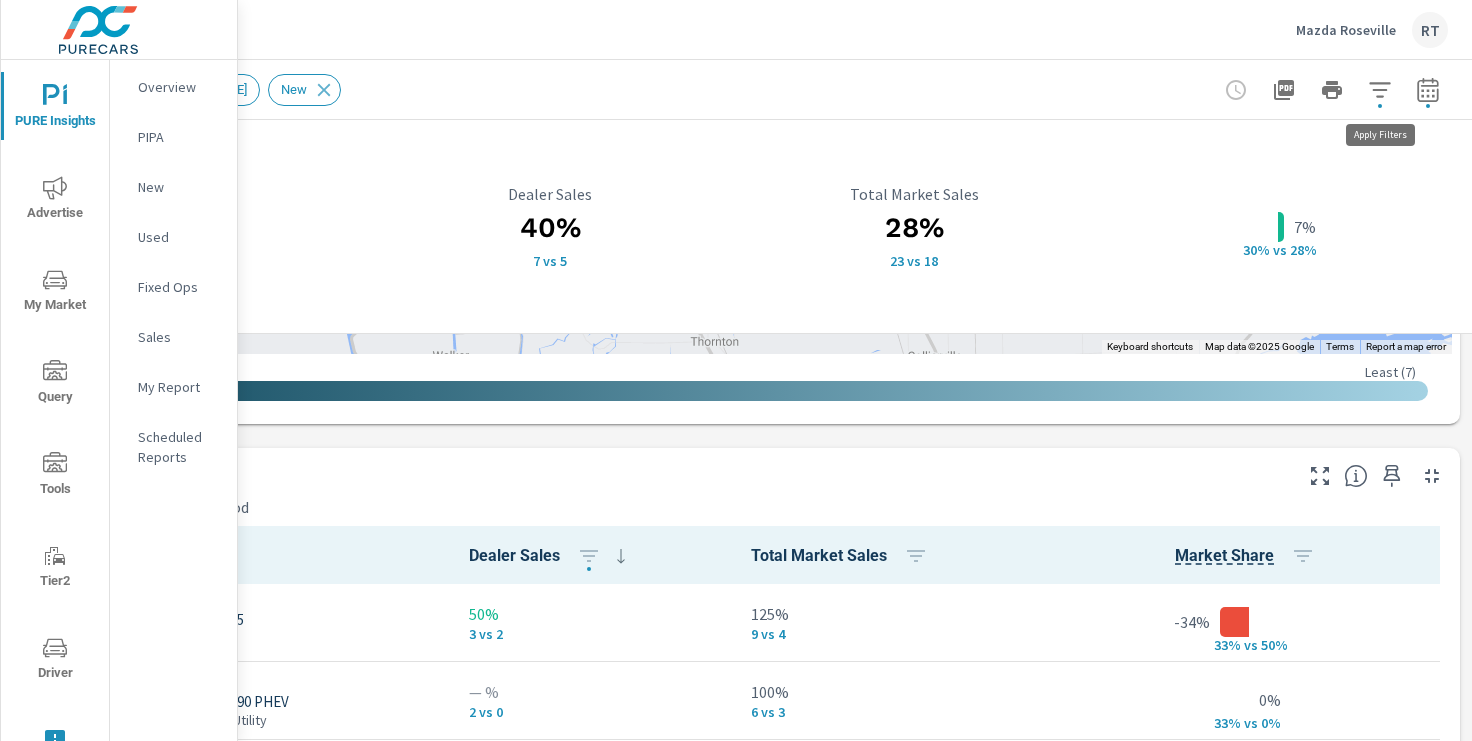 click 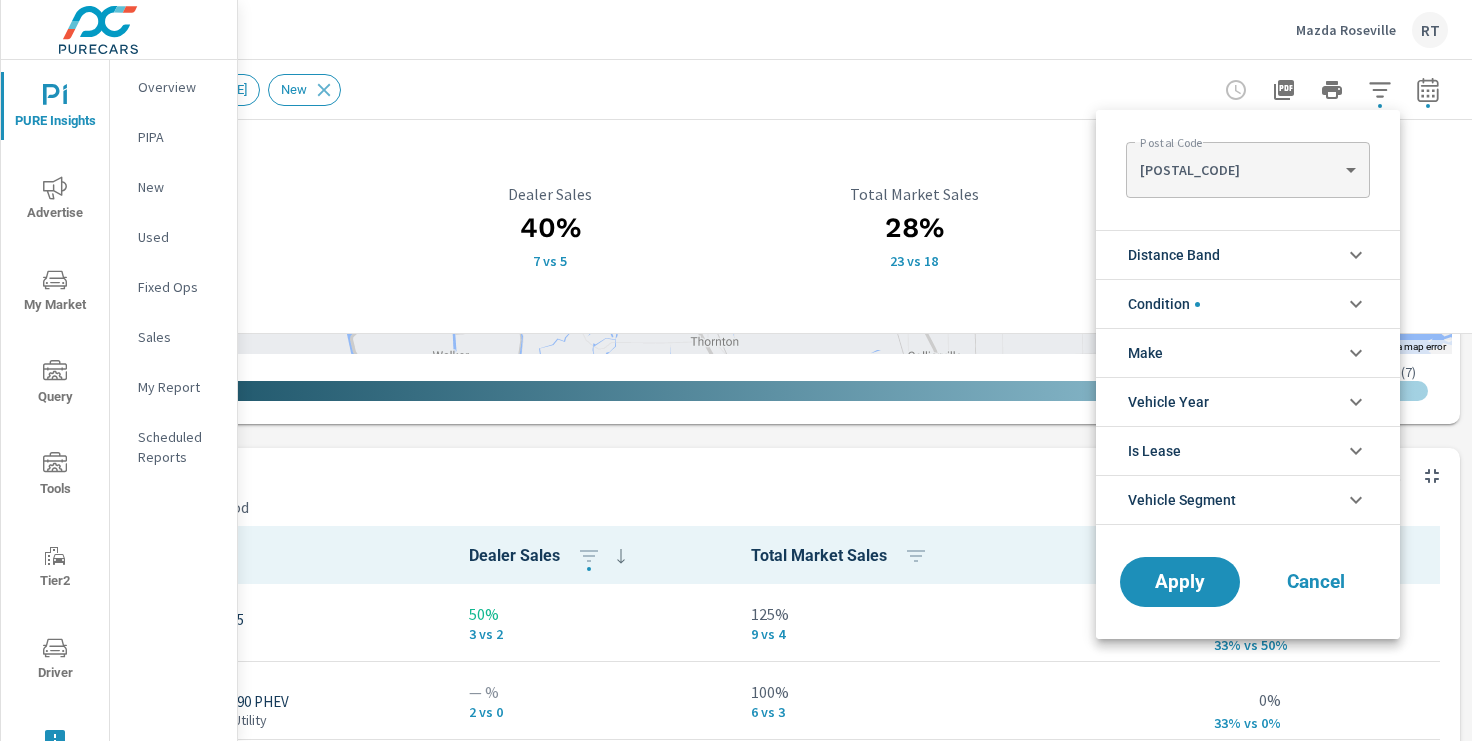 click on "Cancel" at bounding box center [1316, 582] 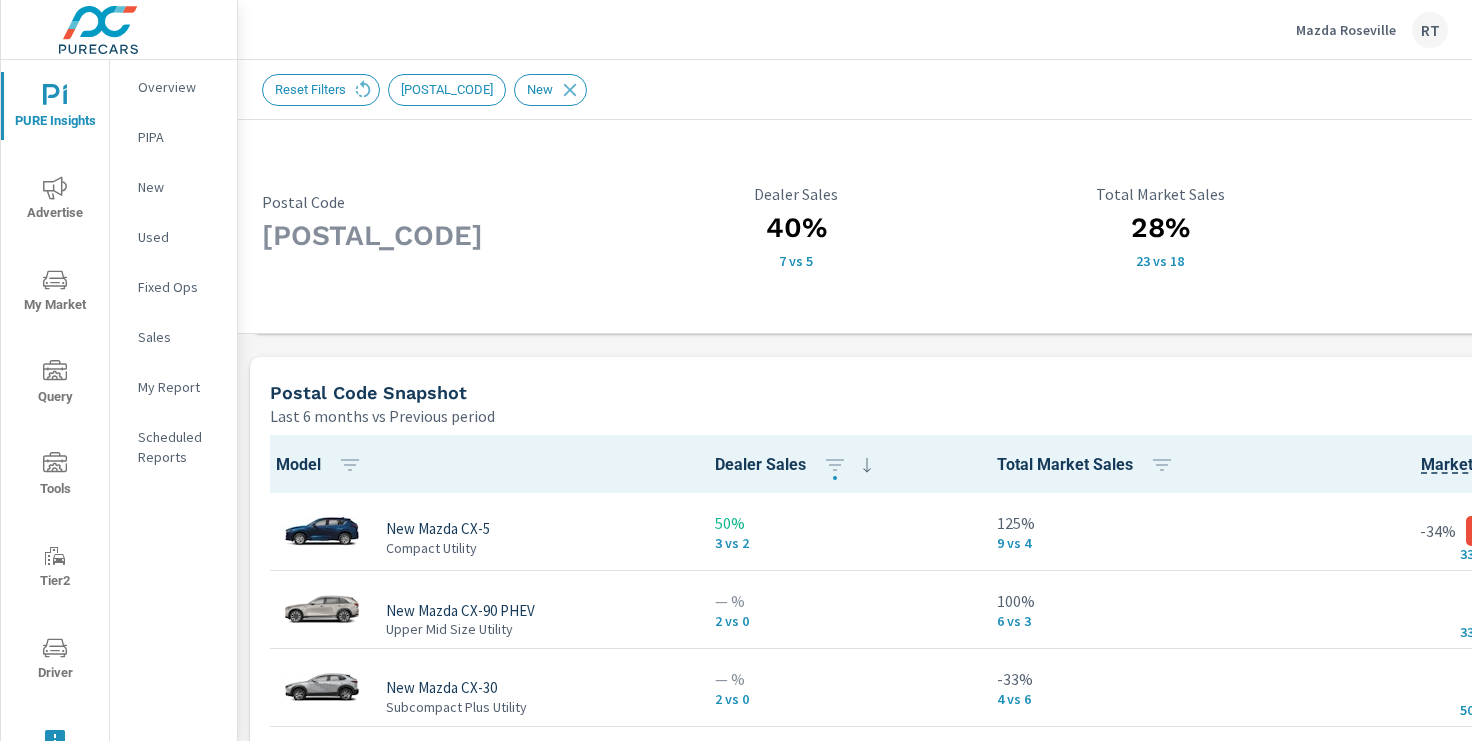 scroll, scrollTop: 1279, scrollLeft: 0, axis: vertical 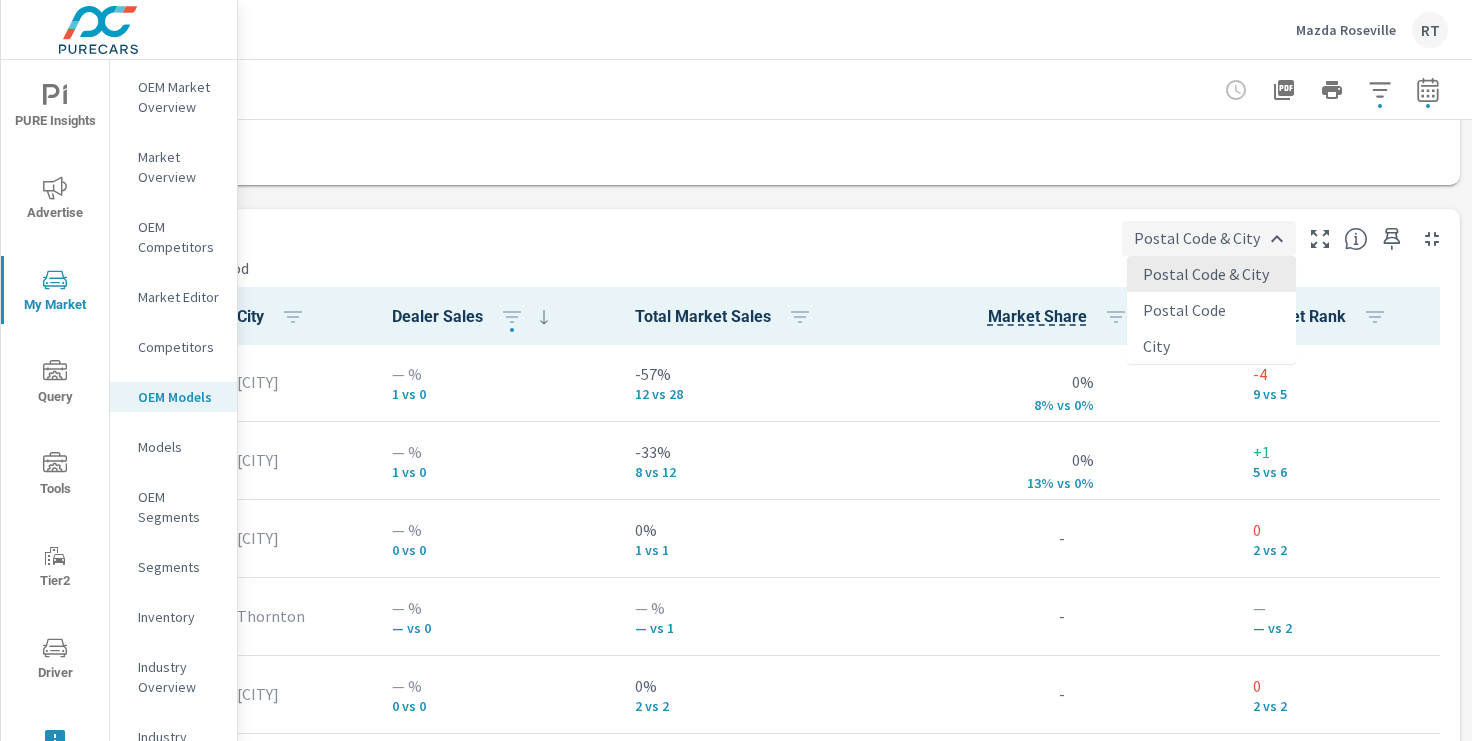 click on "PURE Insights Advertise My Market Query Tools Tier2 Driver Leave Feedback OEM Market Overview Market Overview OEM Competitors Market Editor Competitors OEM Models Models OEM Segments Segments Inventory Industry Overview Industry Fixed Ops Mazda Roseville RT Market Models Mazda Roseville Report date range:
Feb 01, 2025 -
Jul 31, 2025
vs
Aug 04, 2024 -
Jan 31, 2025
Filters: ConditionId: New Reset Filters New Top Postal Codes Last 6 months vs Previous period ← Move left → Move right ↑ Move up ↓ Move down + Zoom in - Zoom out Home Jump left by 75% End Jump right by 75% Page Up Jump up by 75% Page Down Jump down by 75% 2 Keyboard shortcuts Map Data Map data ©2025 Google Map data ©2025 Google 5 km  Click to toggle between metric and imperial units Terms Report a map error Most ( 26 ) Least ( 1 ) Dealer Sales 0 ​ Dealer Markers  Model Snapshot Last 6 months vs Previous period Model Dealer Sales 0" at bounding box center [736, 370] 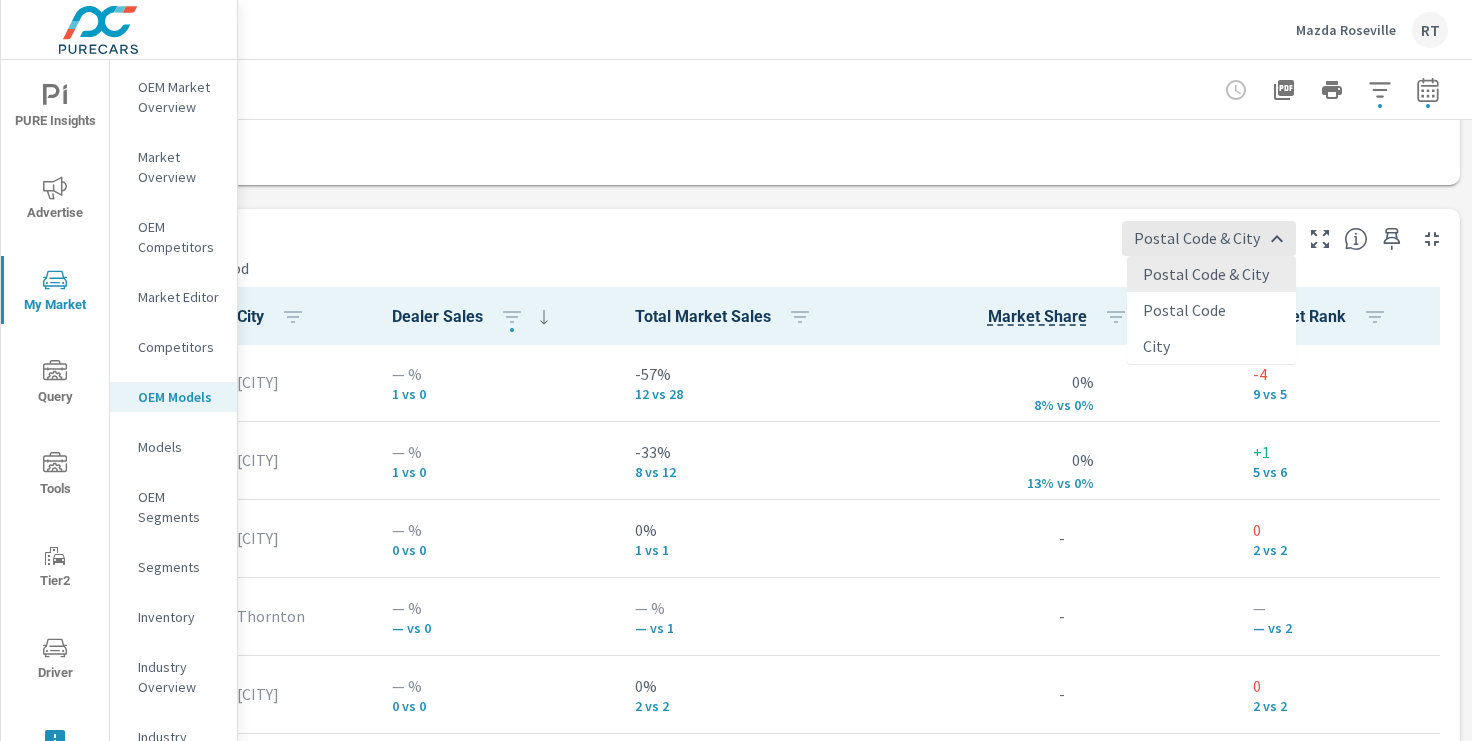 click on "City" at bounding box center (1211, 346) 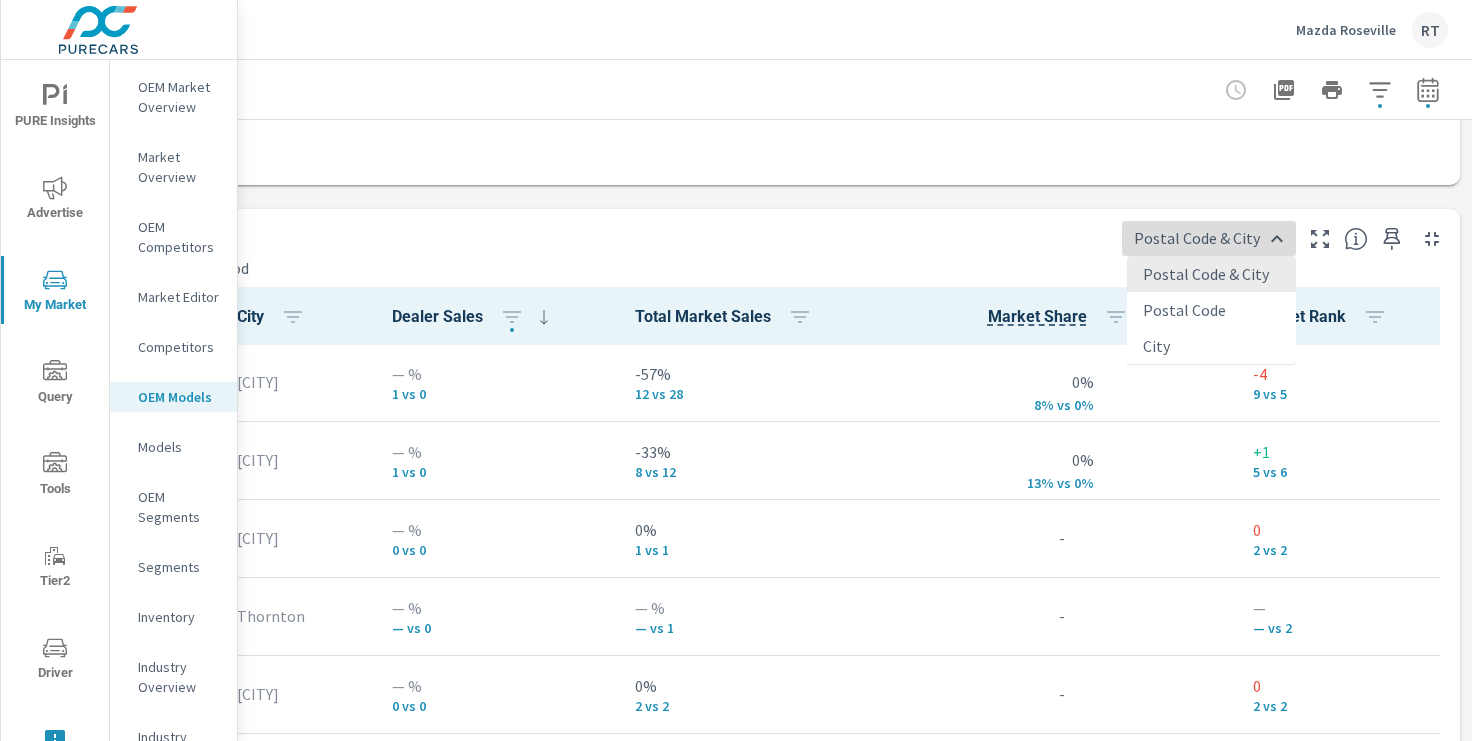 type on "City" 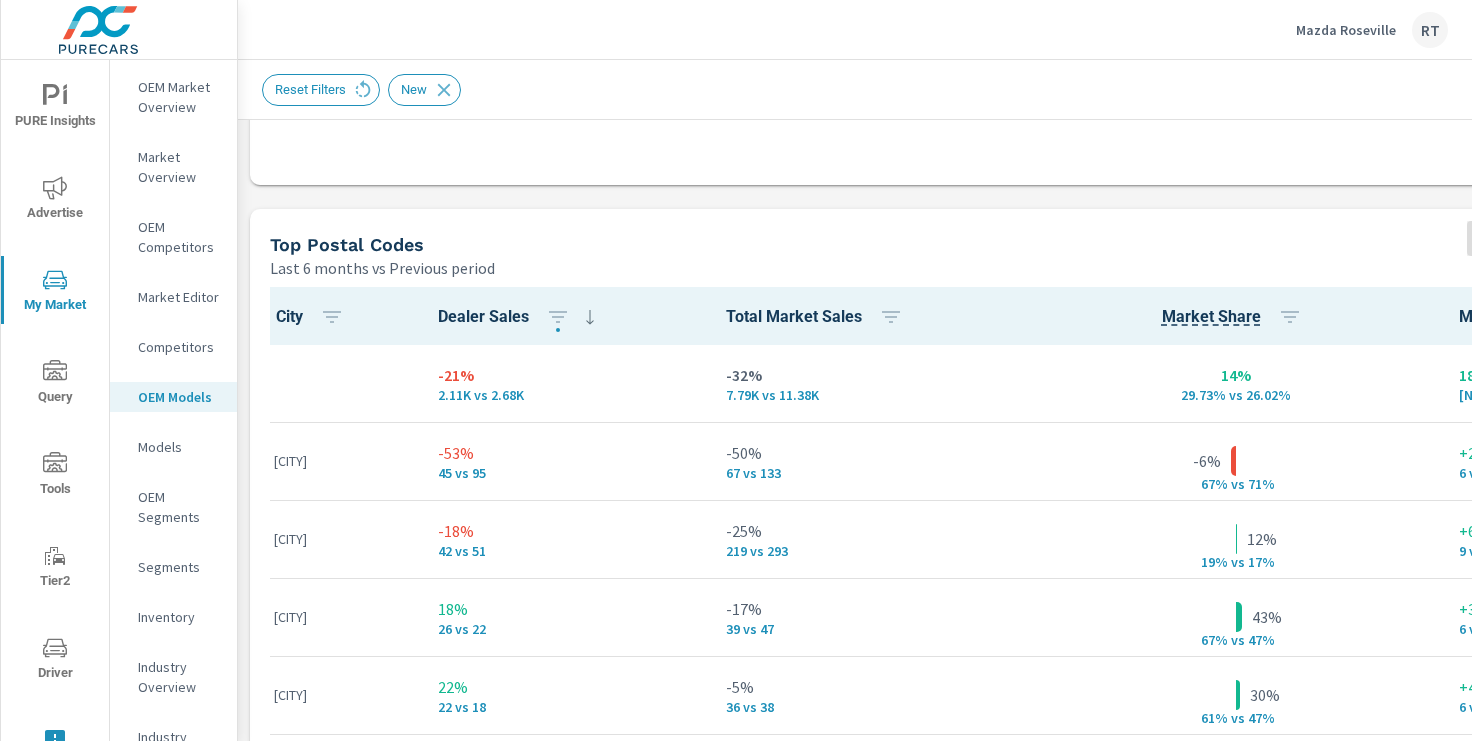 scroll, scrollTop: 2277, scrollLeft: 52, axis: both 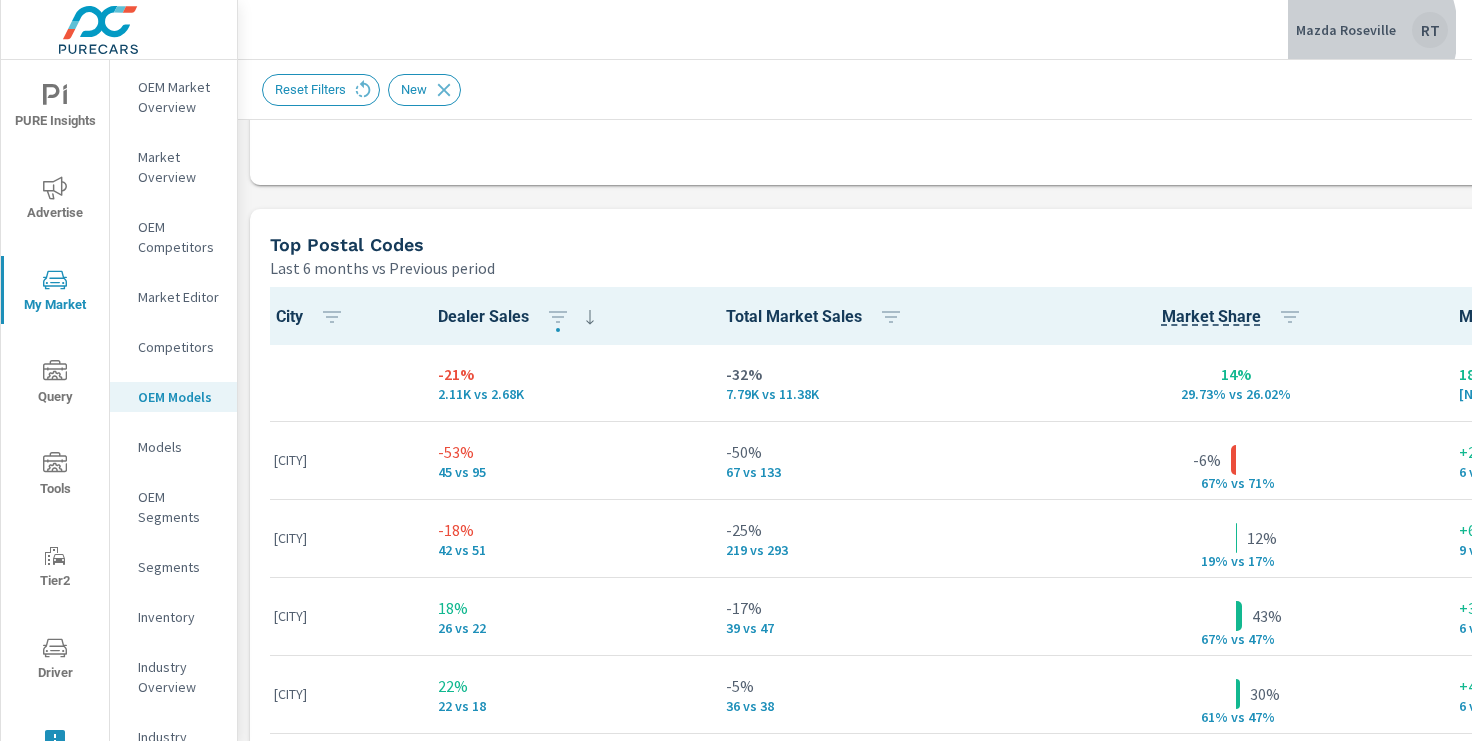 click on "Mazda Roseville" at bounding box center (1346, 30) 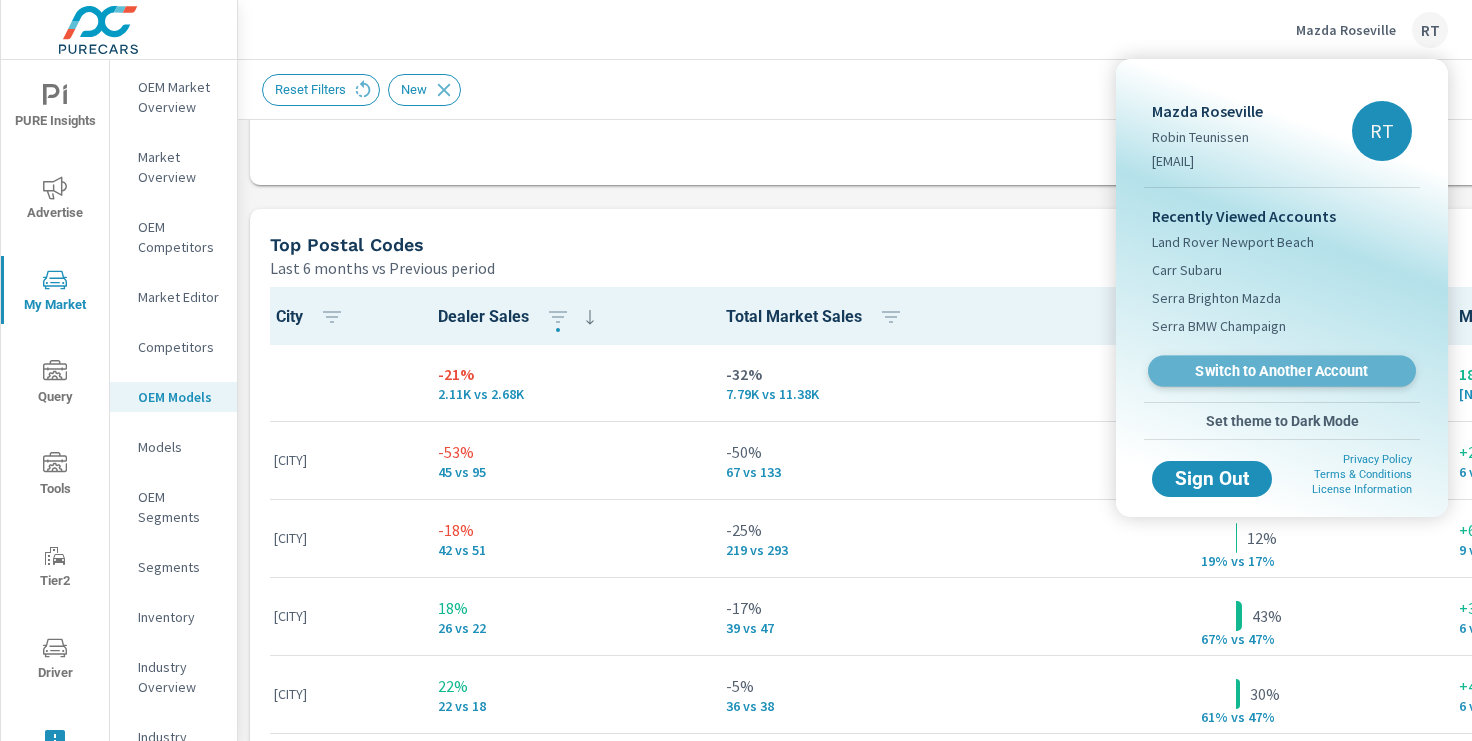 click on "Switch to Another Account" at bounding box center [1281, 371] 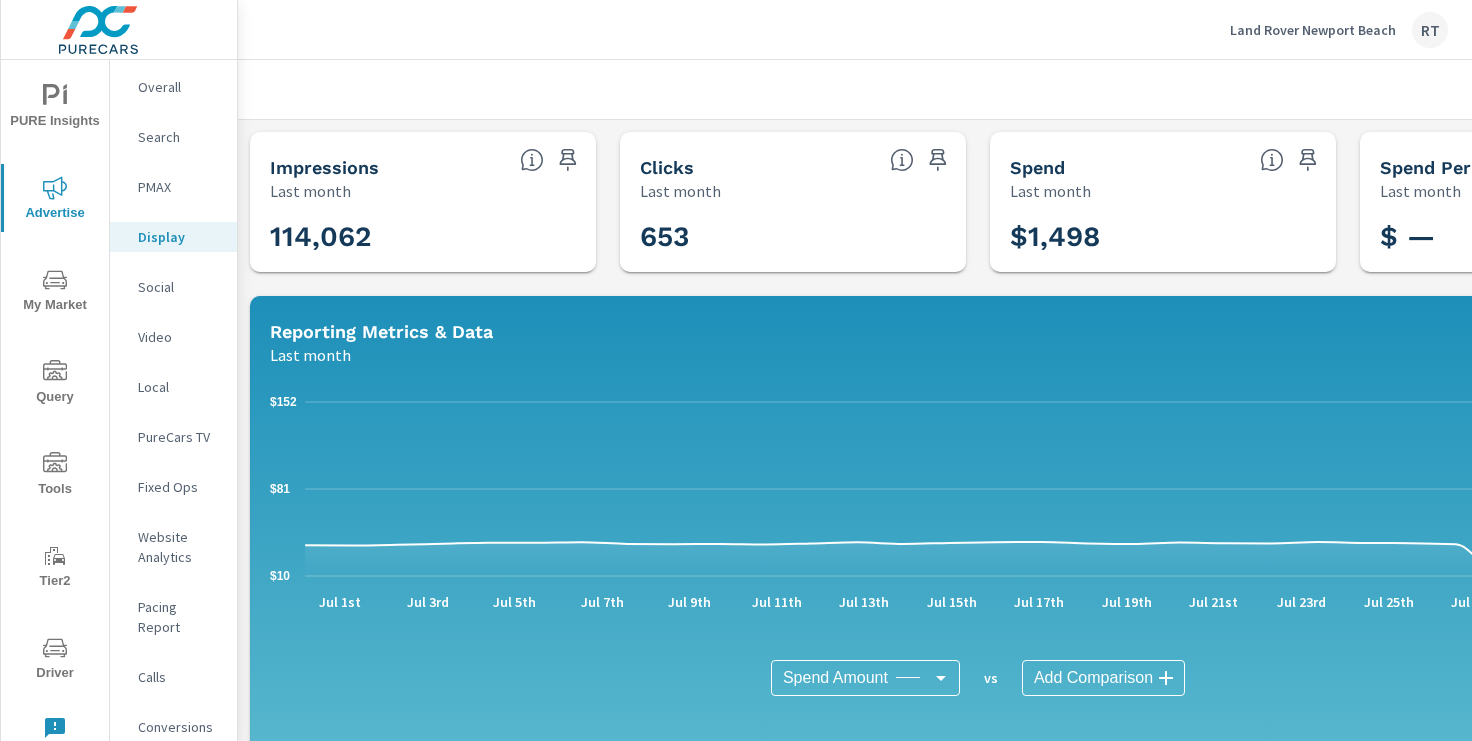 scroll, scrollTop: 0, scrollLeft: 0, axis: both 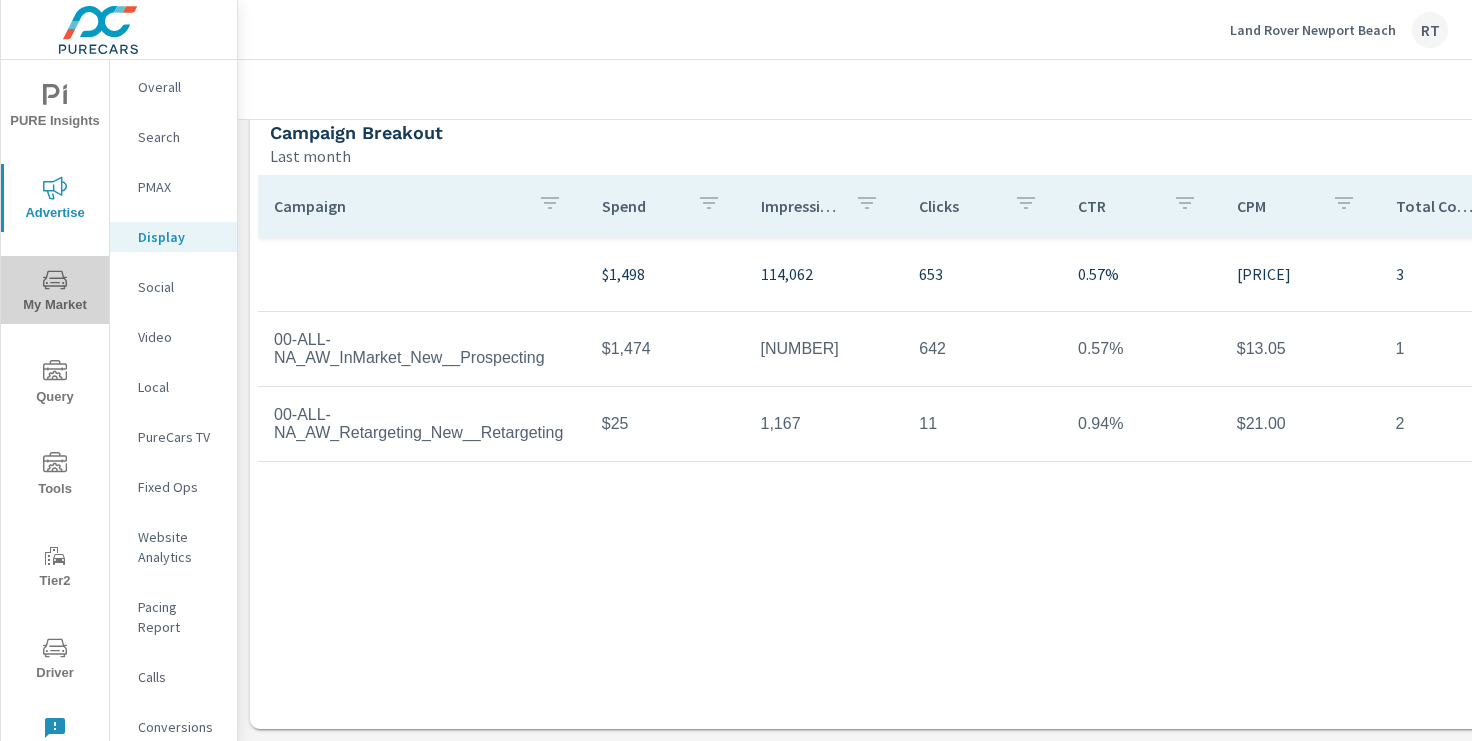 click 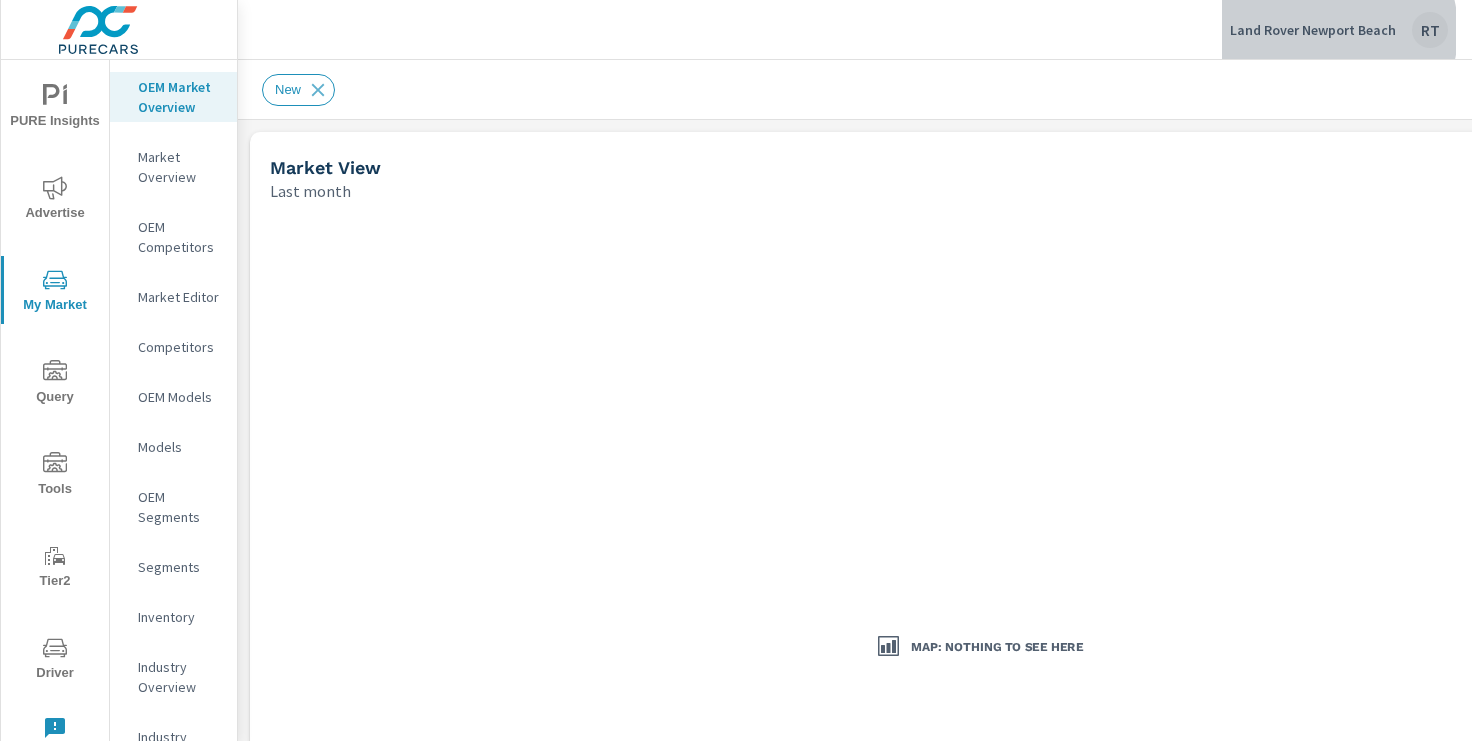 click on "Land Rover Newport Beach" at bounding box center [1313, 30] 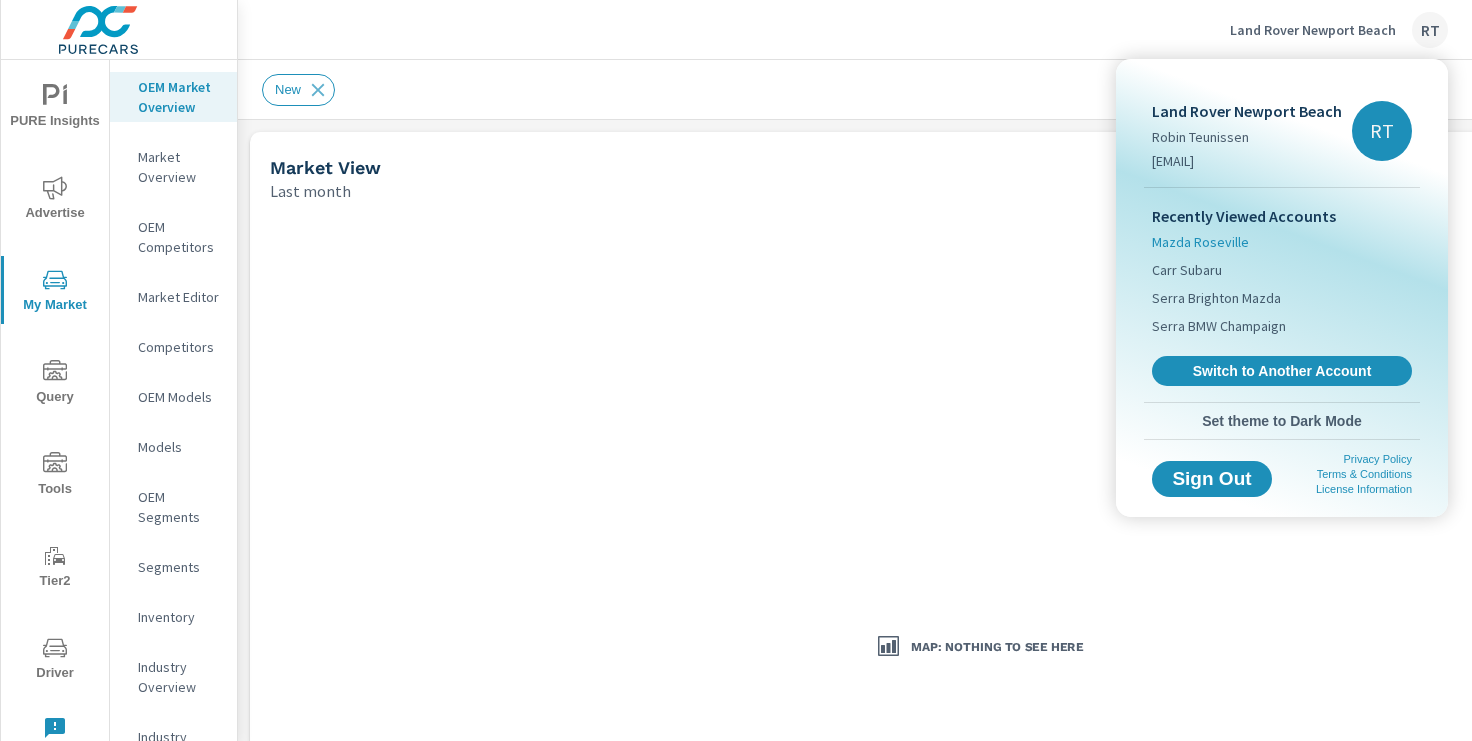 click on "Mazda Roseville" at bounding box center (1200, 242) 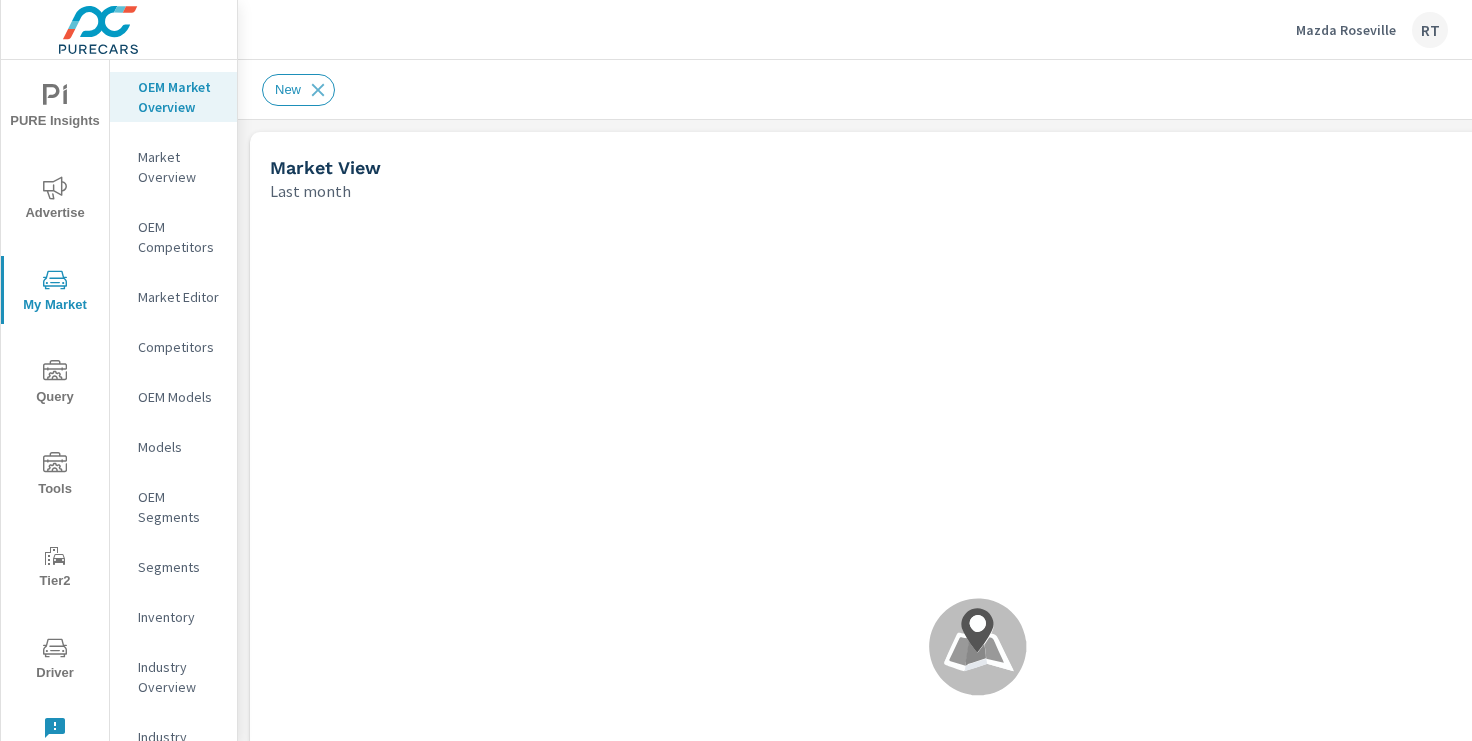 scroll, scrollTop: 0, scrollLeft: 246, axis: horizontal 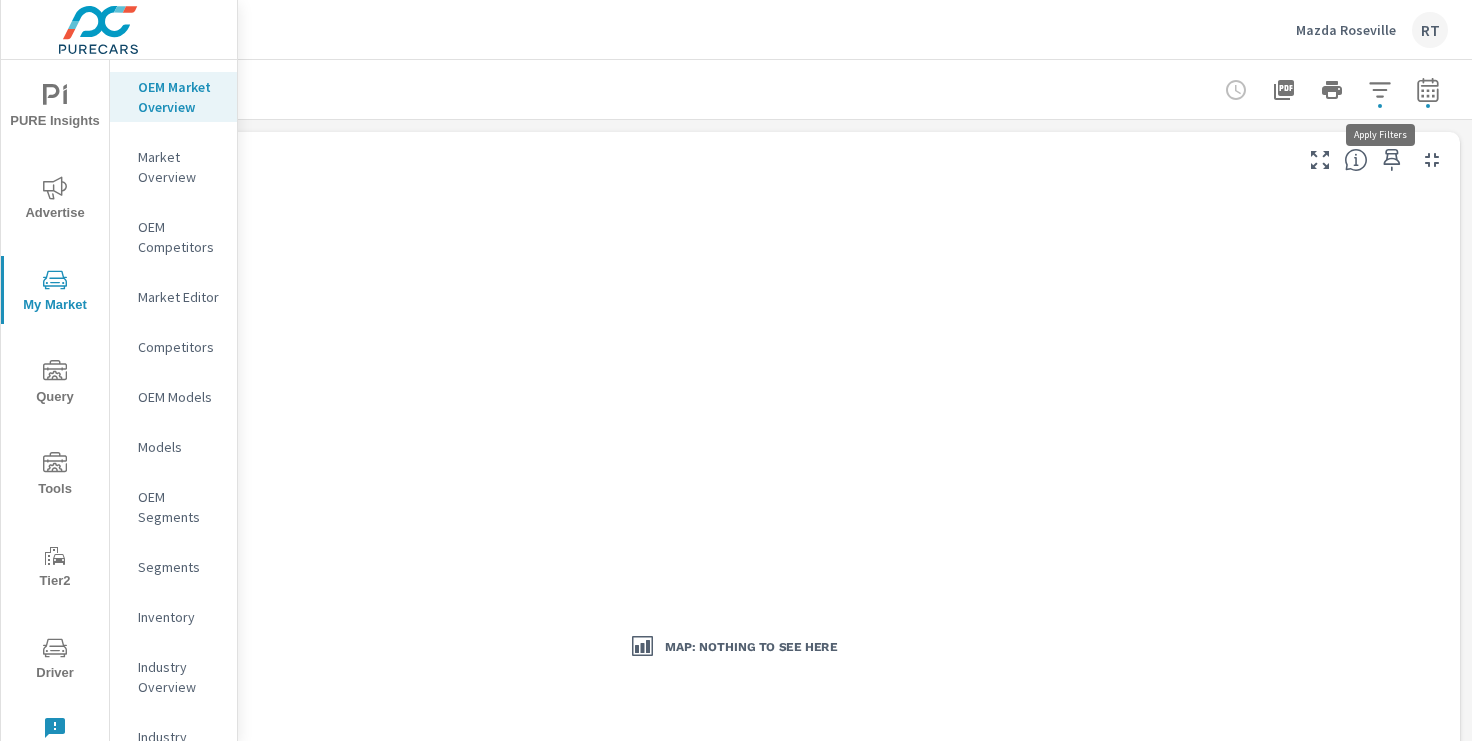 click 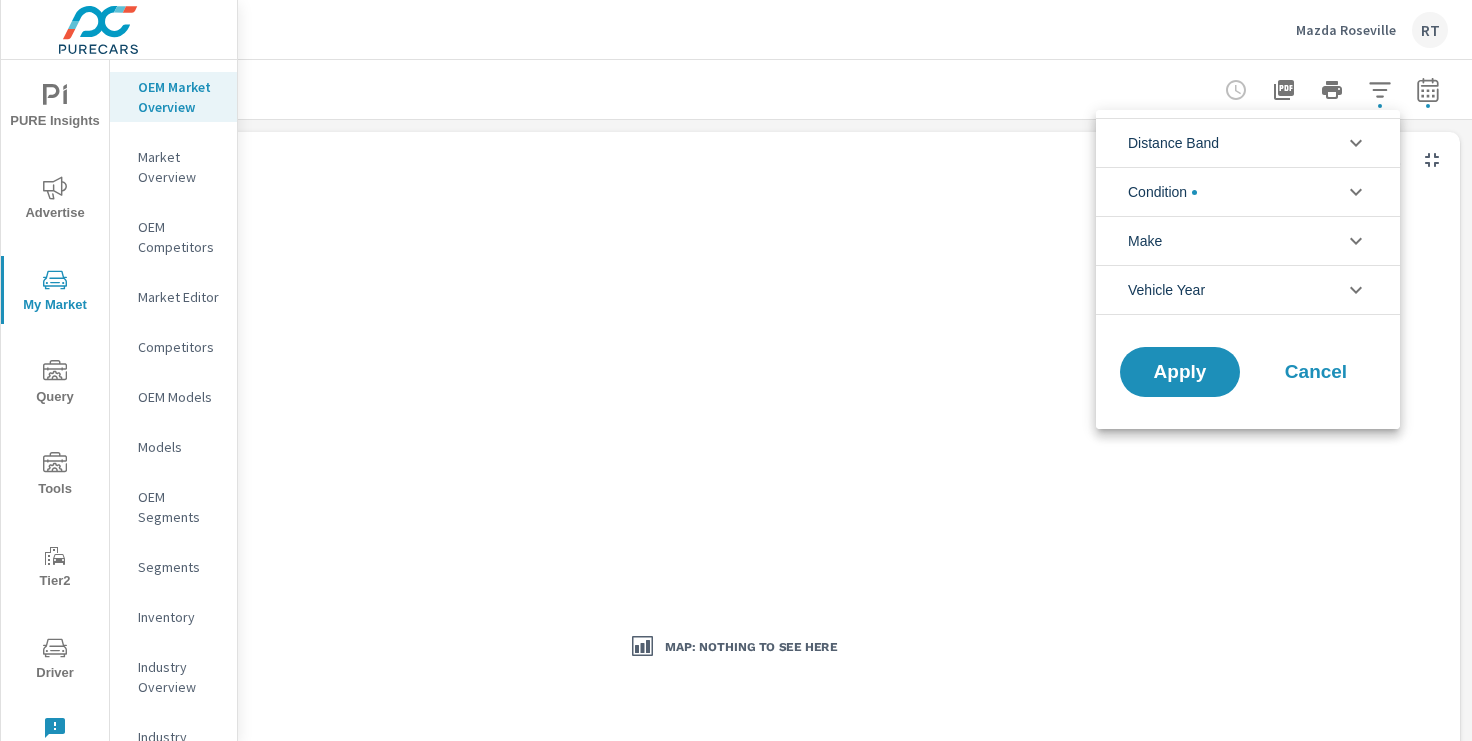 click 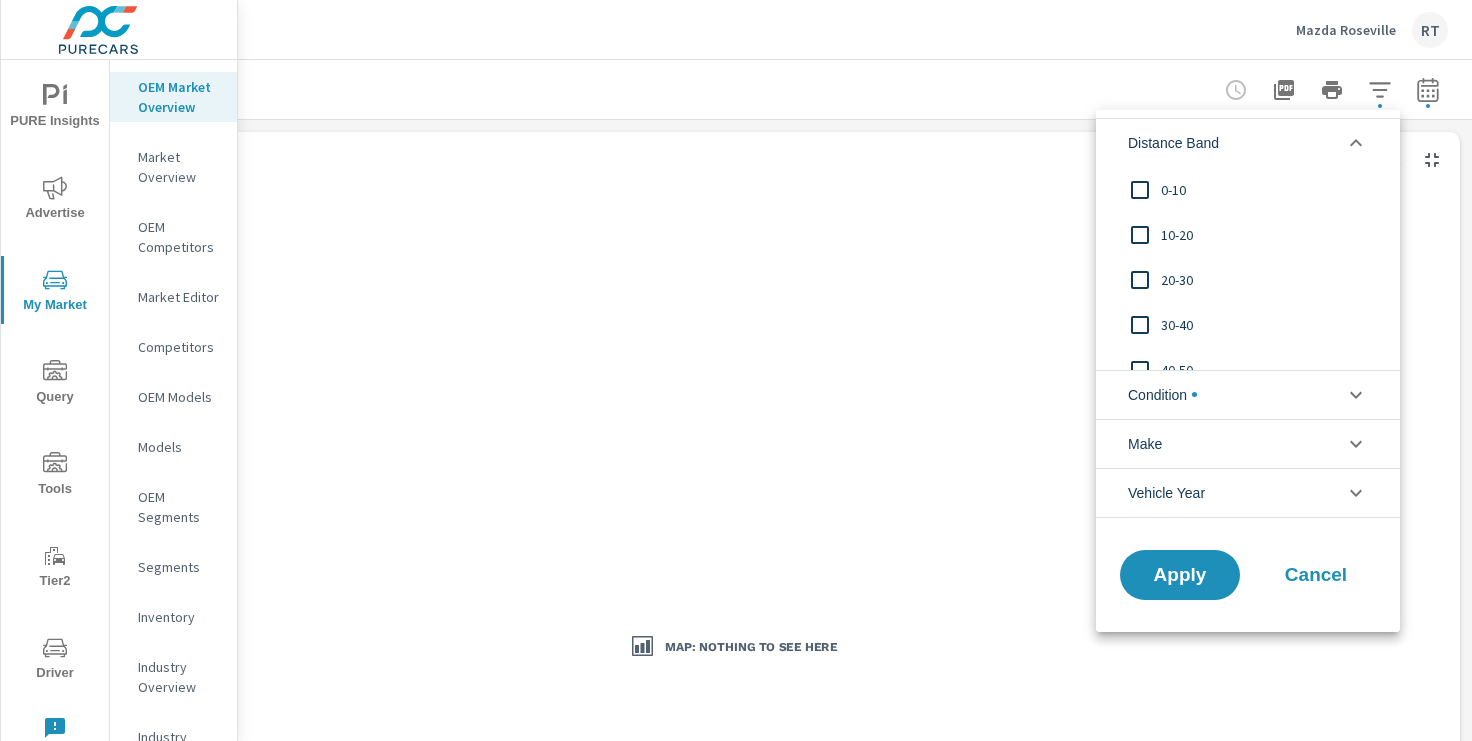 click at bounding box center [1140, 190] 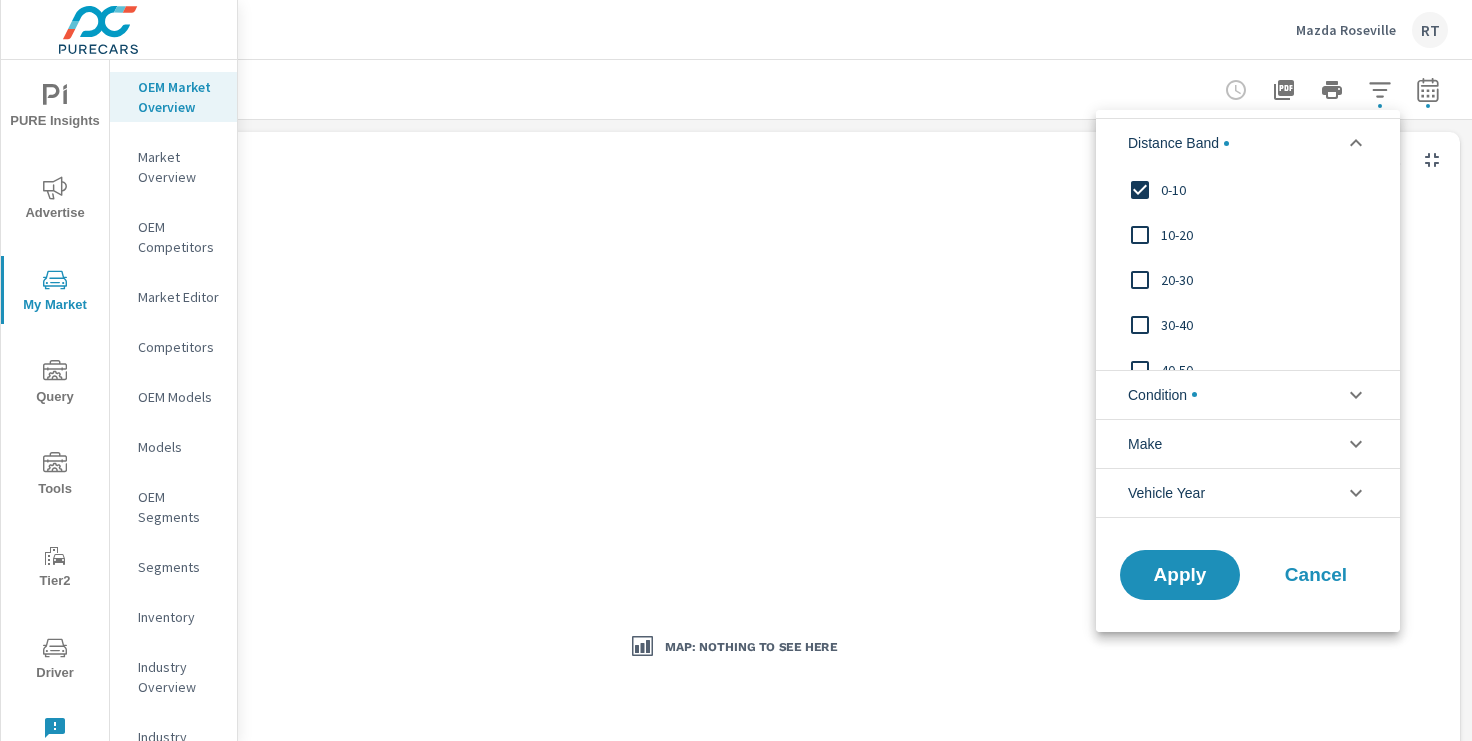 click at bounding box center (1140, 235) 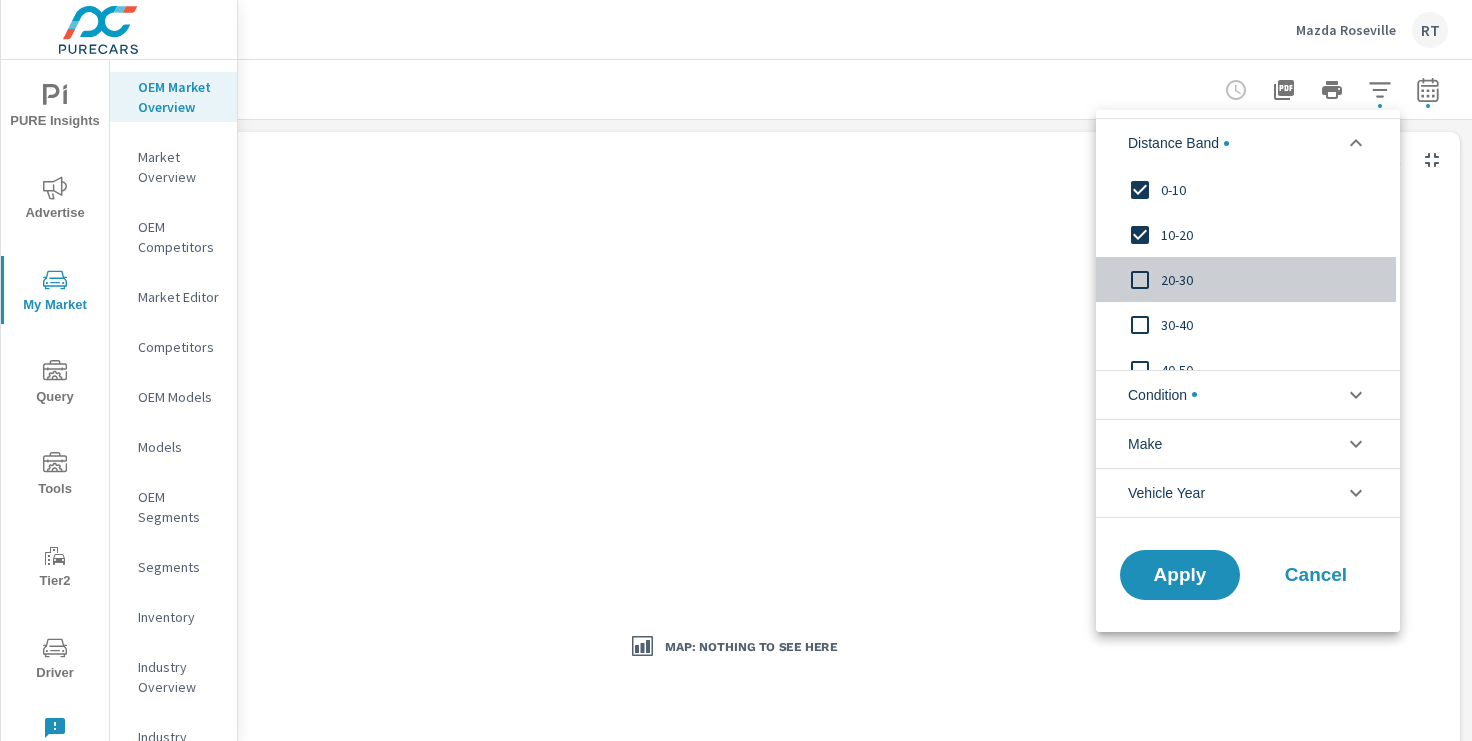 click at bounding box center [1140, 280] 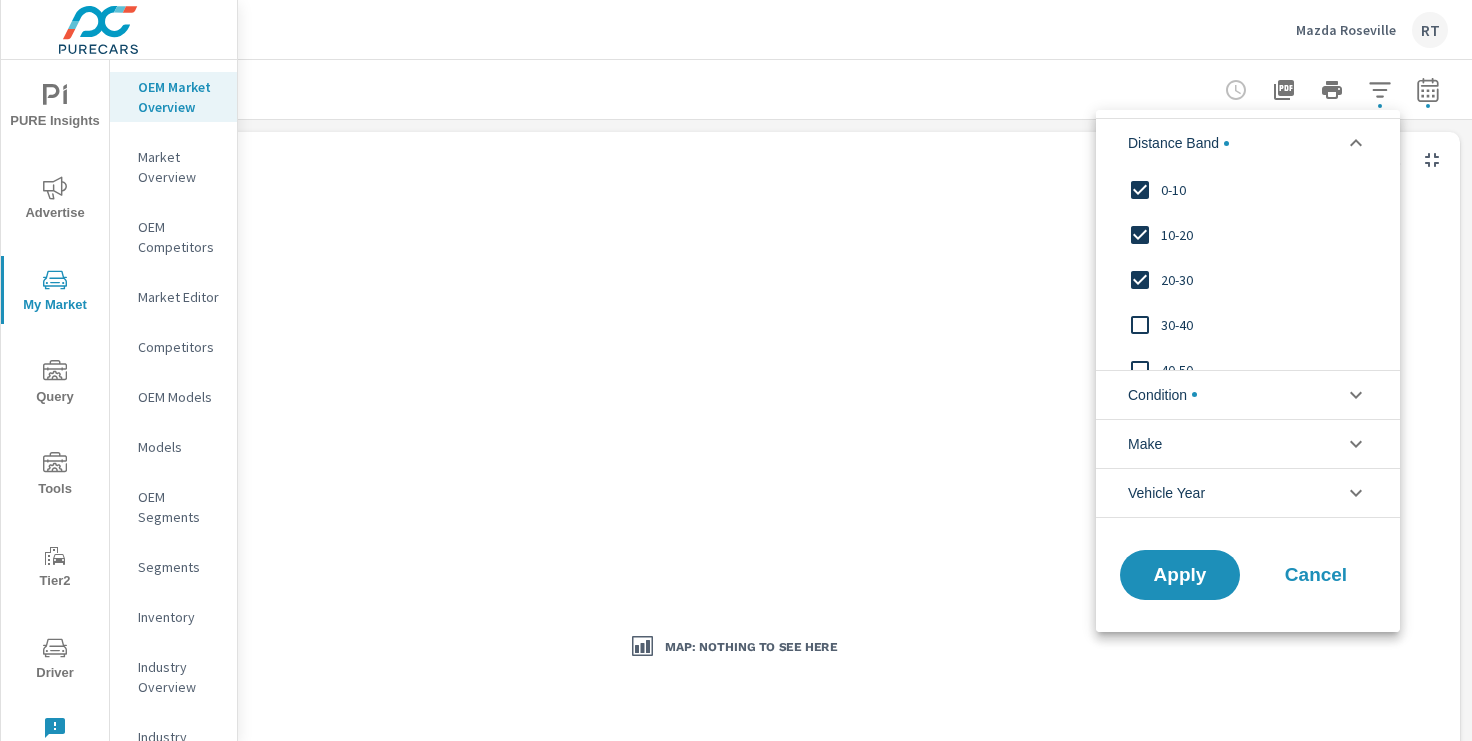 click at bounding box center (1140, 325) 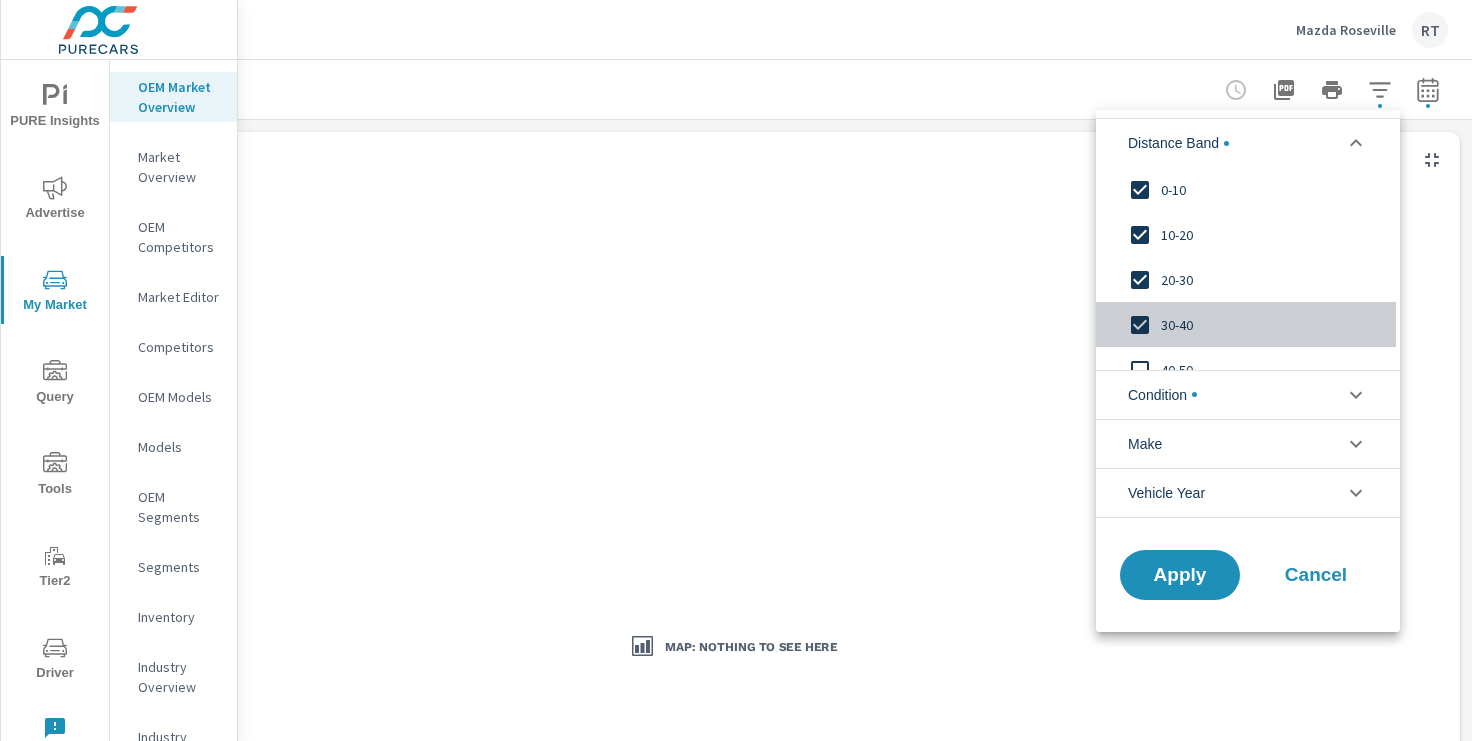 click at bounding box center (1140, 325) 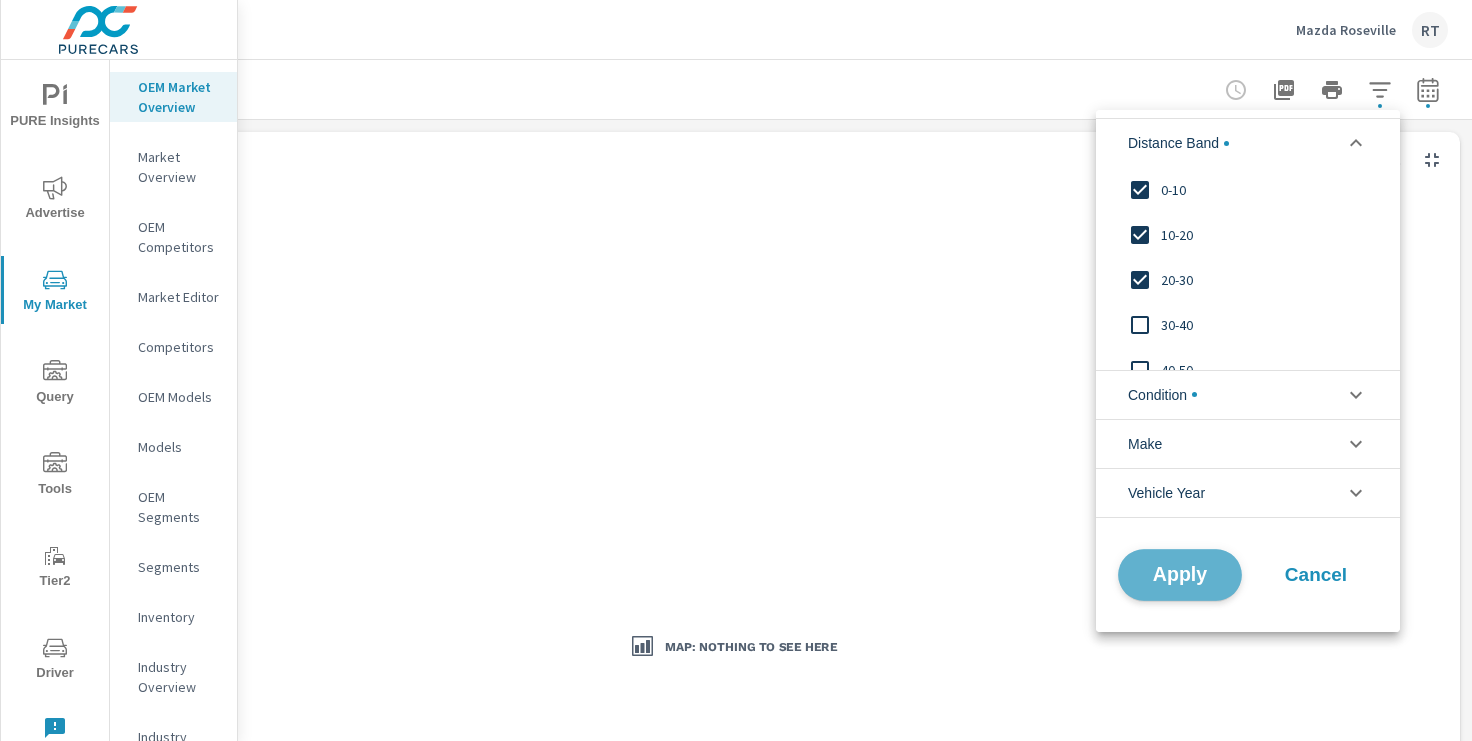 click on "Apply" at bounding box center (1180, 574) 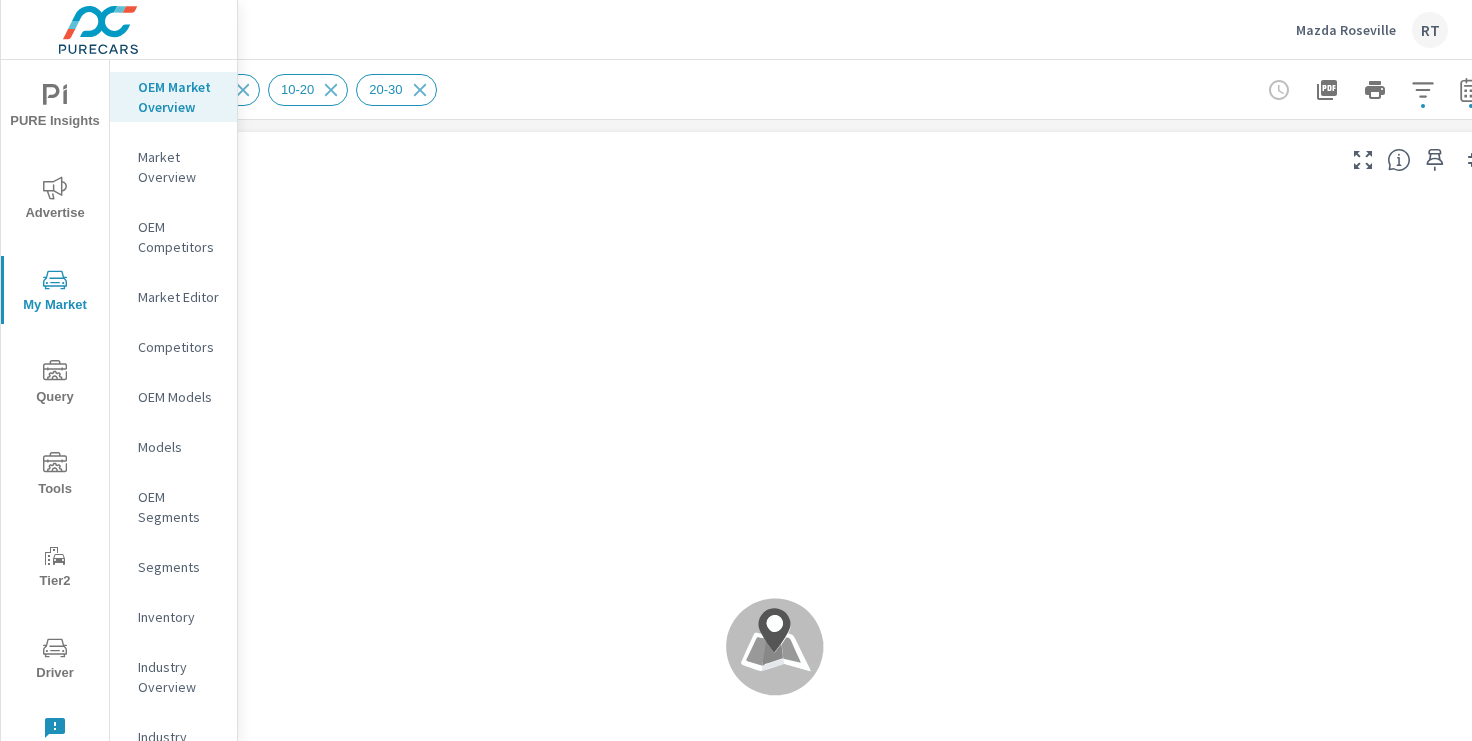 scroll, scrollTop: 0, scrollLeft: 246, axis: horizontal 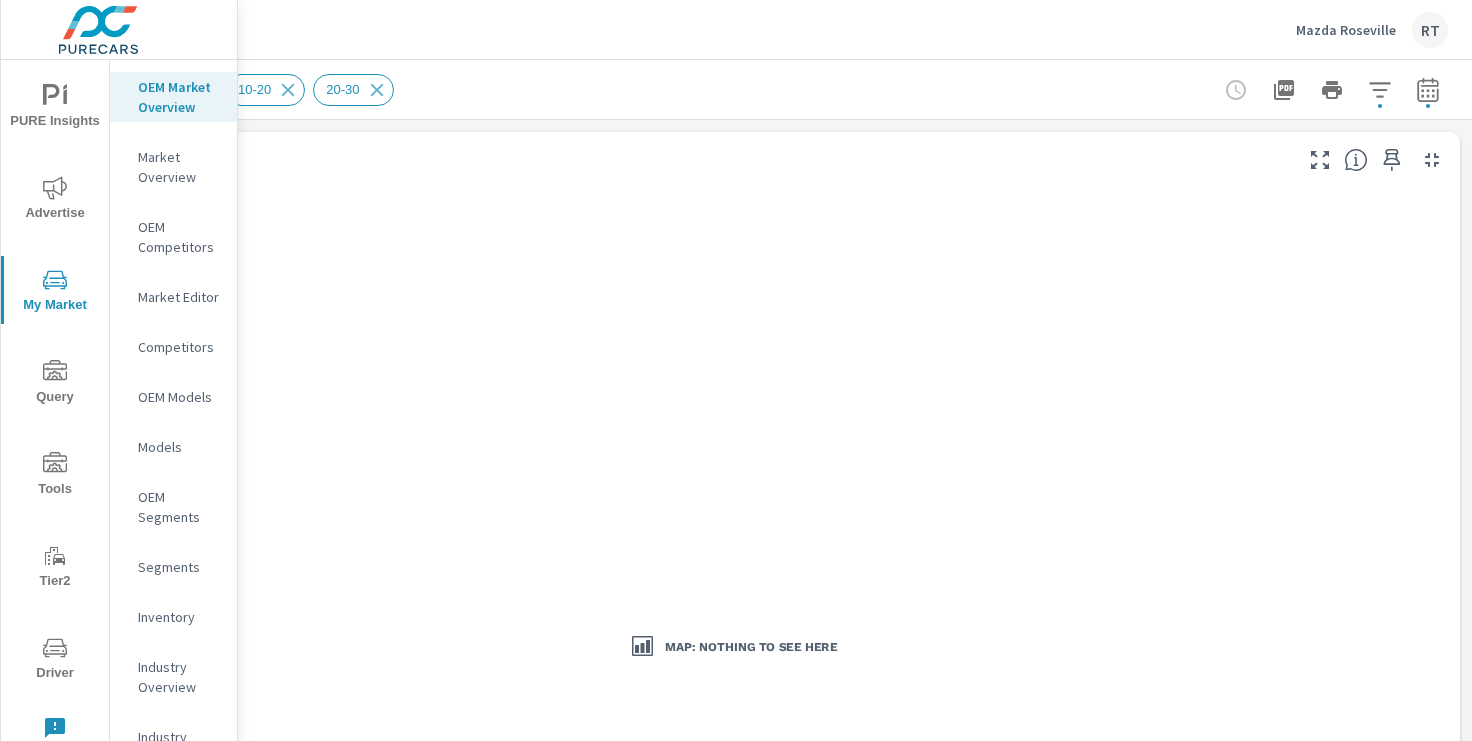 click 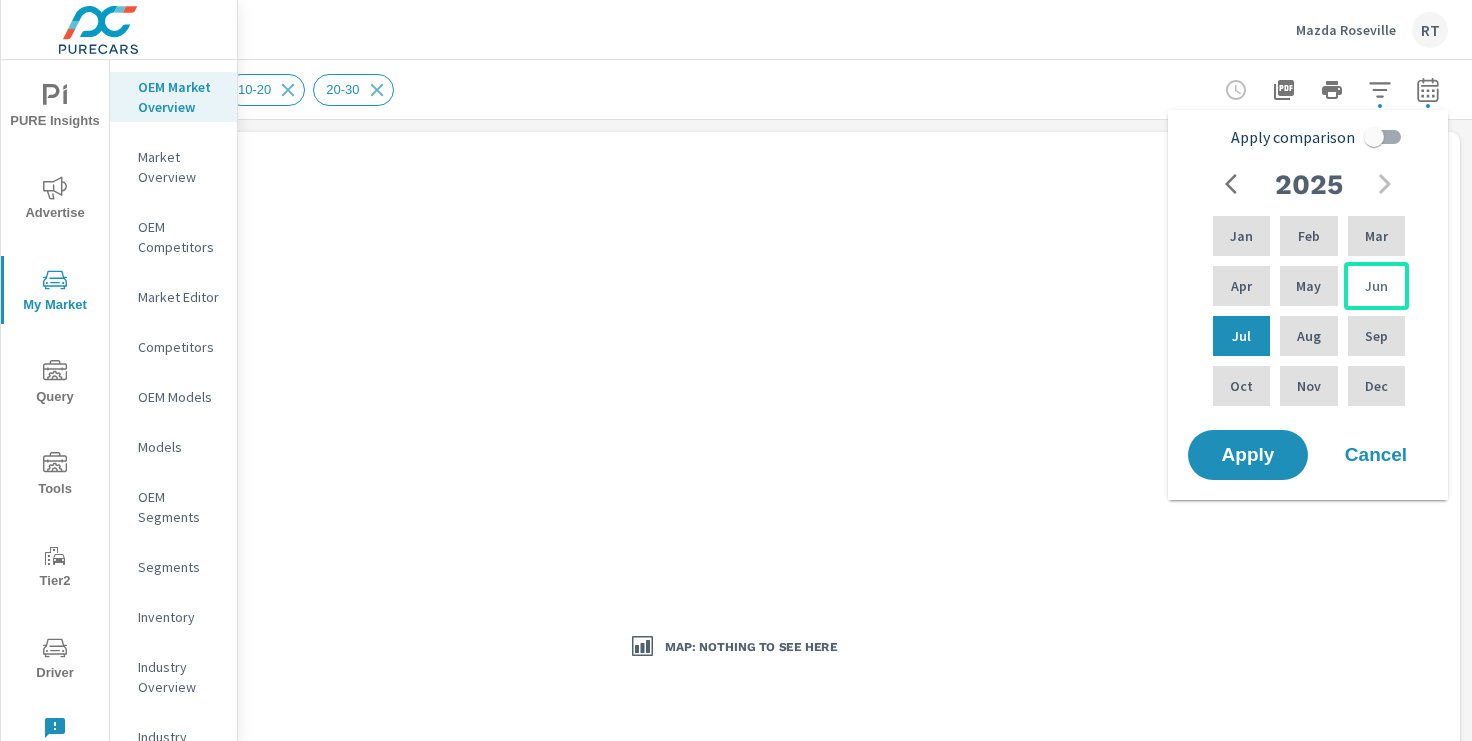 click on "Jun" at bounding box center [1376, 286] 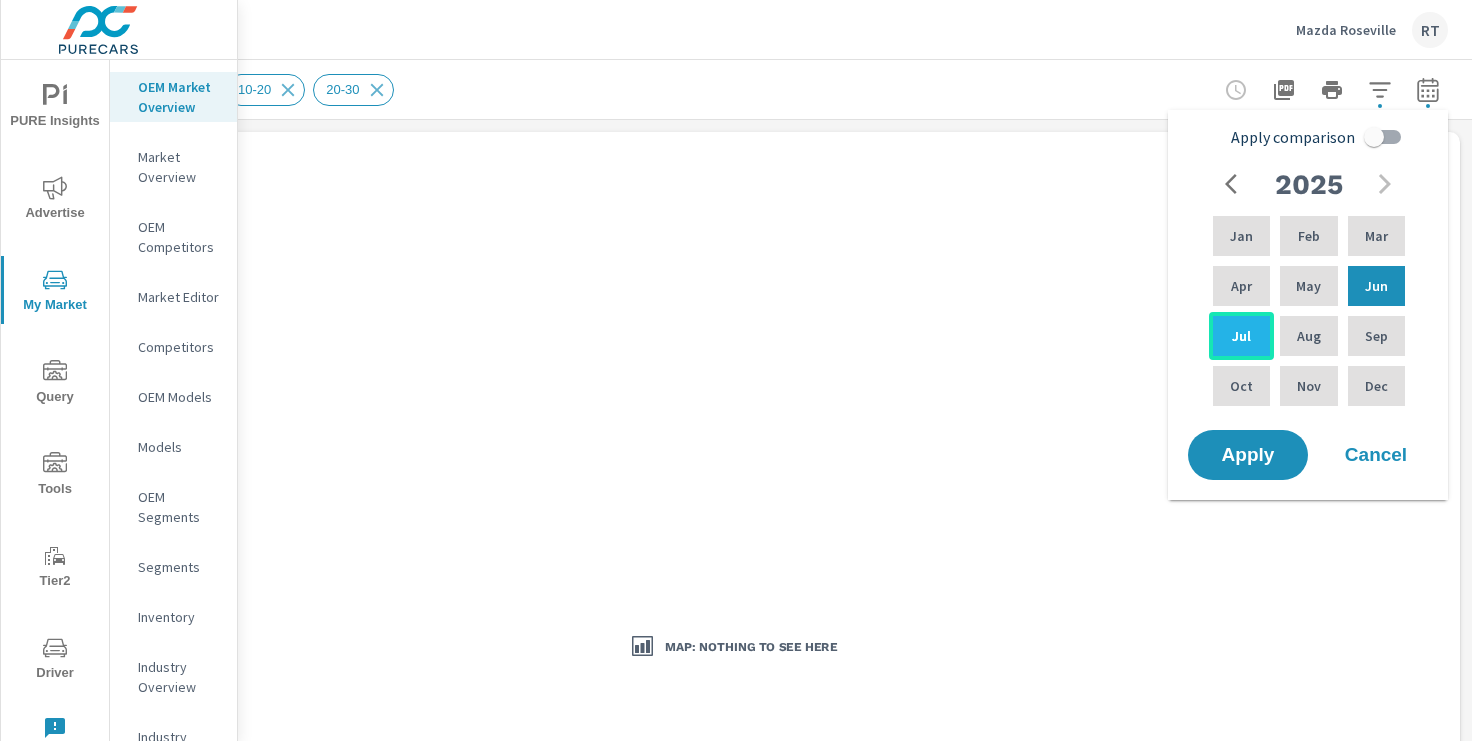 click on "Jul" at bounding box center [1241, 336] 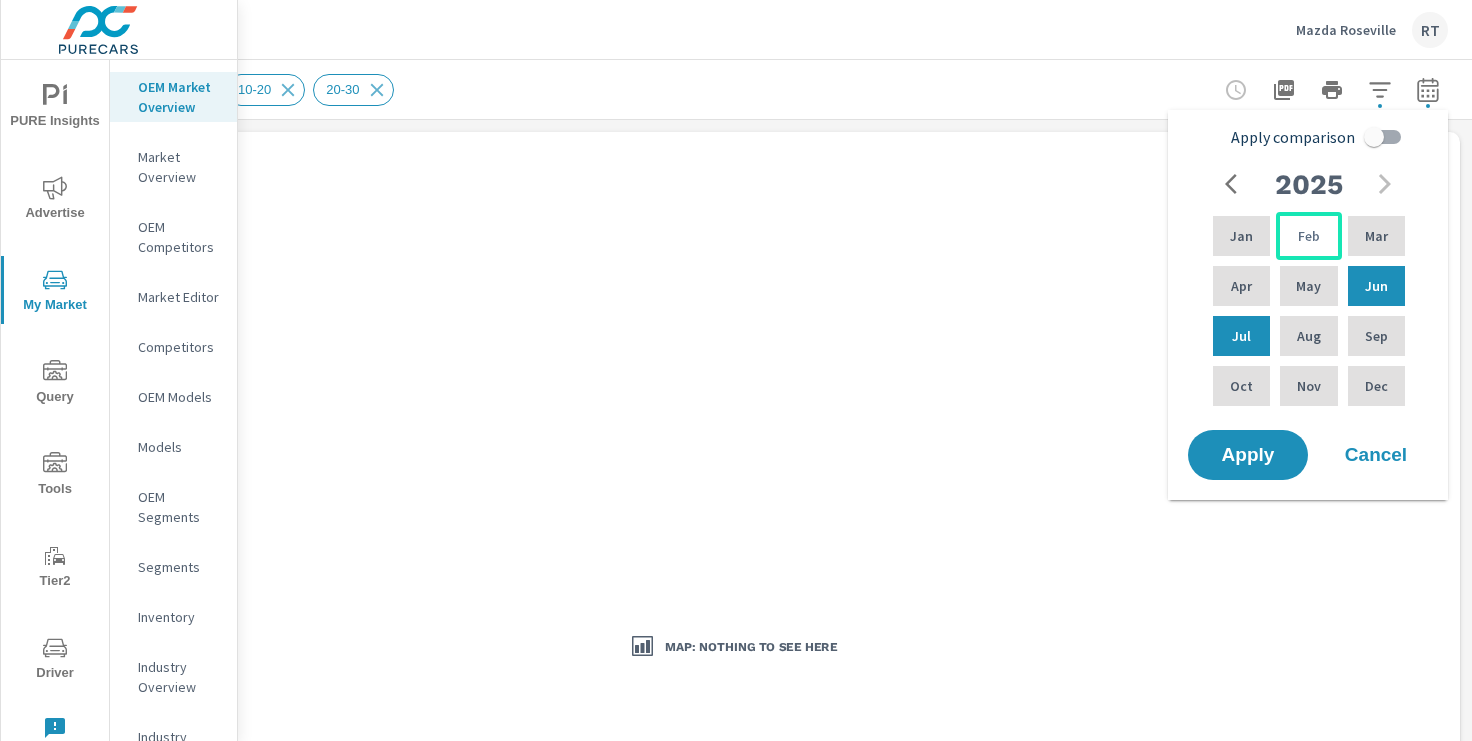 click on "Feb" at bounding box center (1309, 236) 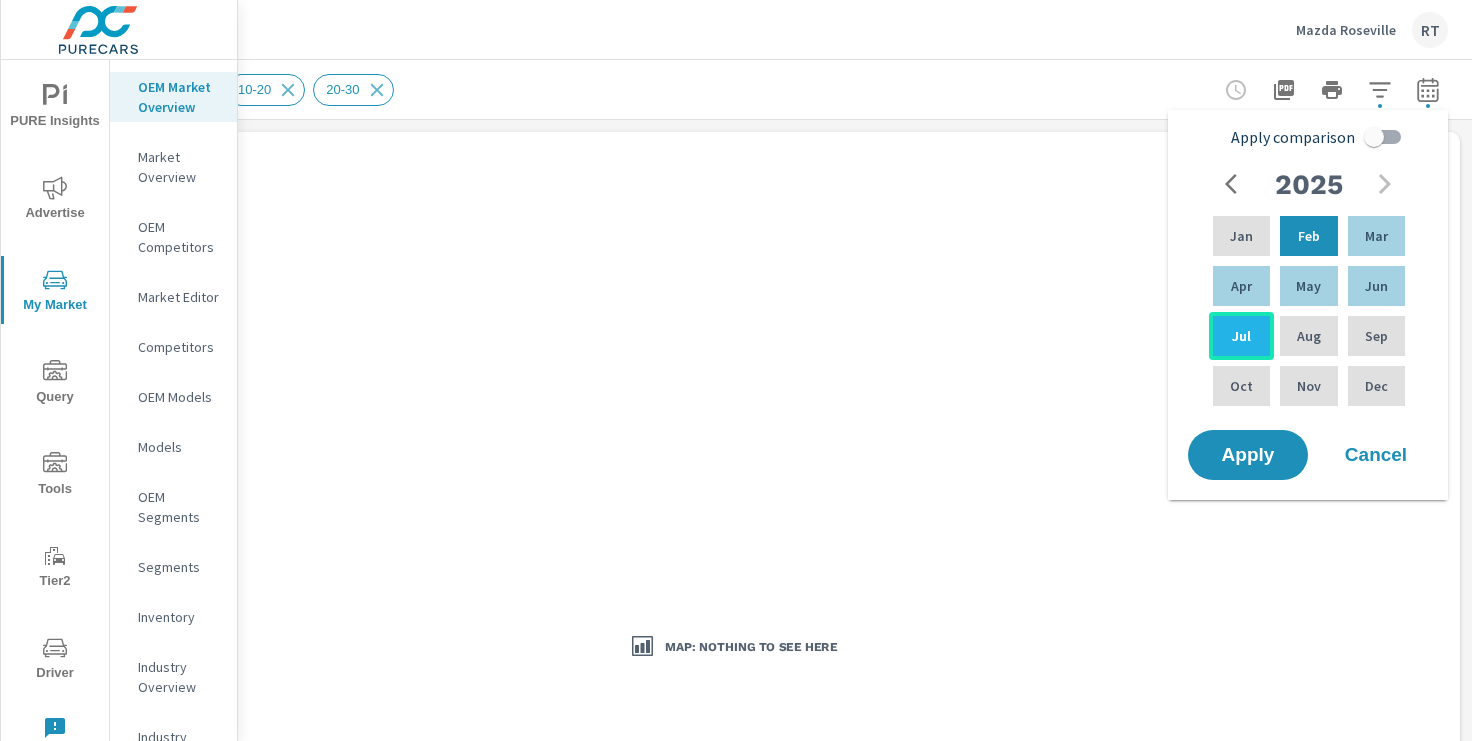 click on "Jul" at bounding box center [1241, 336] 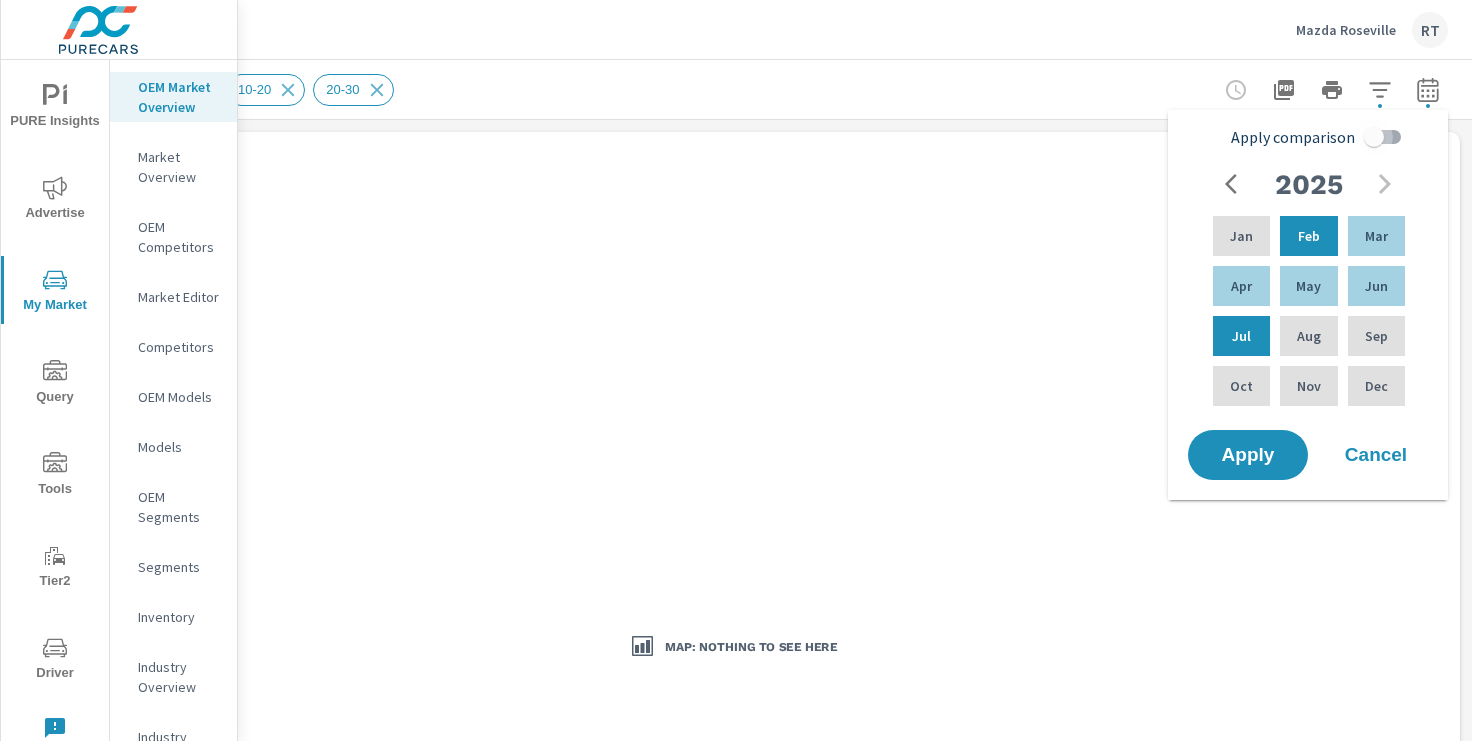 click on "Apply comparison" at bounding box center (1374, 137) 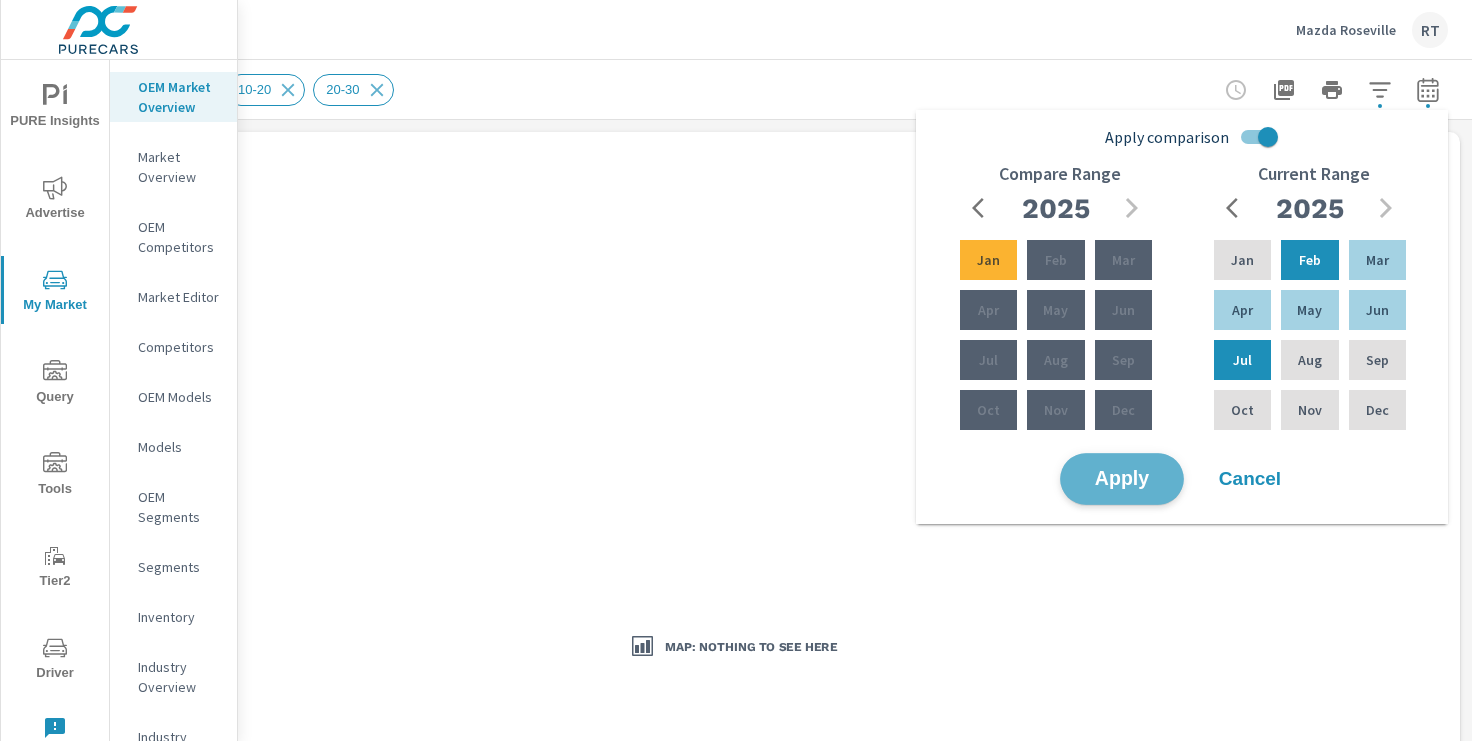 click on "Apply" at bounding box center (1122, 479) 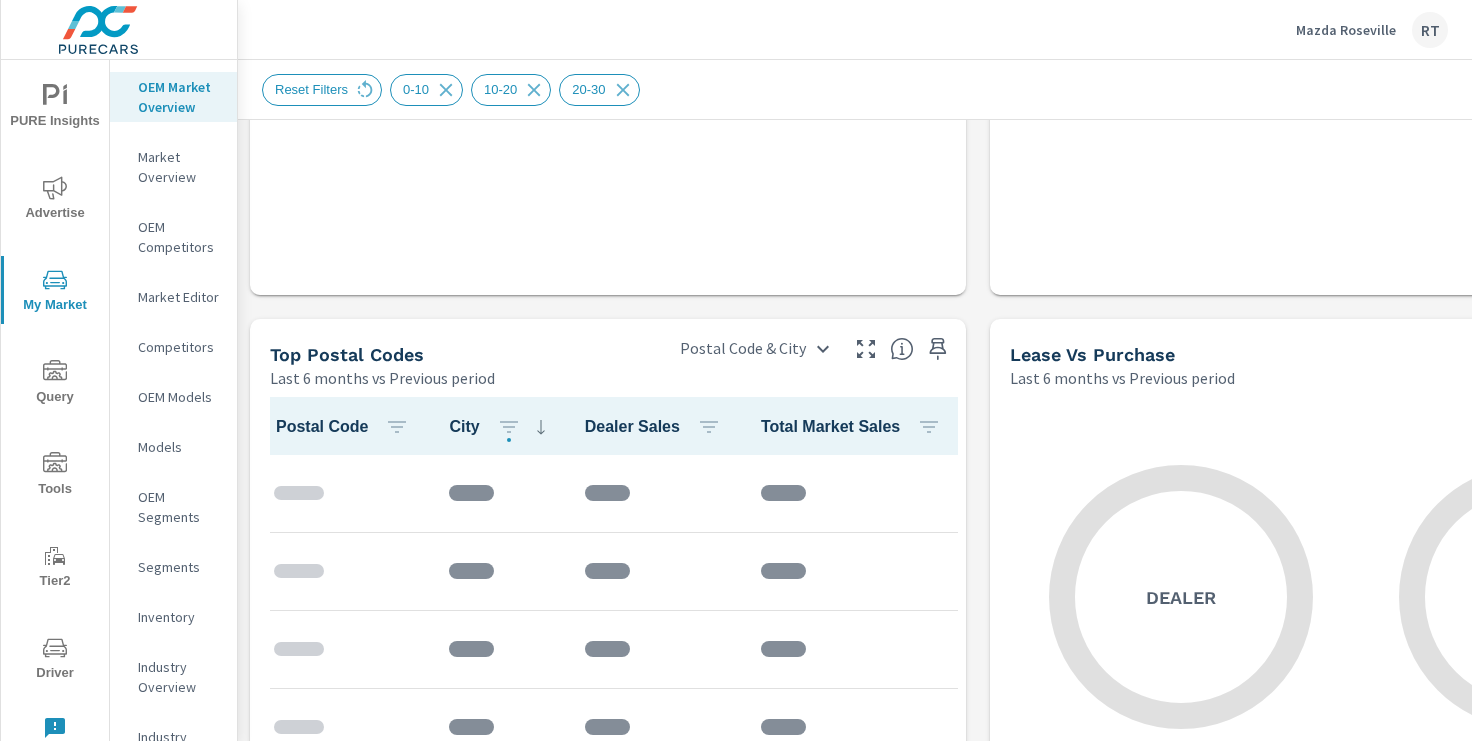 scroll, scrollTop: 2175, scrollLeft: 0, axis: vertical 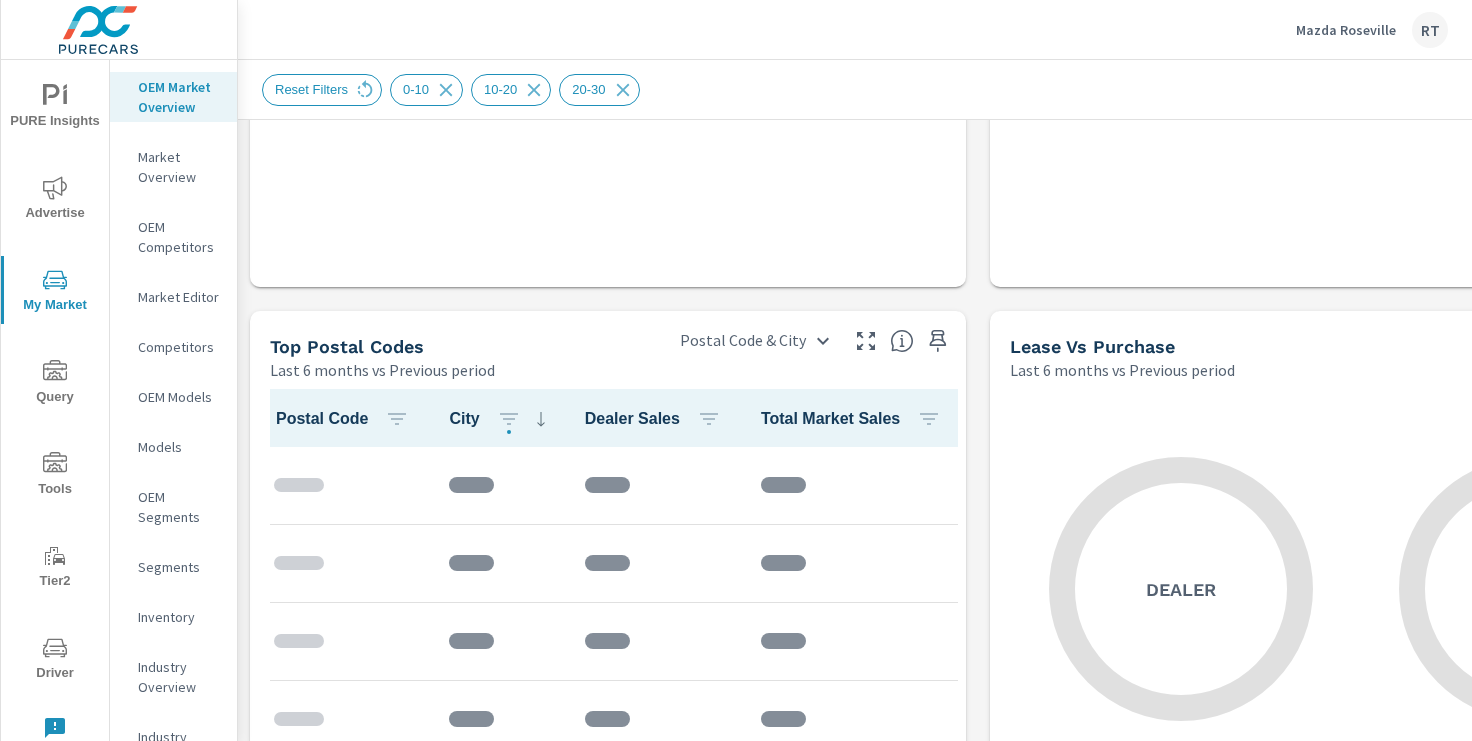 click on "OEM Models" at bounding box center (179, 397) 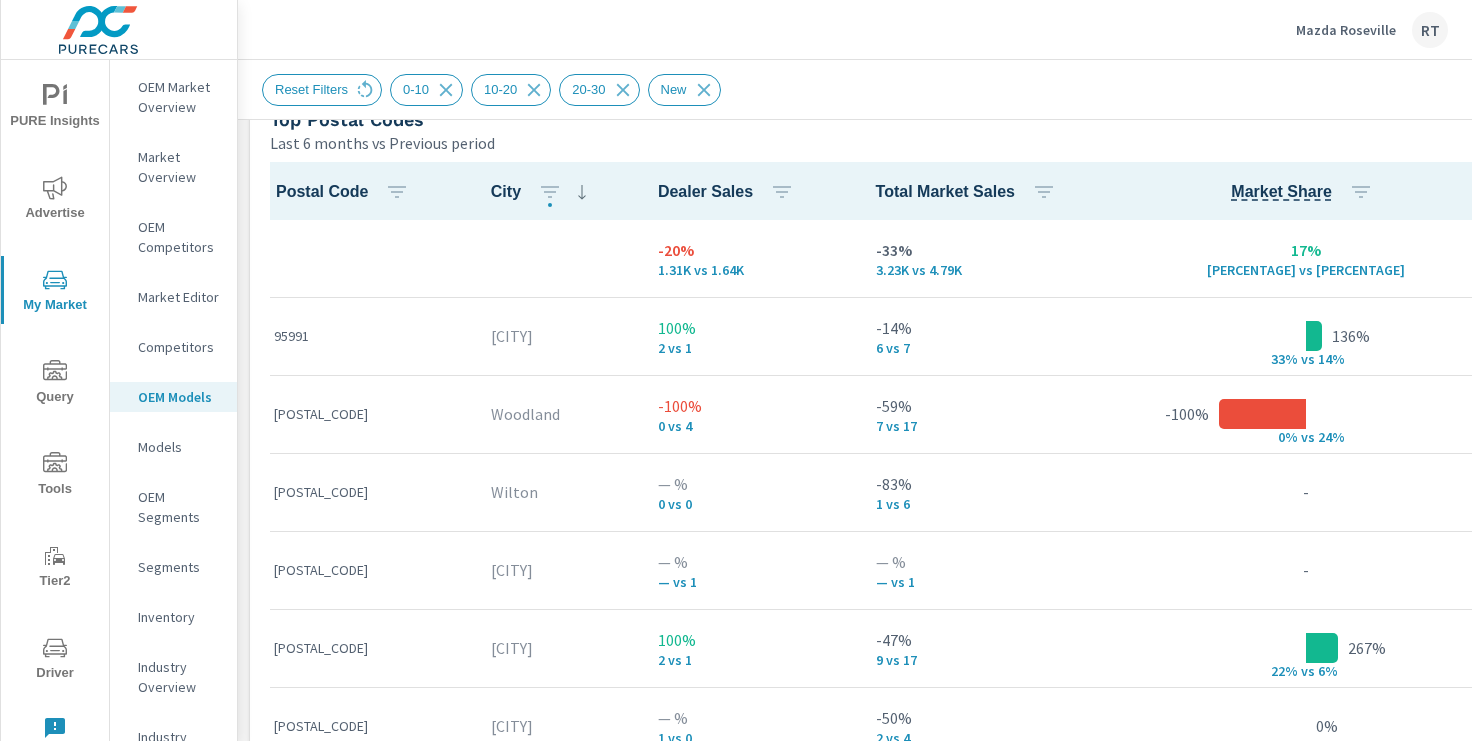 scroll, scrollTop: 2367, scrollLeft: 0, axis: vertical 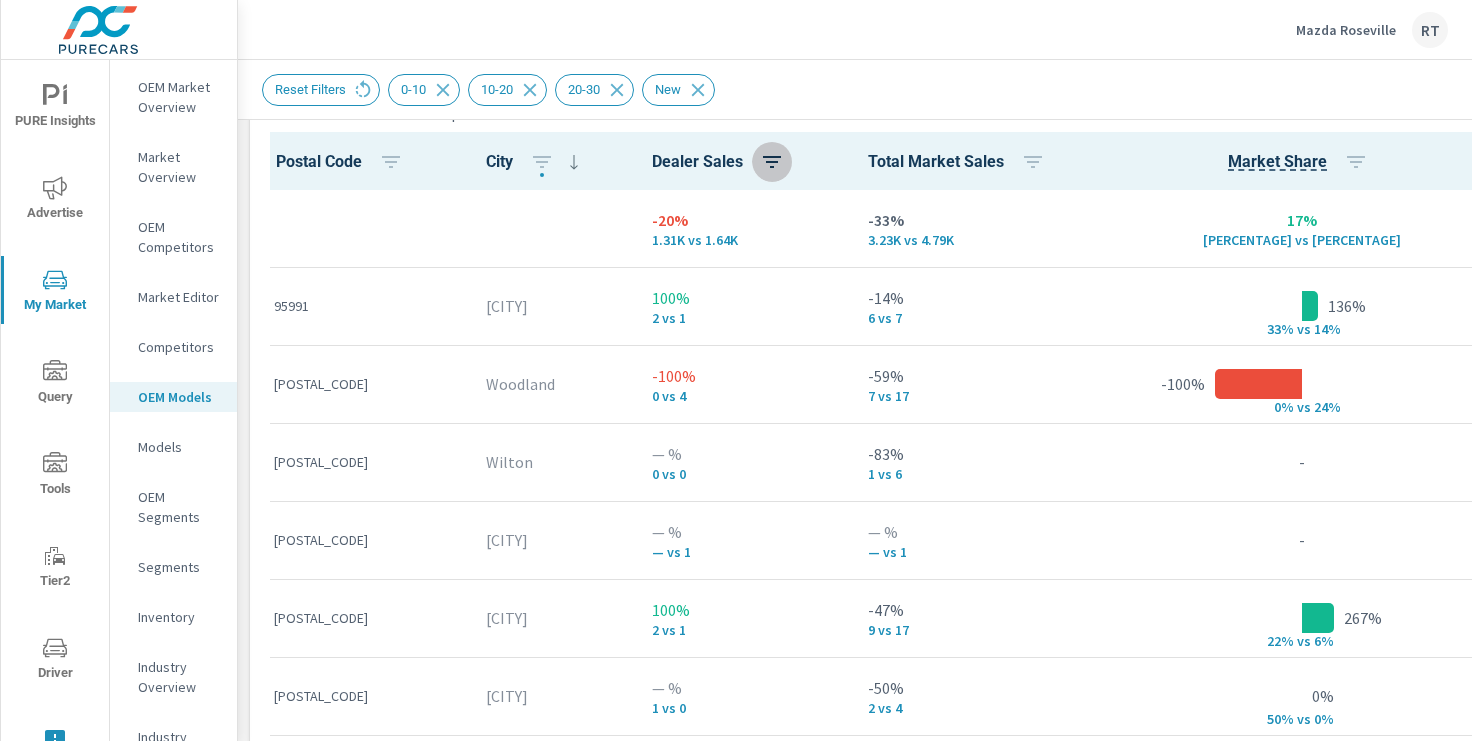 click 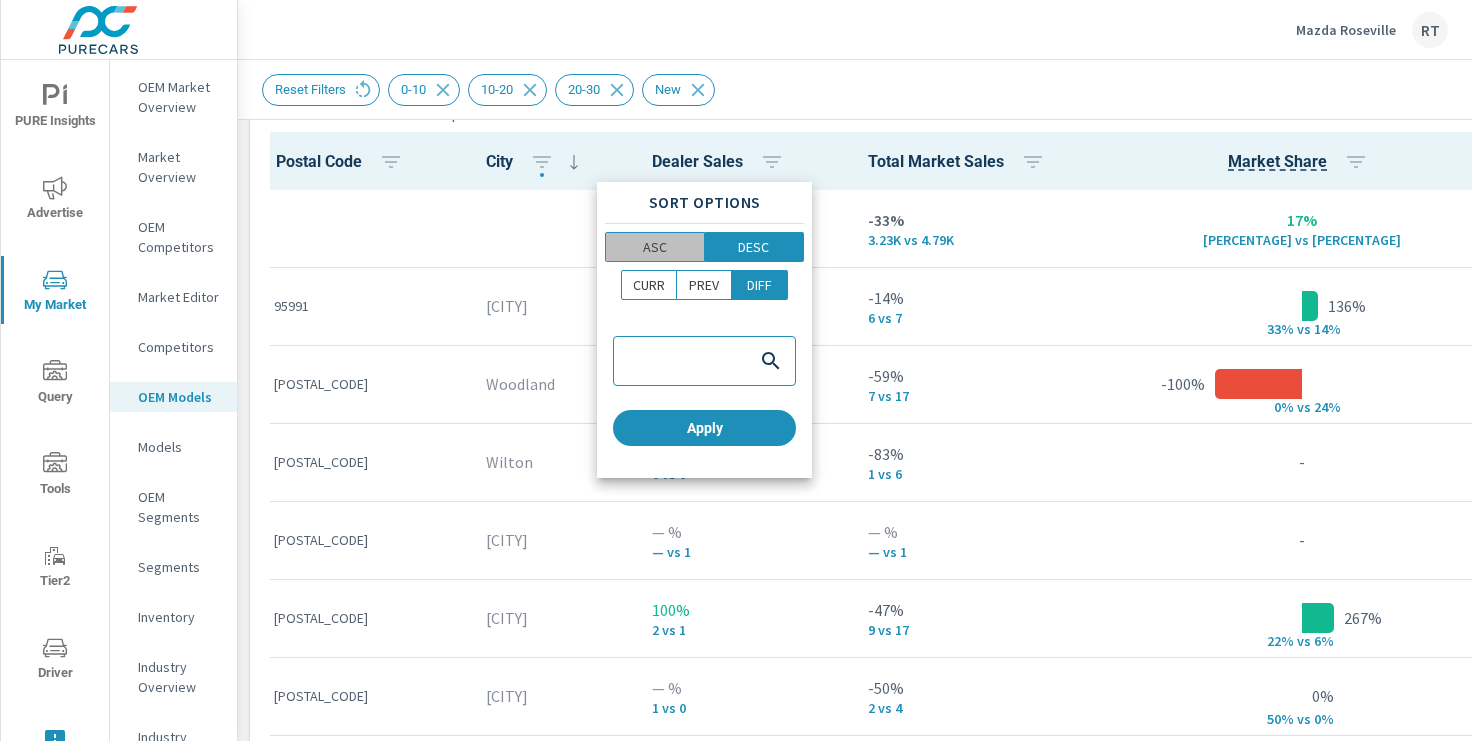 click on "ASC" at bounding box center (655, 247) 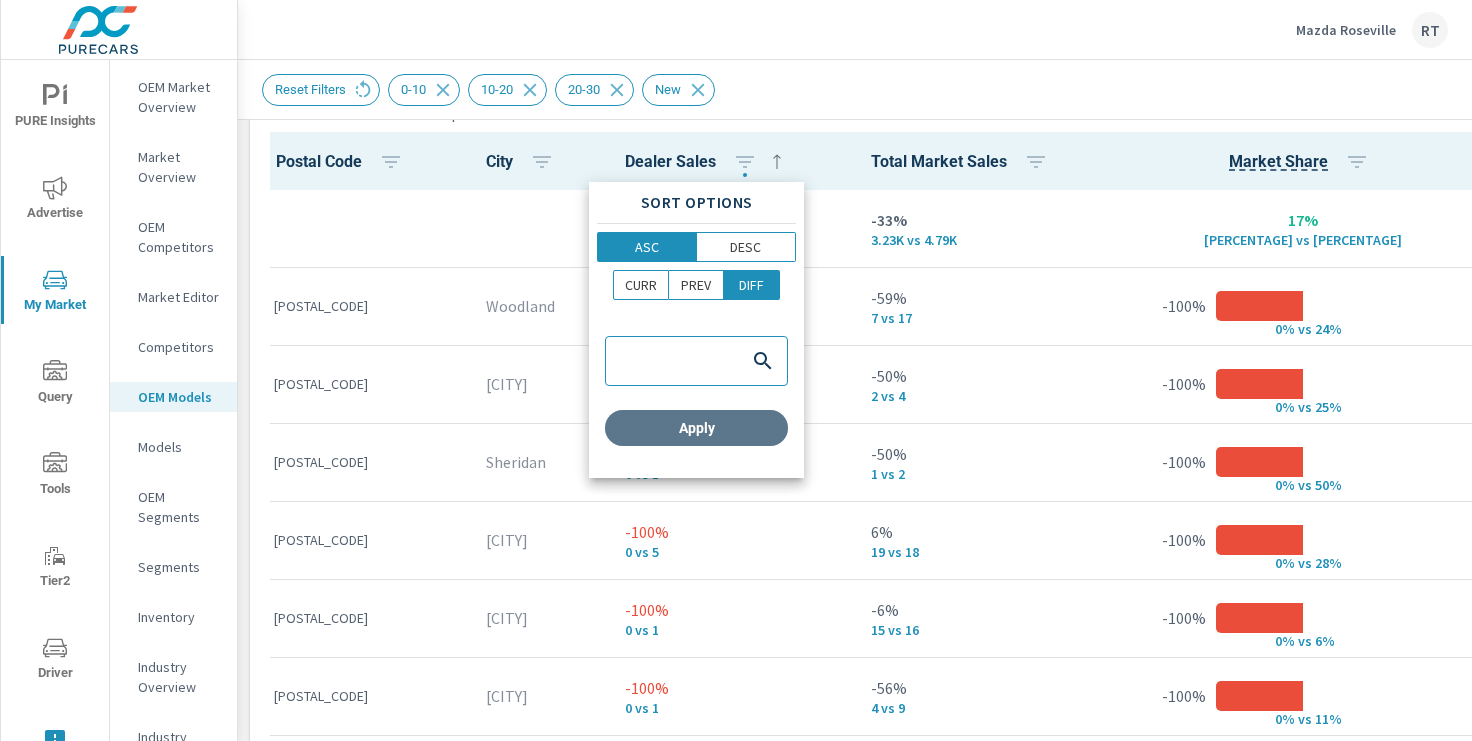 click on "Apply" at bounding box center [696, 428] 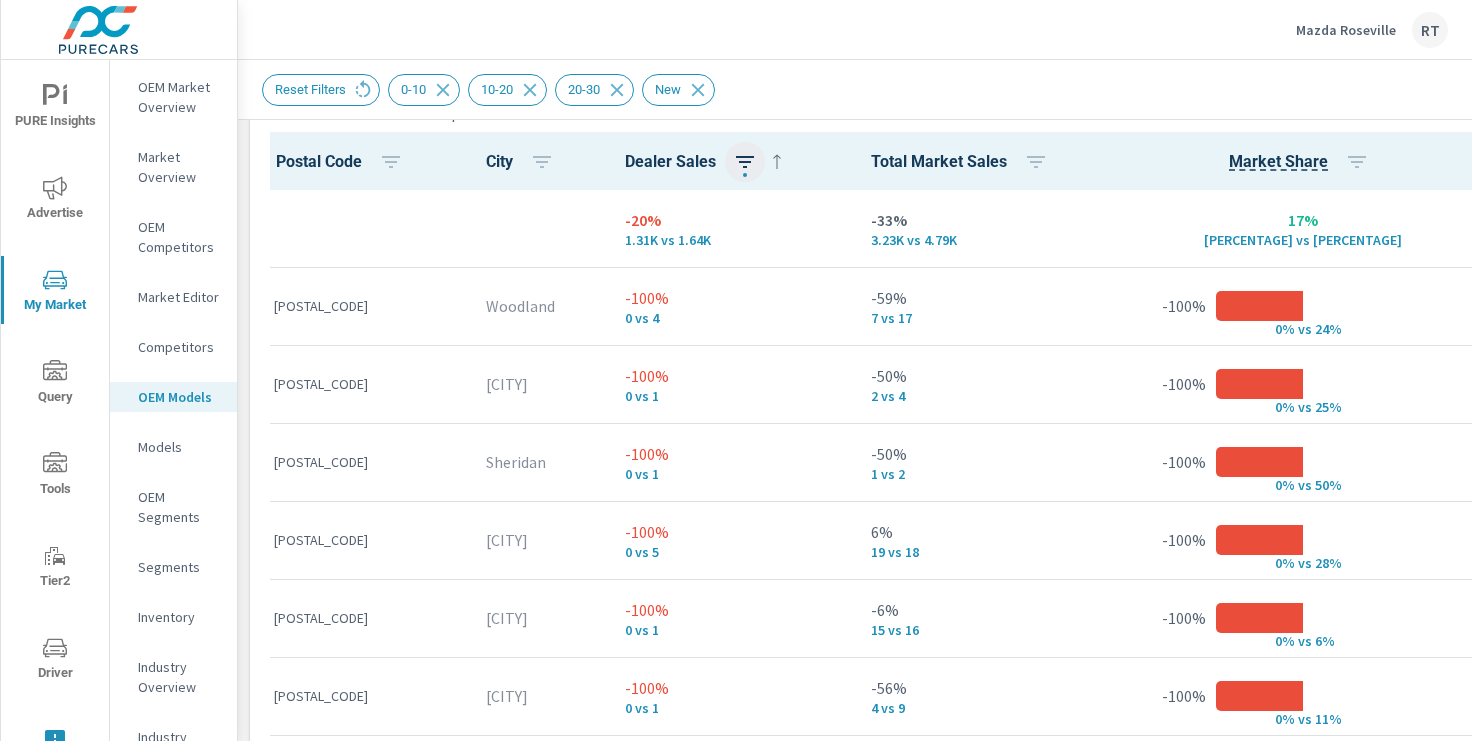 click 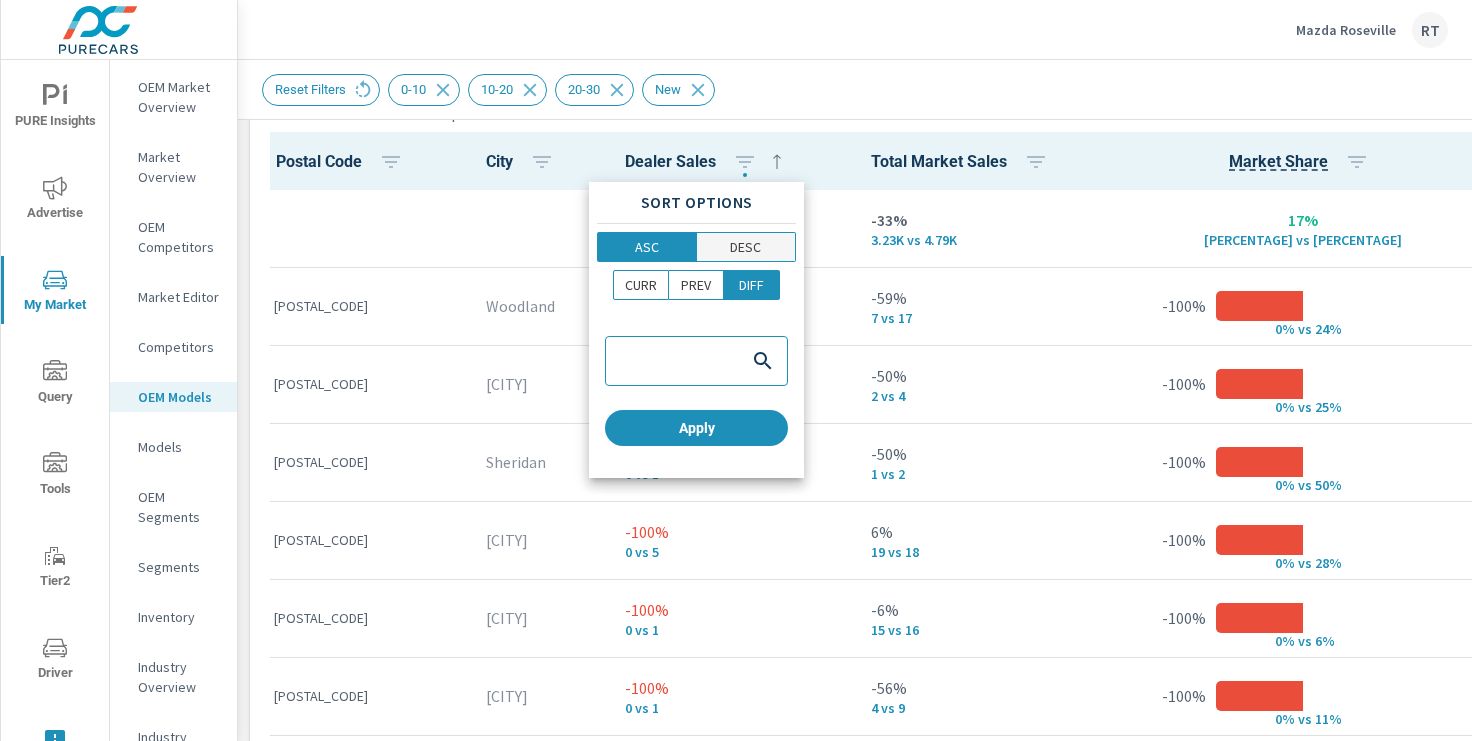 click on "DESC" at bounding box center [746, 247] 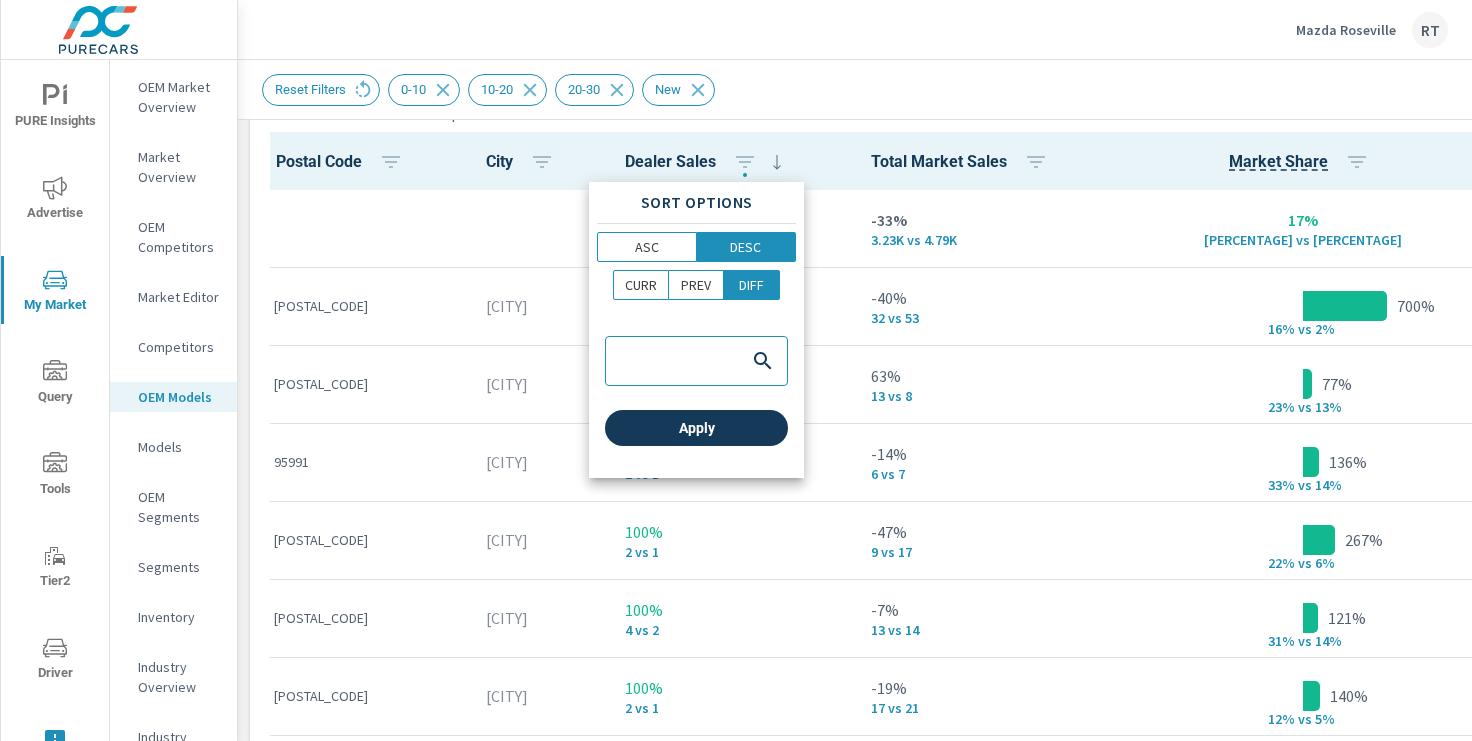 click on "Apply" at bounding box center [696, 428] 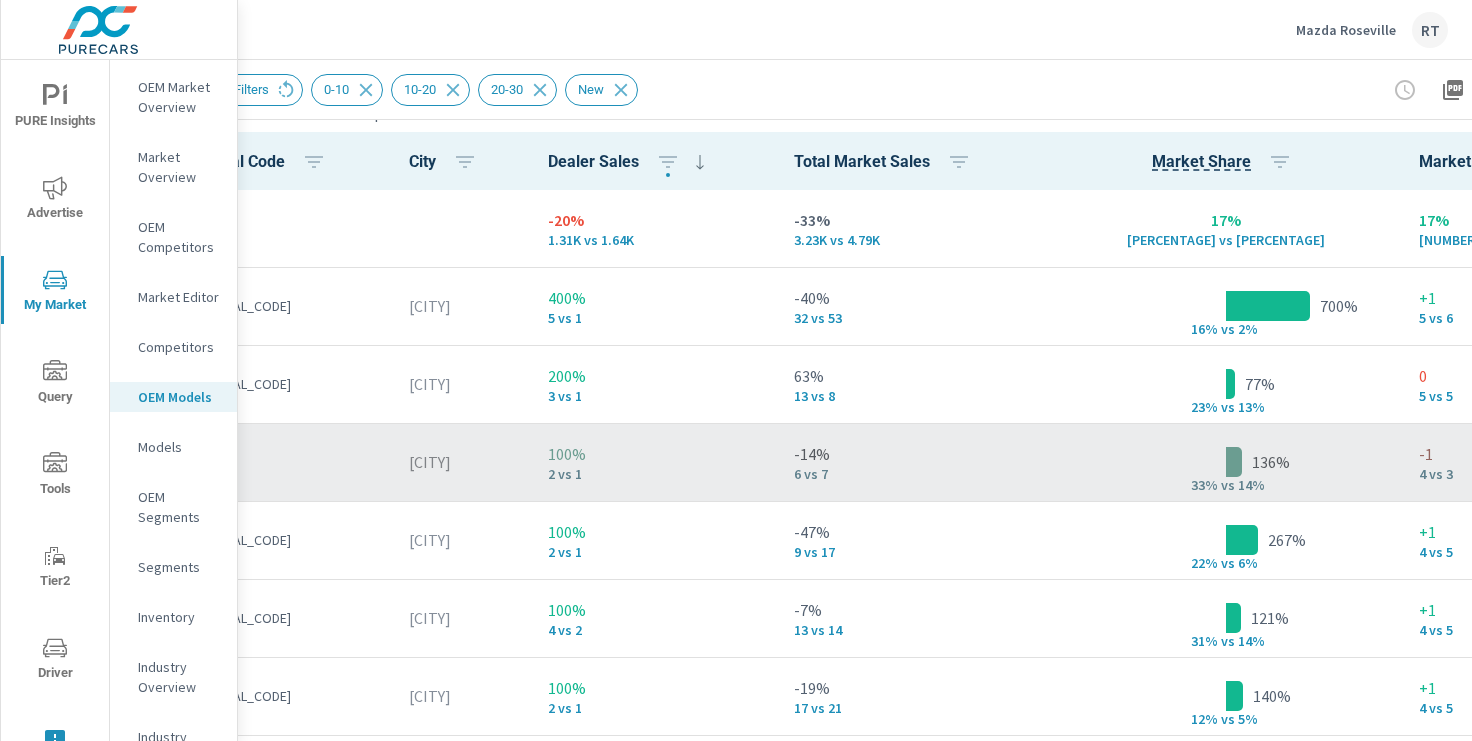 scroll, scrollTop: 2432, scrollLeft: 0, axis: vertical 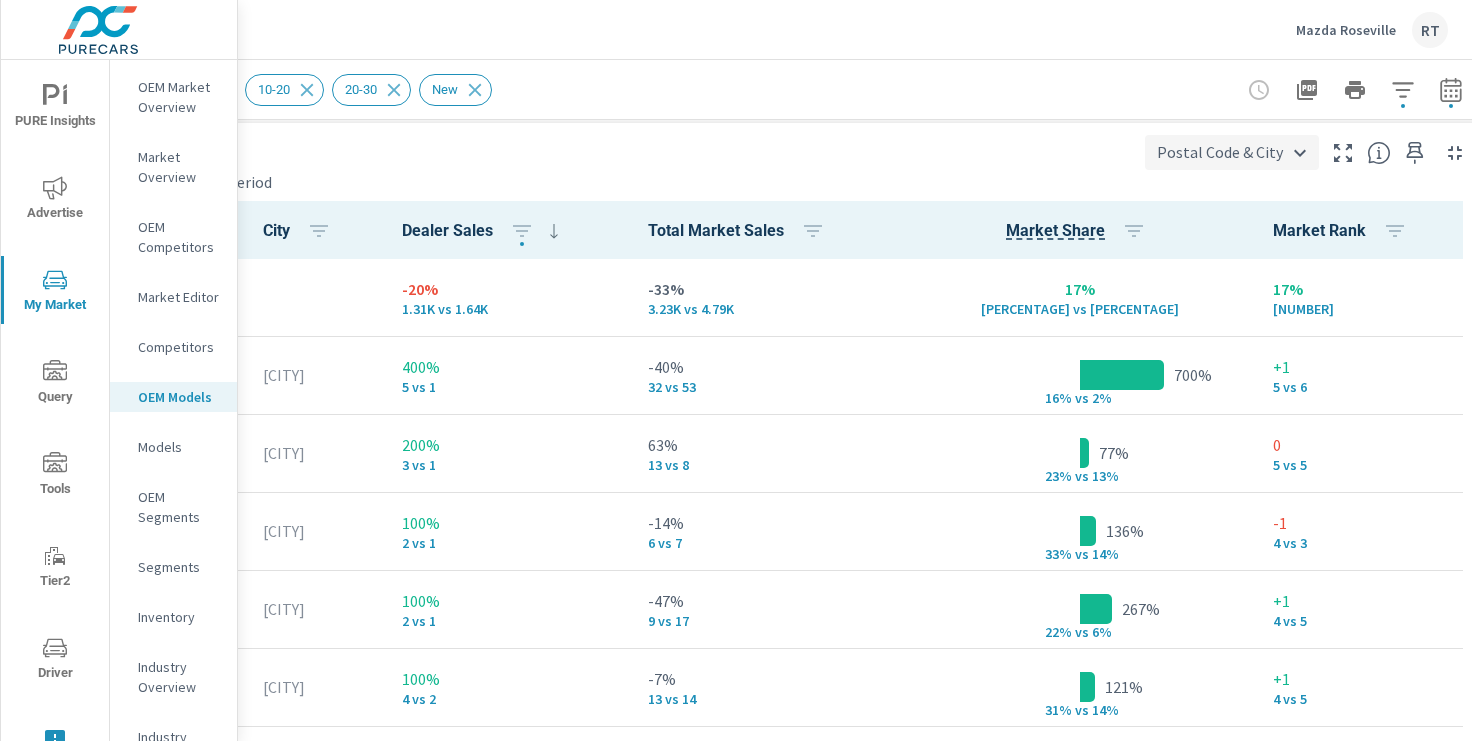 click on "PURE Insights Advertise My Market Query Tools Tier2 Driver Leave Feedback OEM Market Overview Market Overview OEM Competitors Market Editor Competitors OEM Models Models OEM Segments Segments Inventory Industry Overview Industry Fixed Ops Mazda Roseville RT Market Models Mazda Roseville Report date range:
Feb 01, 2025 -
Jul 31, 2025
vs
Aug 04, 2024 -
Jan 31, 2025
Filters: DistanceBand: 0-10 DistanceBand: 10-20 DistanceBand: 20-30 ConditionId: New Reset Filters 0-10 10-20 20-30 New Top Postal Codes Last 6 months vs Previous period ← Move left → Move right ↑ Move up ↓ Move down + Zoom in - Zoom out Home Jump left by 75% End Jump right by 75% Page Up Jump up by 75% Page Down Jump down by 75% 2 Keyboard shortcuts Map Data Map data ©2025 Google Map data ©2025 Google 5 km  Click to toggle between metric and imperial units Terms Report a map error Most ( 26 ) Least ( 1 ) Dealer Sales 0 ​ Model 0" at bounding box center [736, 370] 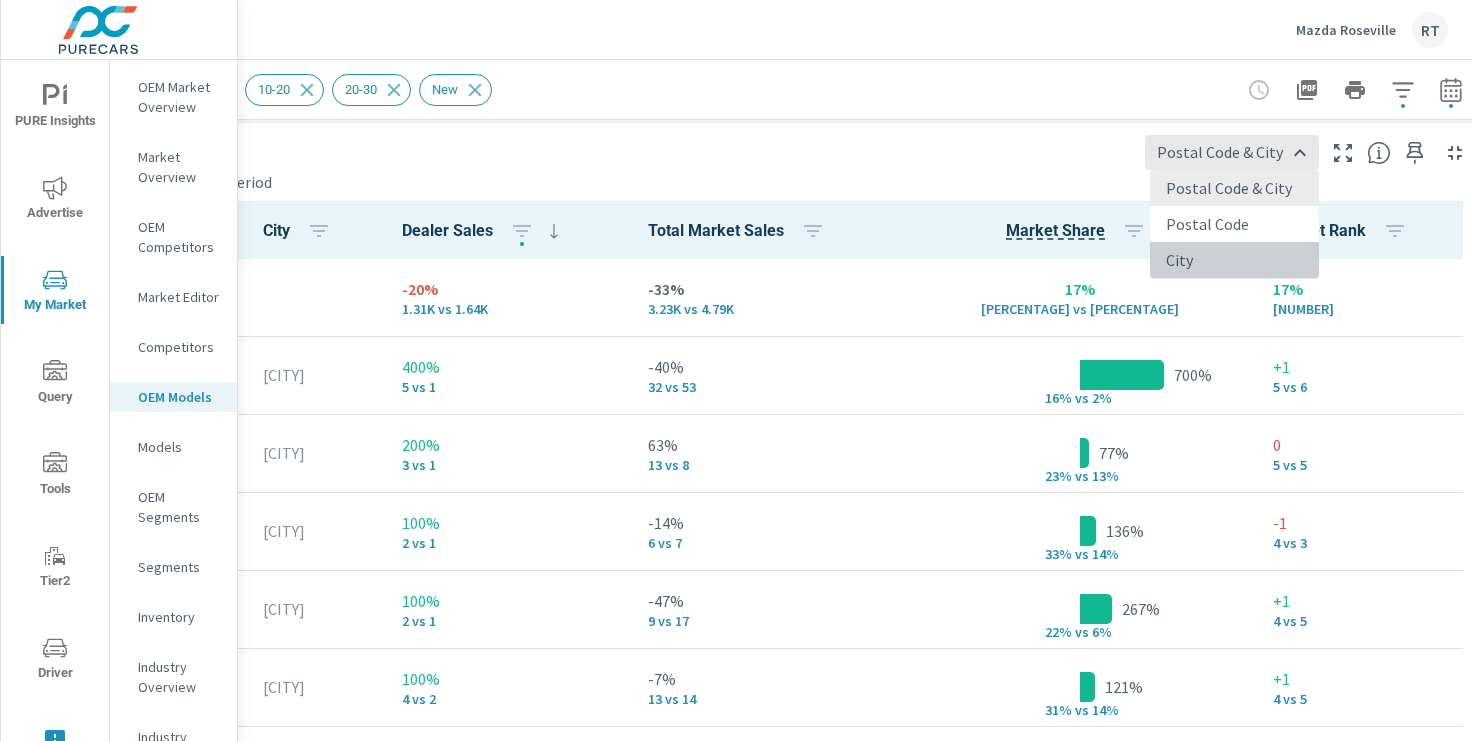 click on "City" at bounding box center (1234, 260) 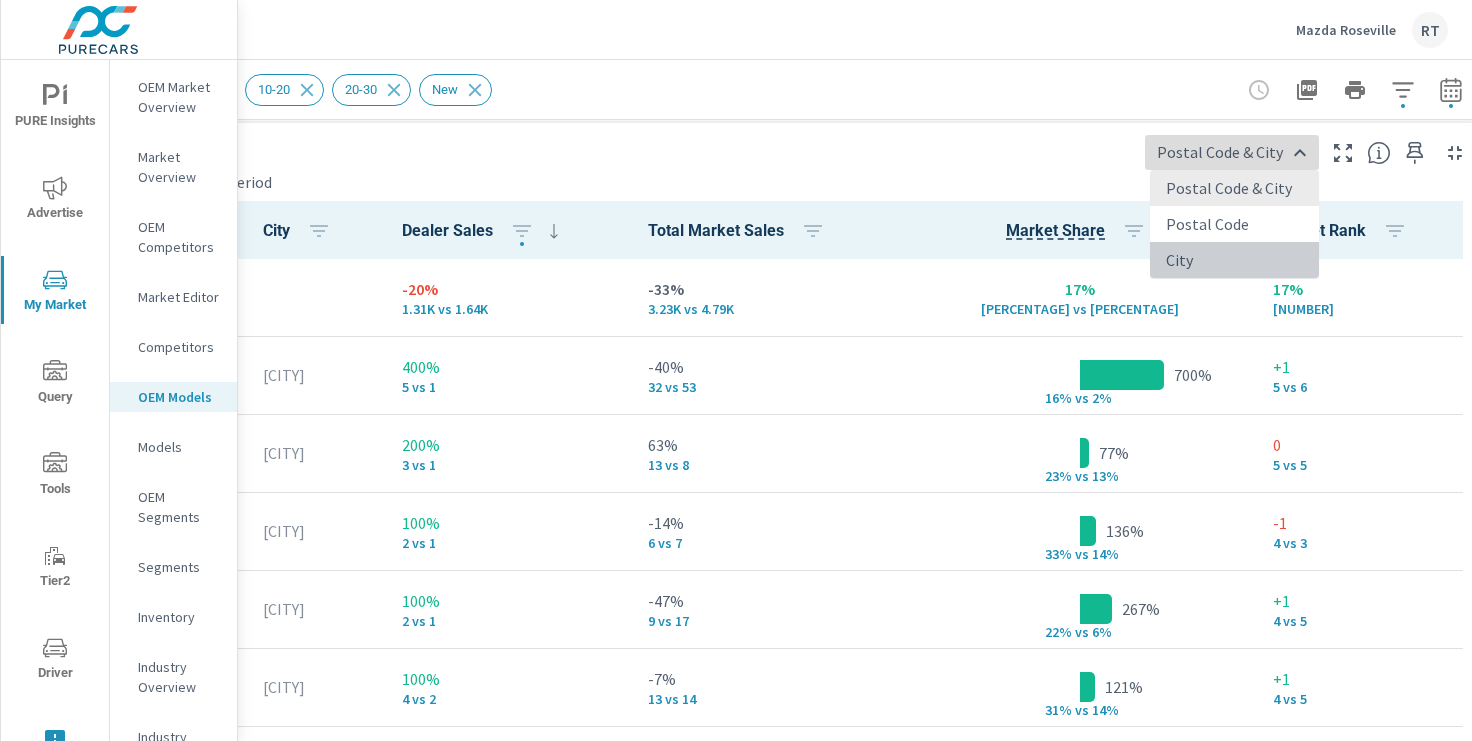 type on "City" 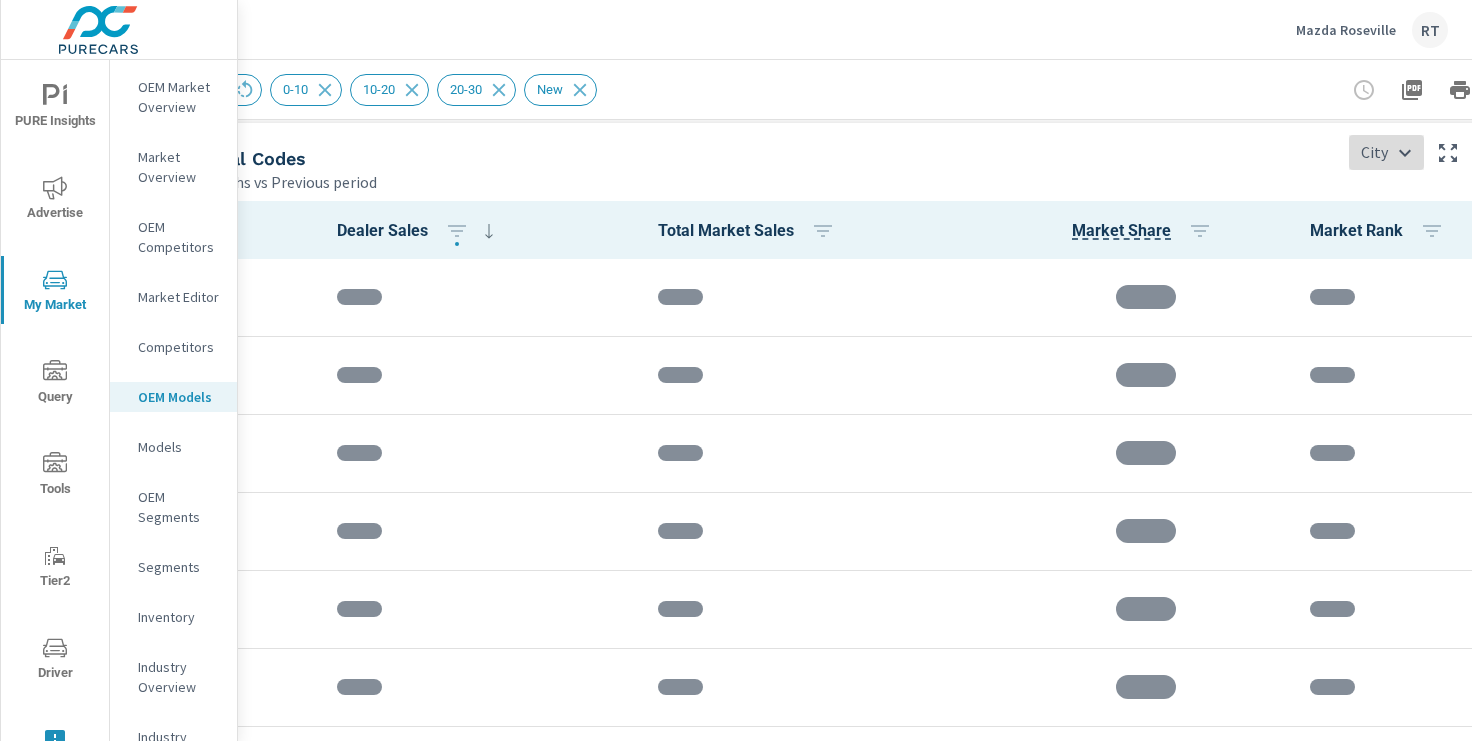 scroll, scrollTop: 2363, scrollLeft: 0, axis: vertical 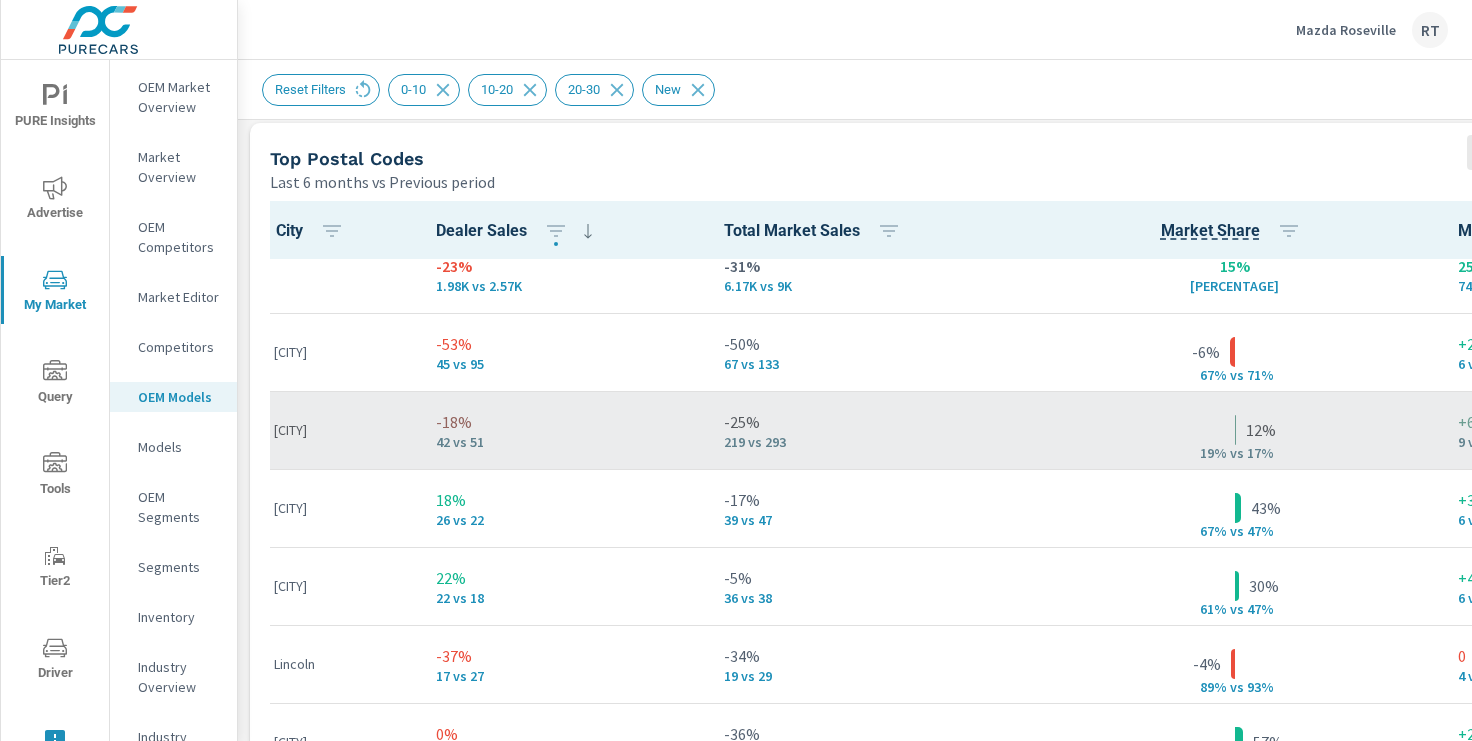 click on "[CITY]" at bounding box center (339, 430) 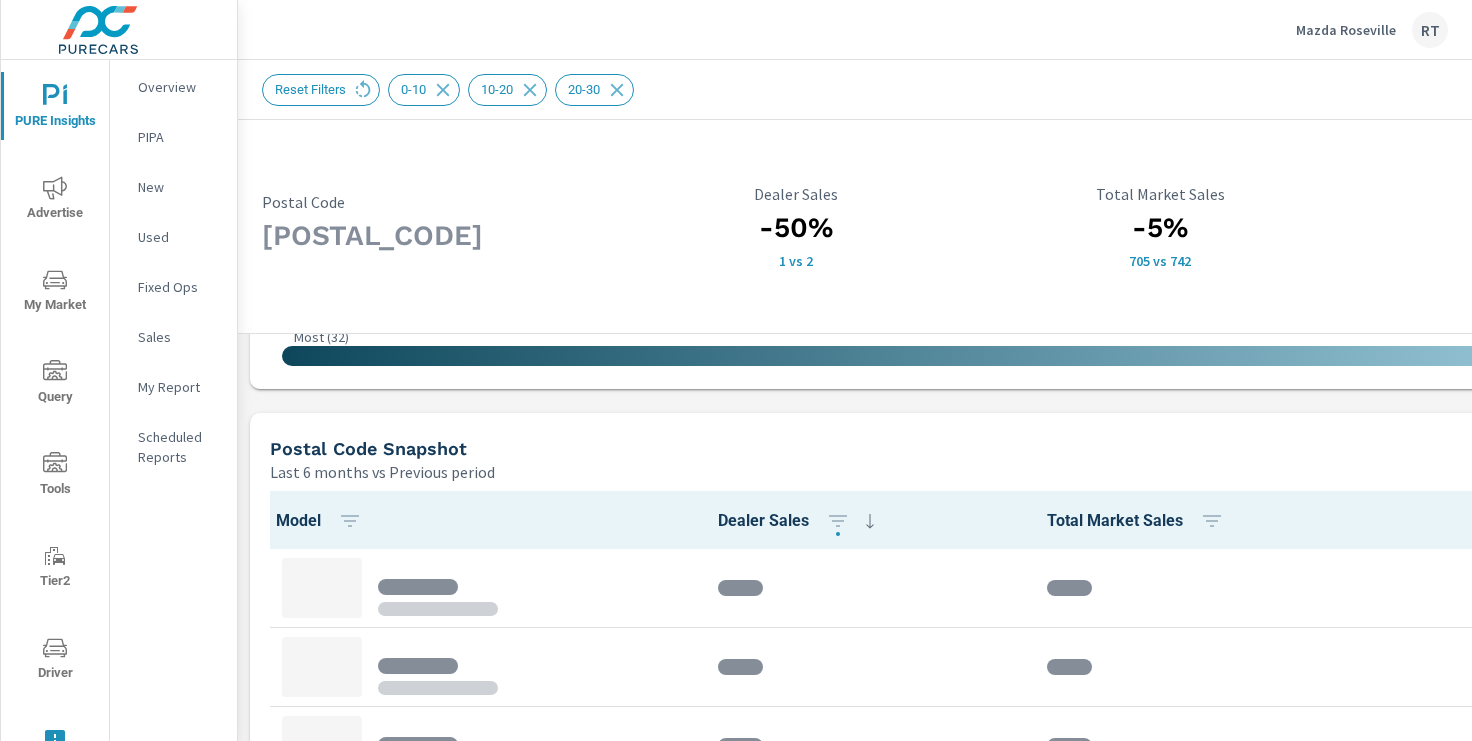 scroll, scrollTop: 295, scrollLeft: 0, axis: vertical 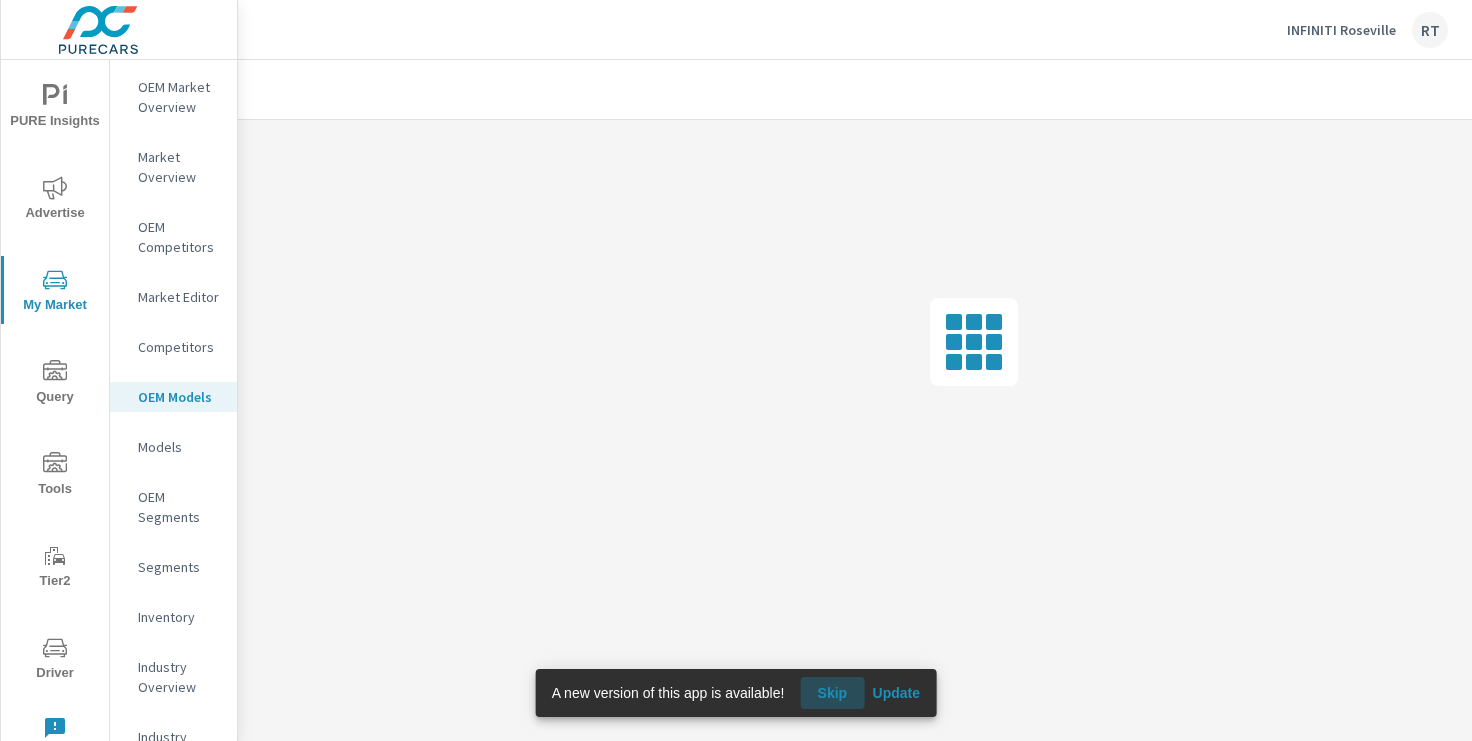 click on "Skip" at bounding box center (832, 693) 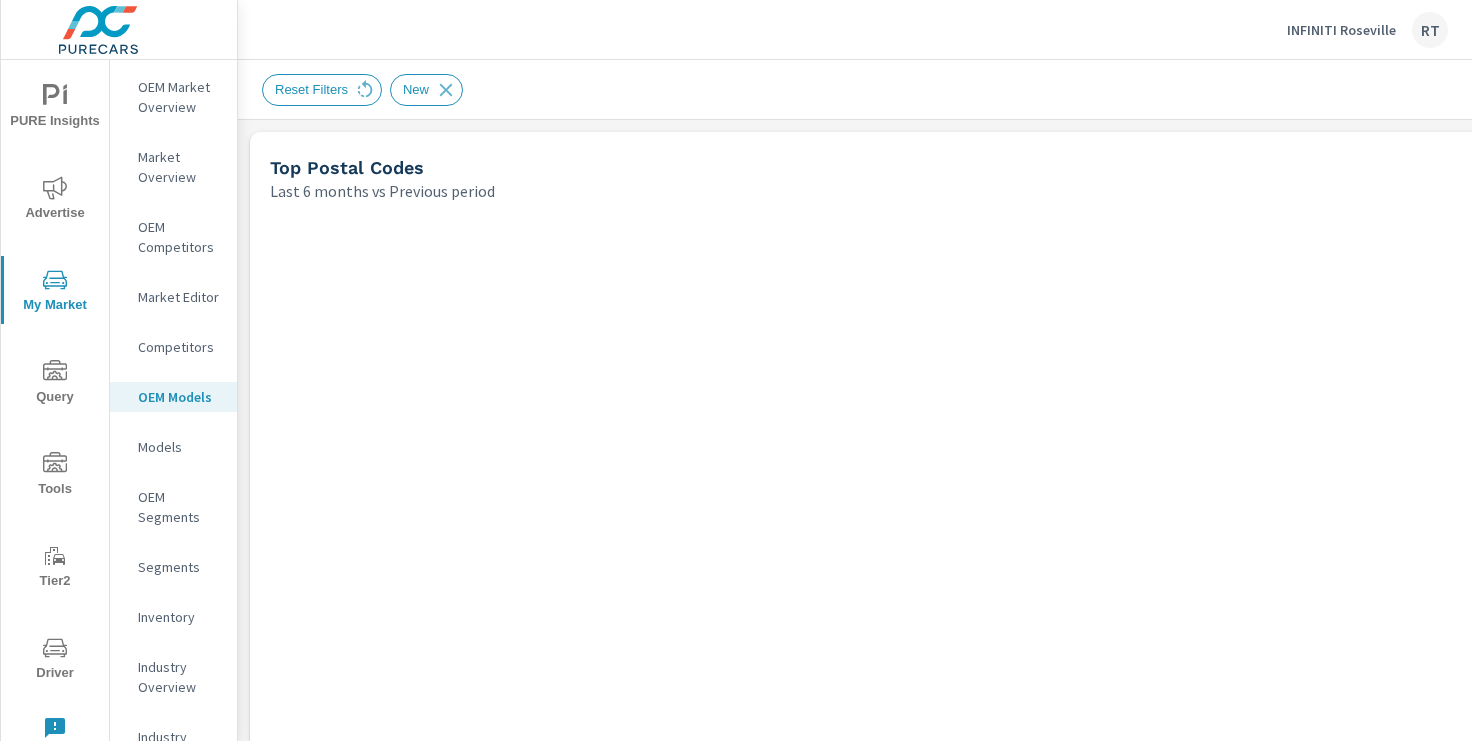 click 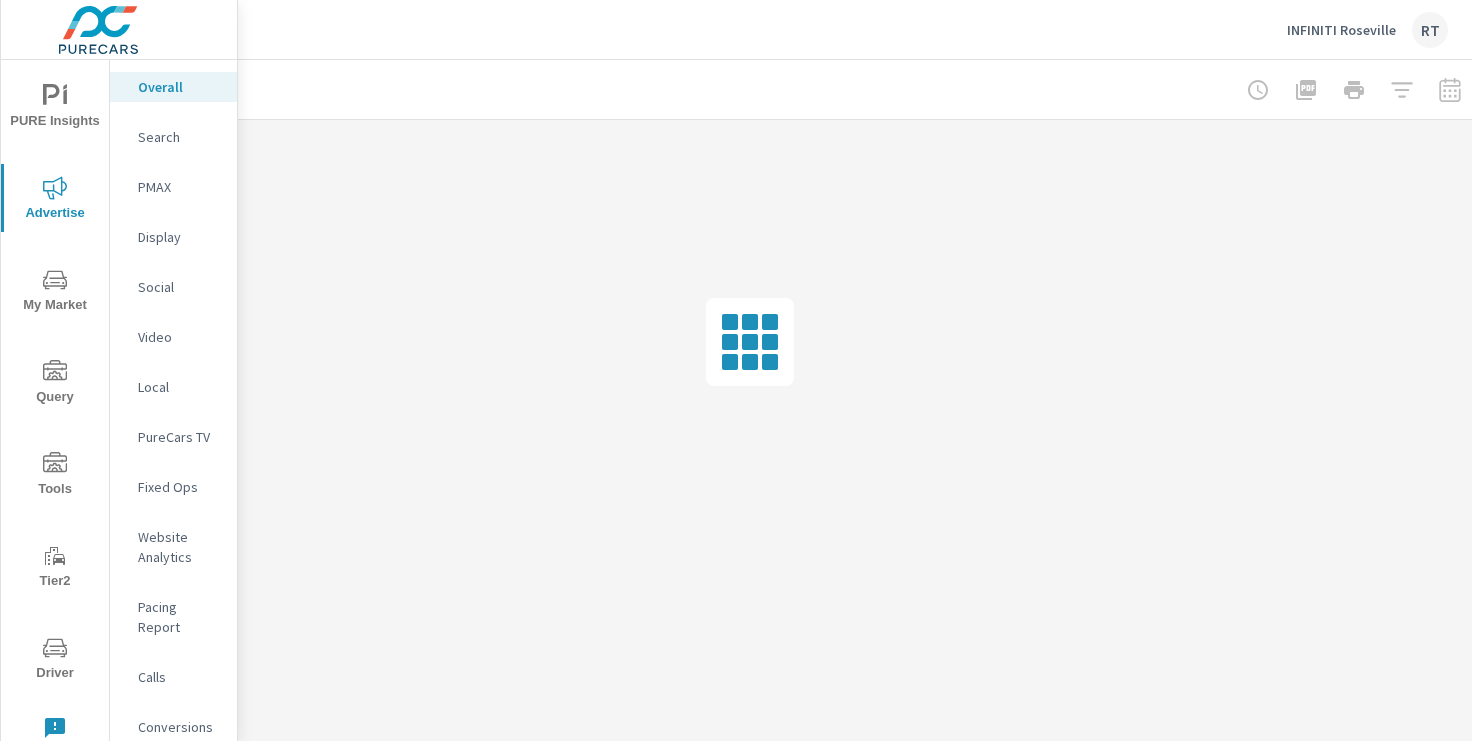 scroll, scrollTop: 0, scrollLeft: 246, axis: horizontal 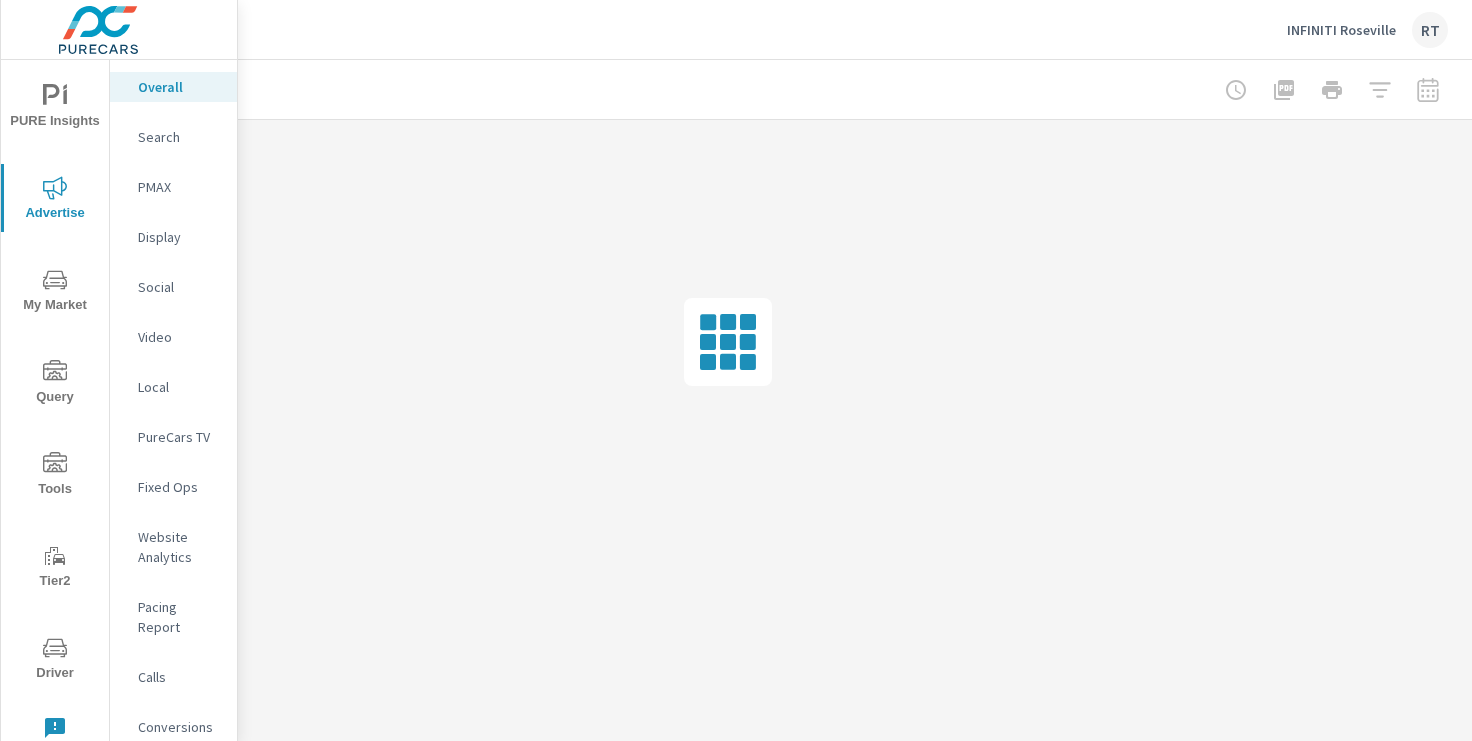 click on "Social" at bounding box center (179, 287) 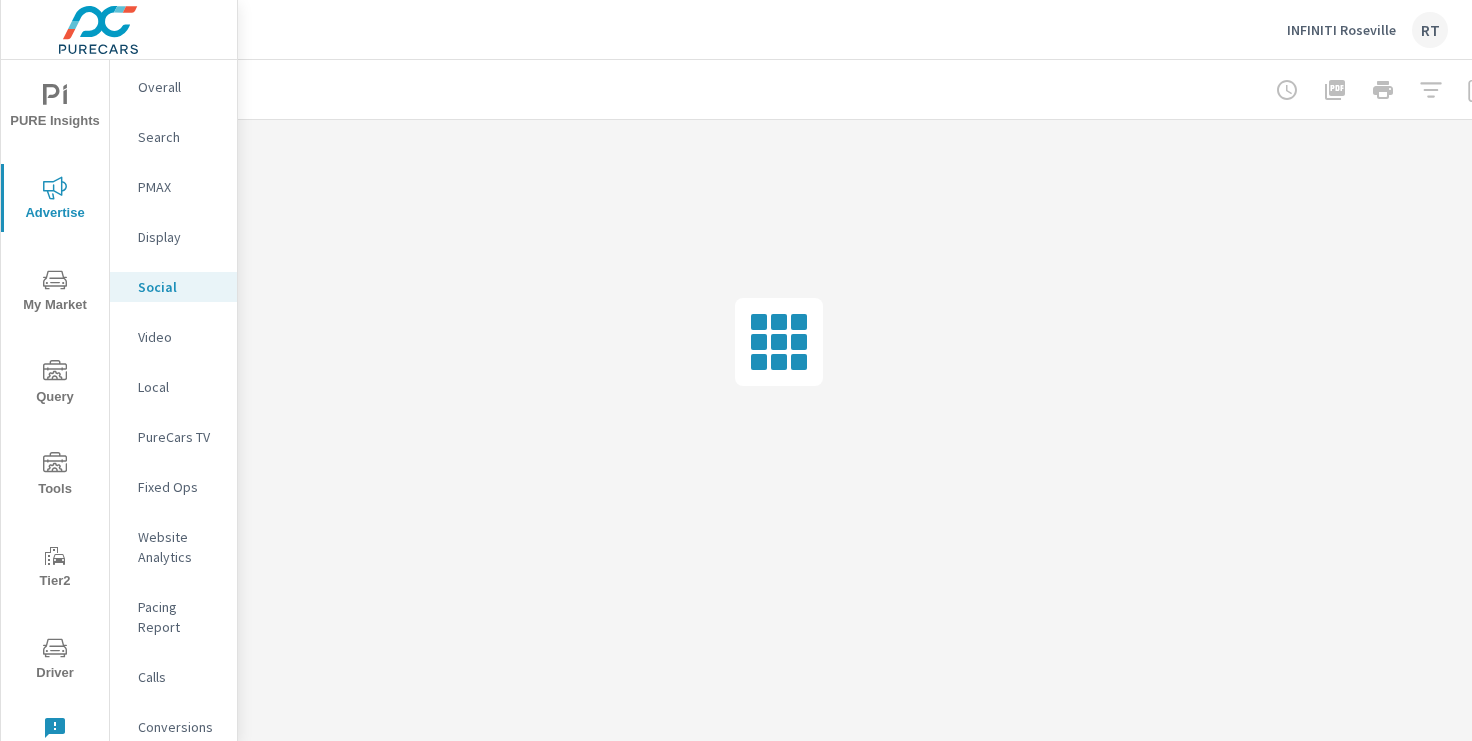 scroll, scrollTop: 0, scrollLeft: 246, axis: horizontal 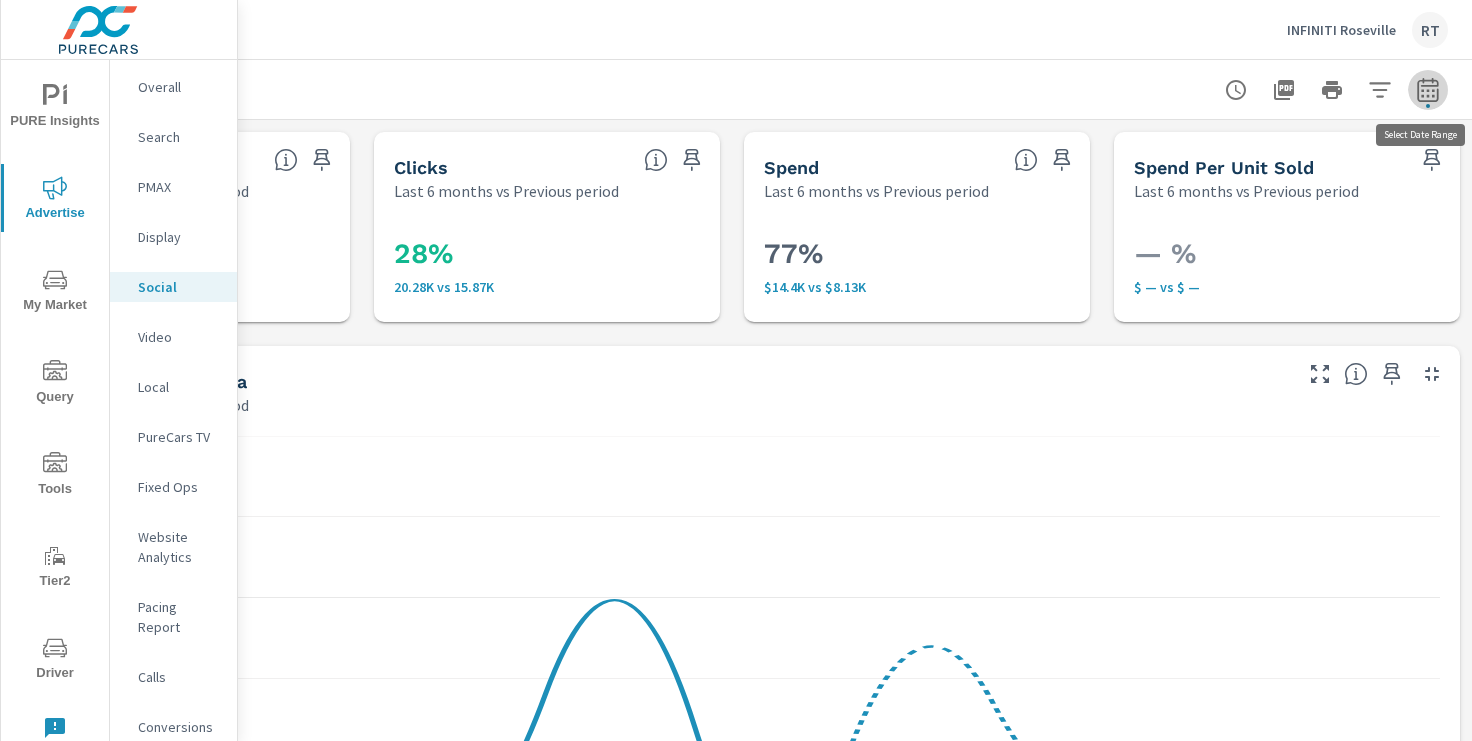 click 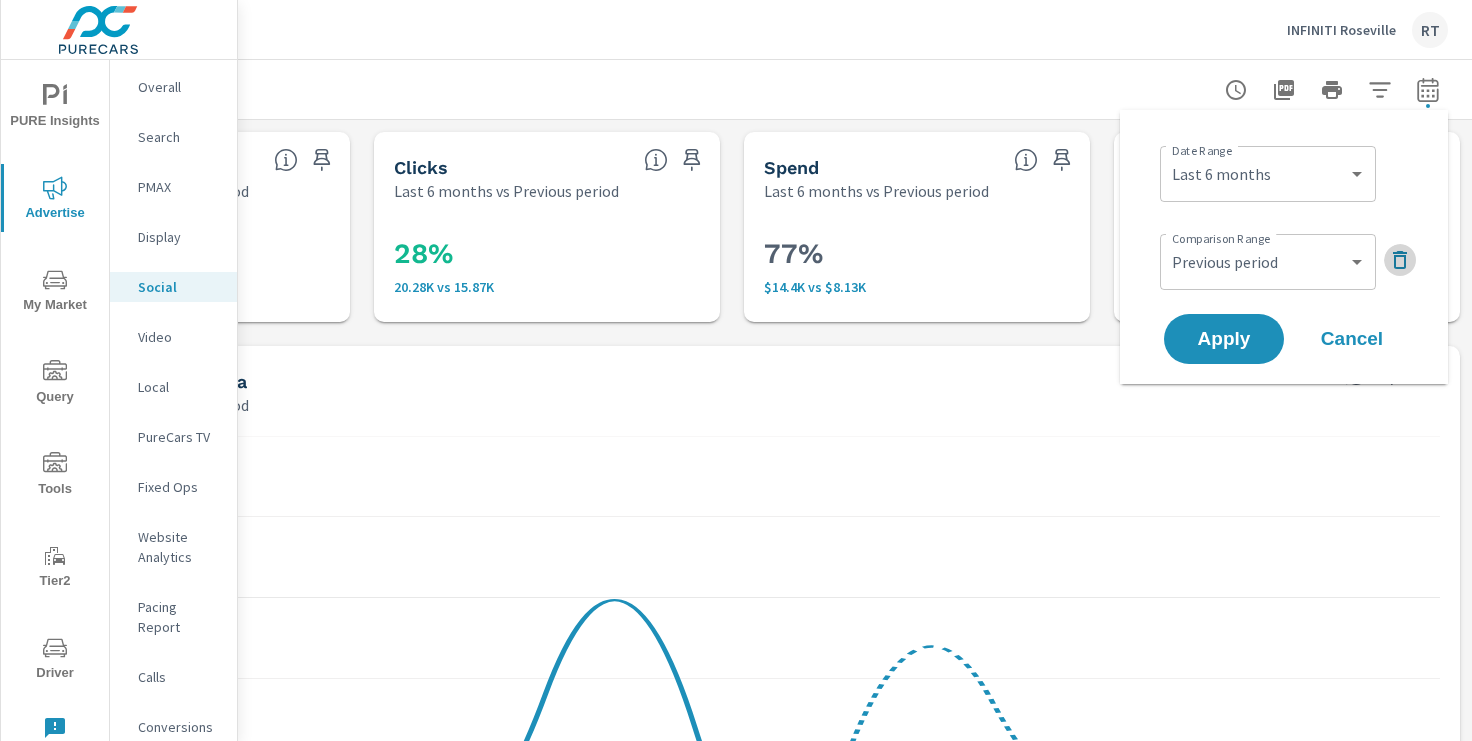 click 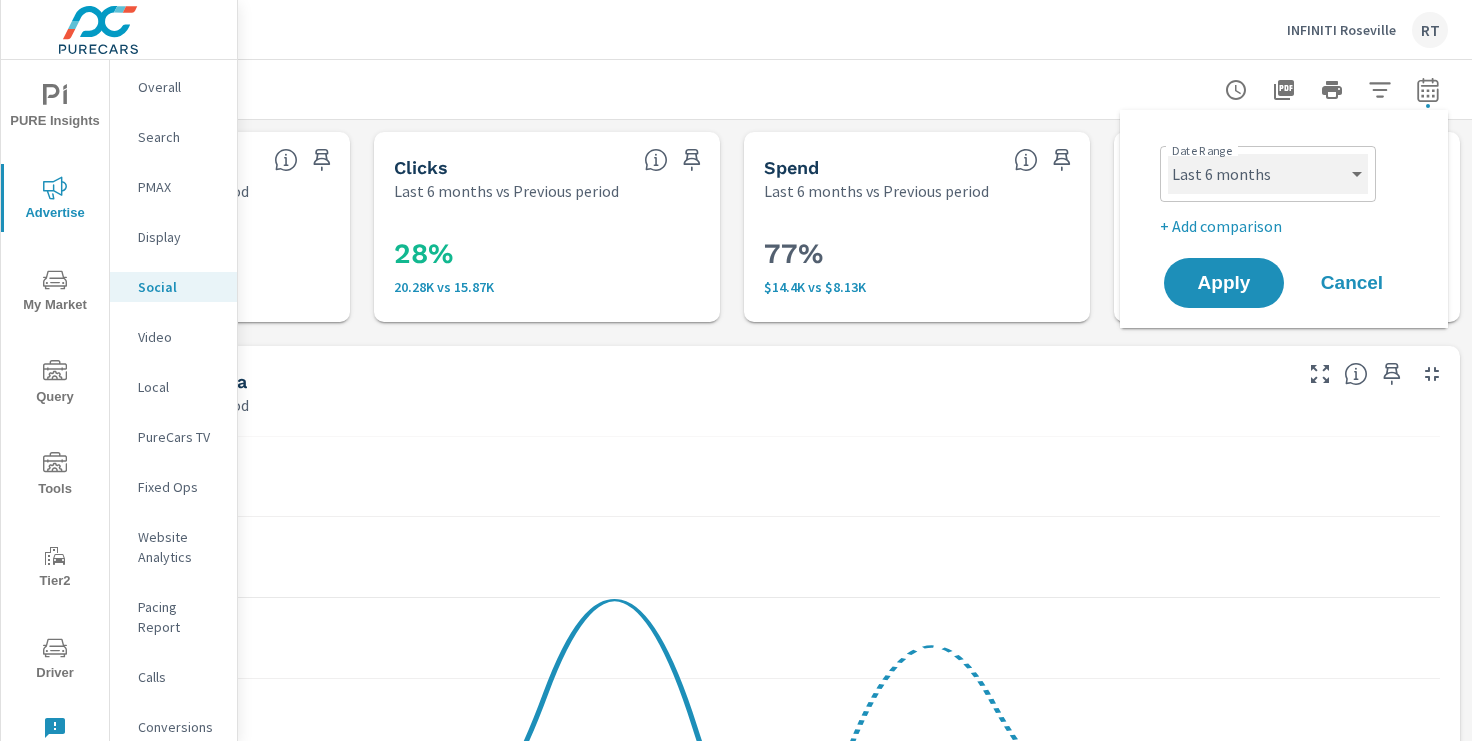 click on "Custom Yesterday Last week Last 7 days Last 14 days Last 30 days Last 45 days Last 60 days Last 90 days Last 180 days Last 365 days Month to date Last month Last 2 months Last 3 months Last 6 months Last 9 months Last 12 months Year to date Last year" at bounding box center [1268, 174] 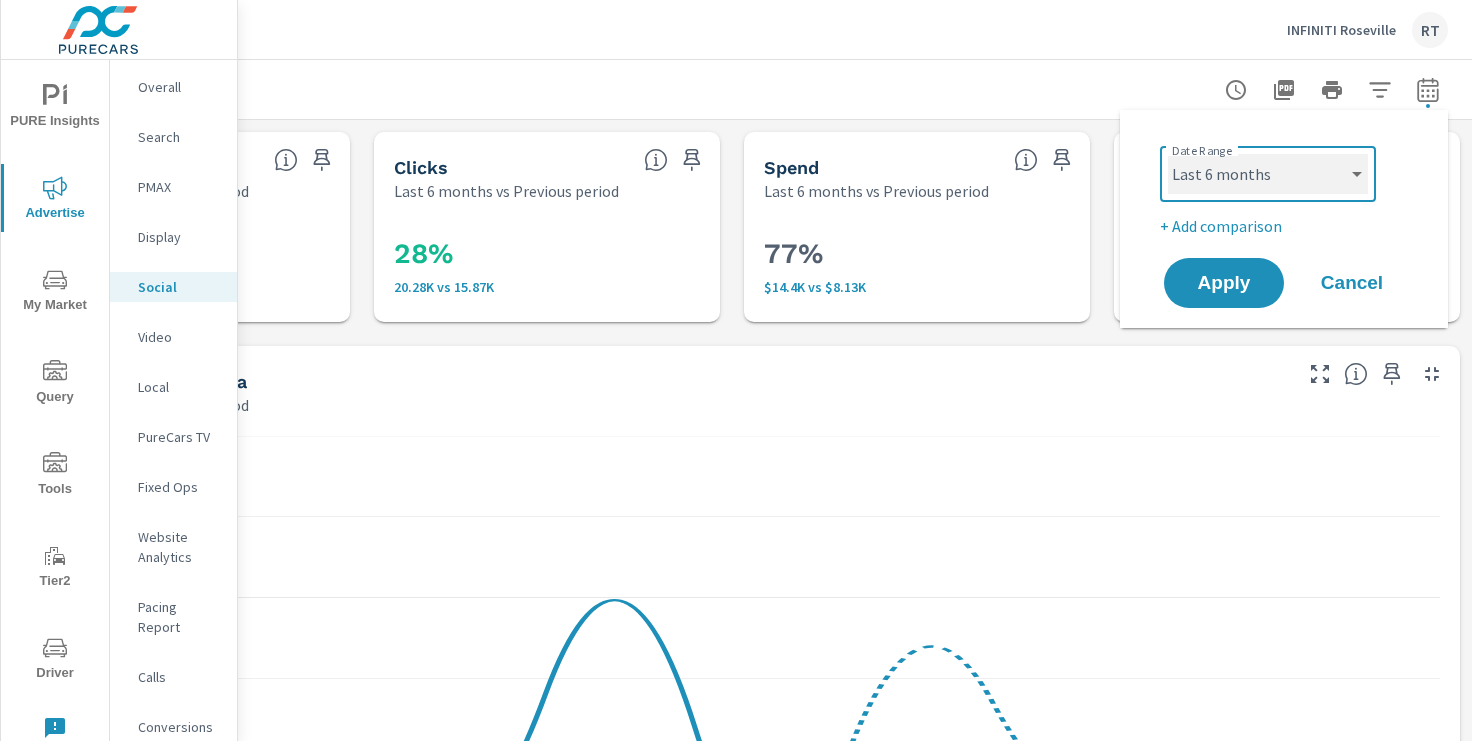 select on "Last month" 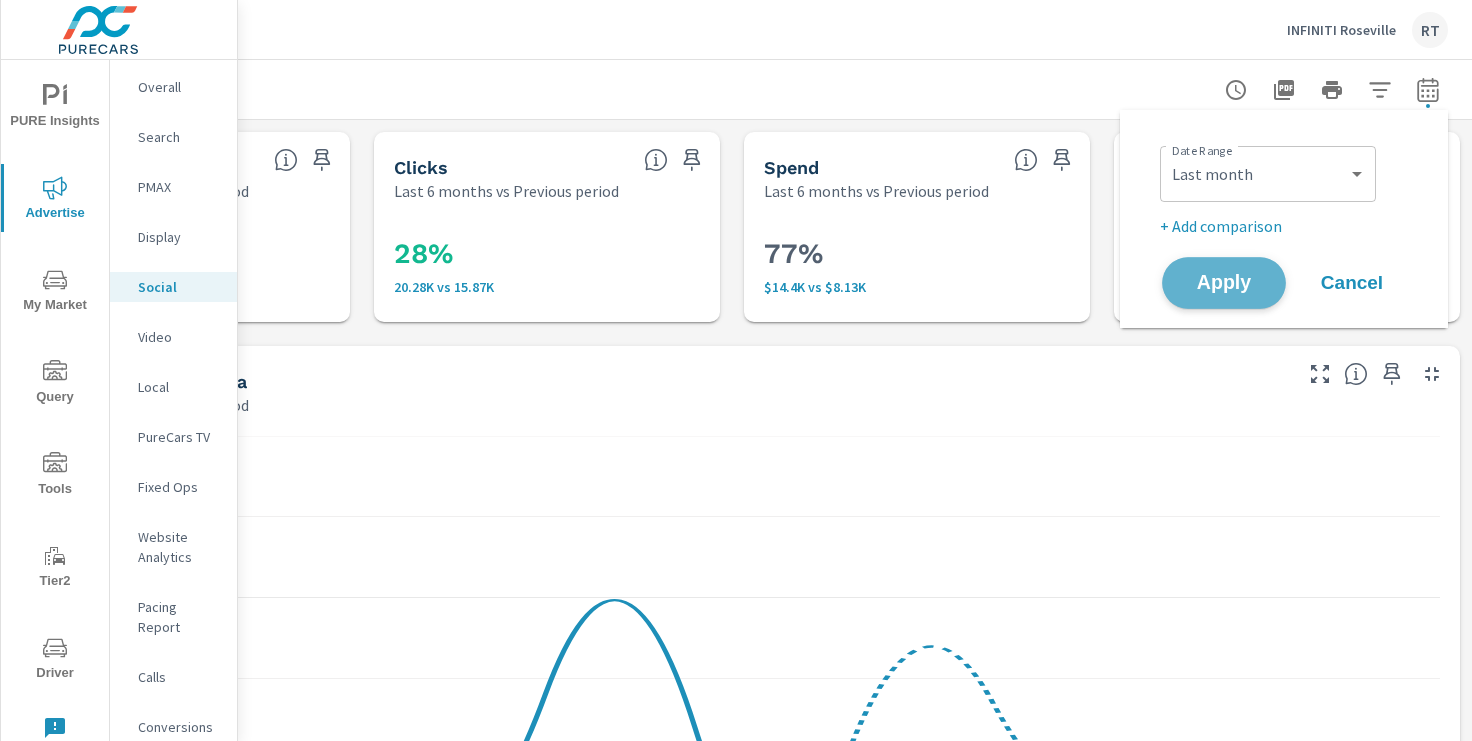 click on "Apply" at bounding box center (1224, 283) 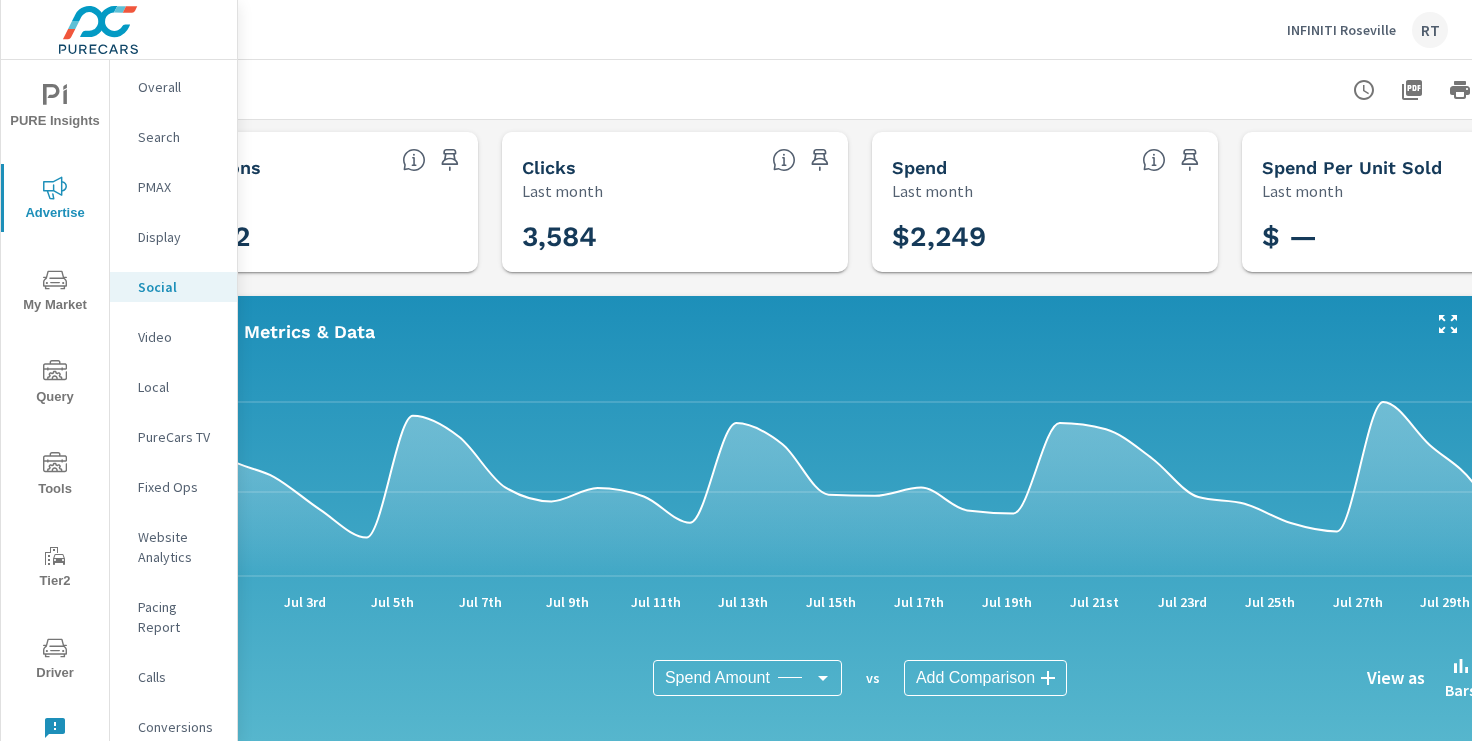 scroll, scrollTop: 0, scrollLeft: 246, axis: horizontal 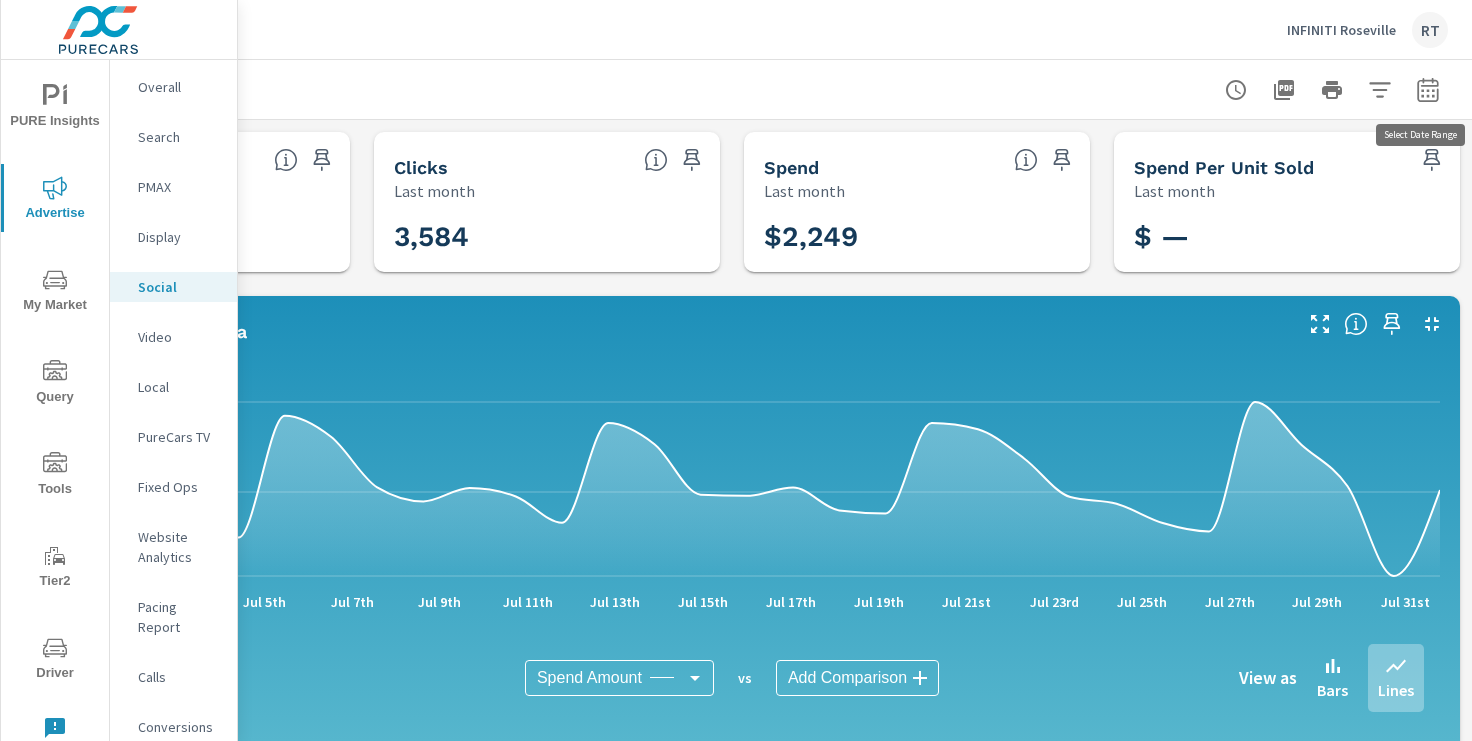 click 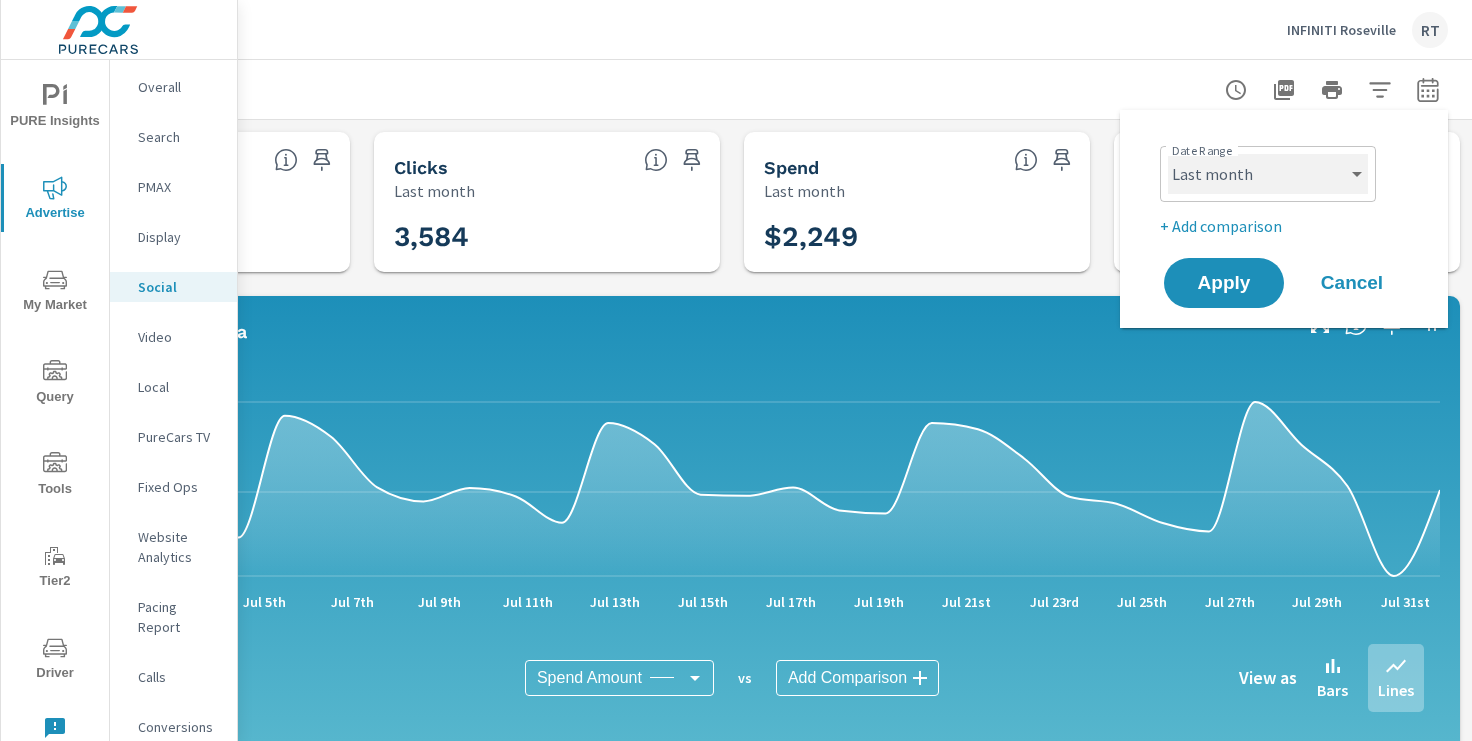 click on "Custom Yesterday Last week Last 7 days Last 14 days Last 30 days Last 45 days Last 60 days Last 90 days Last 180 days Last 365 days Month to date Last month Last 2 months Last 3 months Last 6 months Last 9 months Last 12 months Year to date Last year" at bounding box center (1268, 174) 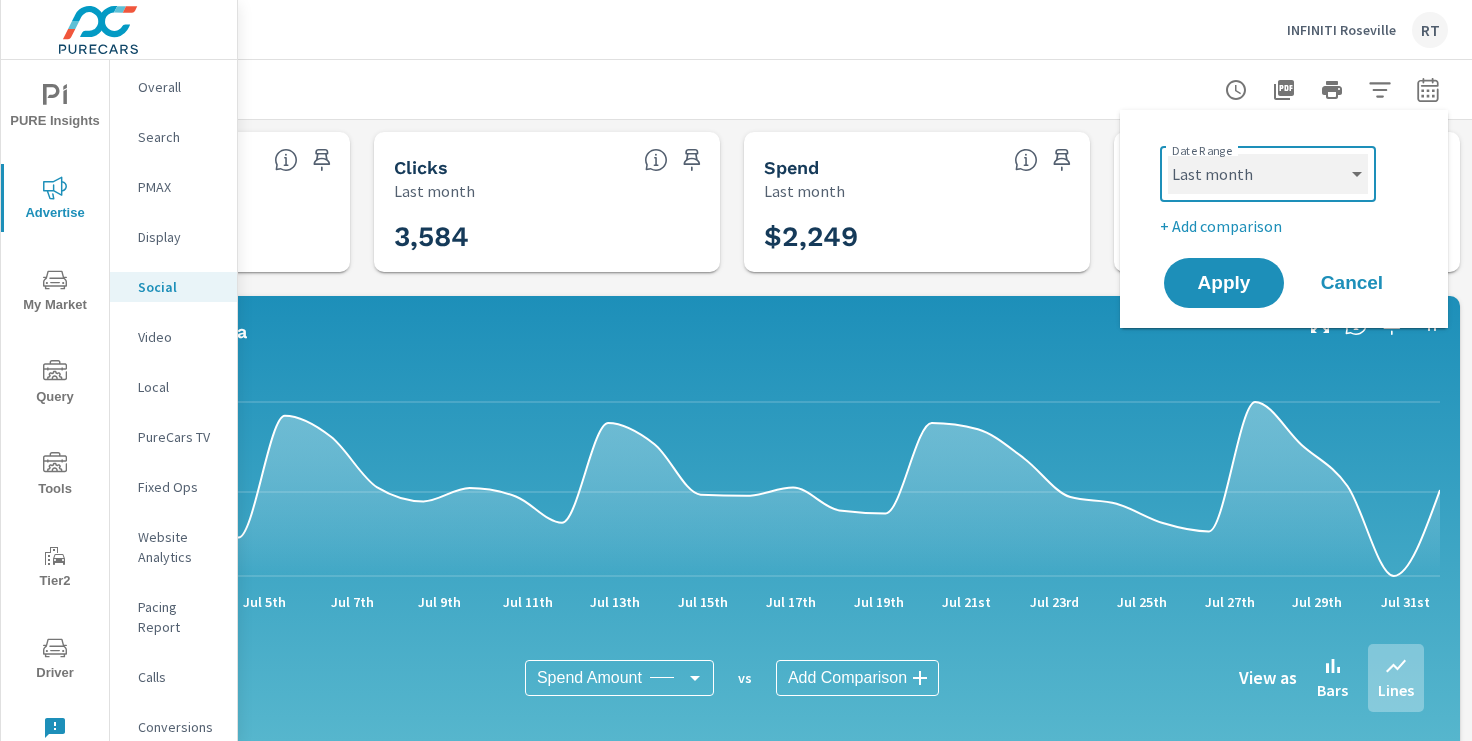 click on "Custom Yesterday Last week Last 7 days Last 14 days Last 30 days Last 45 days Last 60 days Last 90 days Last 180 days Last 365 days Month to date Last month Last 2 months Last 3 months Last 6 months Last 9 months Last 12 months Year to date Last year" at bounding box center [1268, 174] 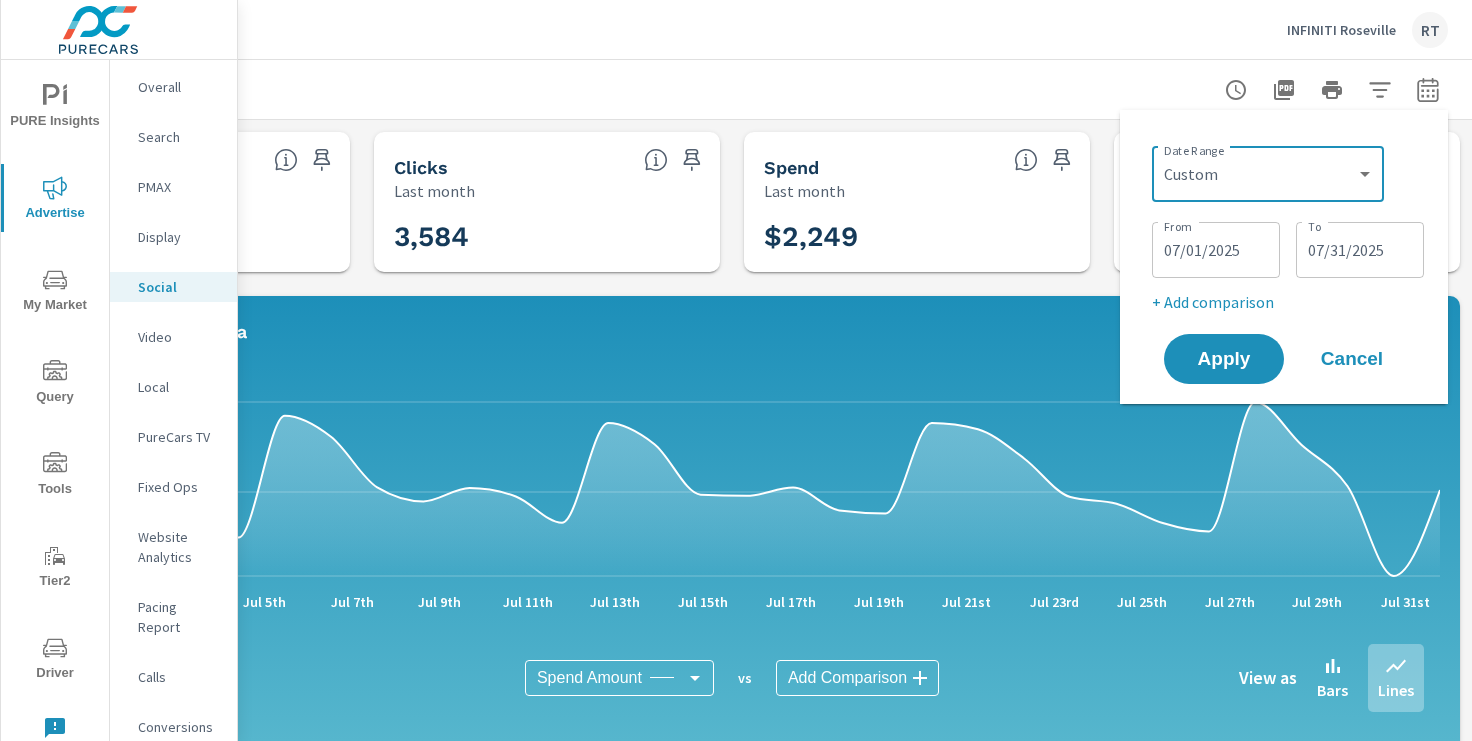 click on "07/01/2025" at bounding box center (1216, 250) 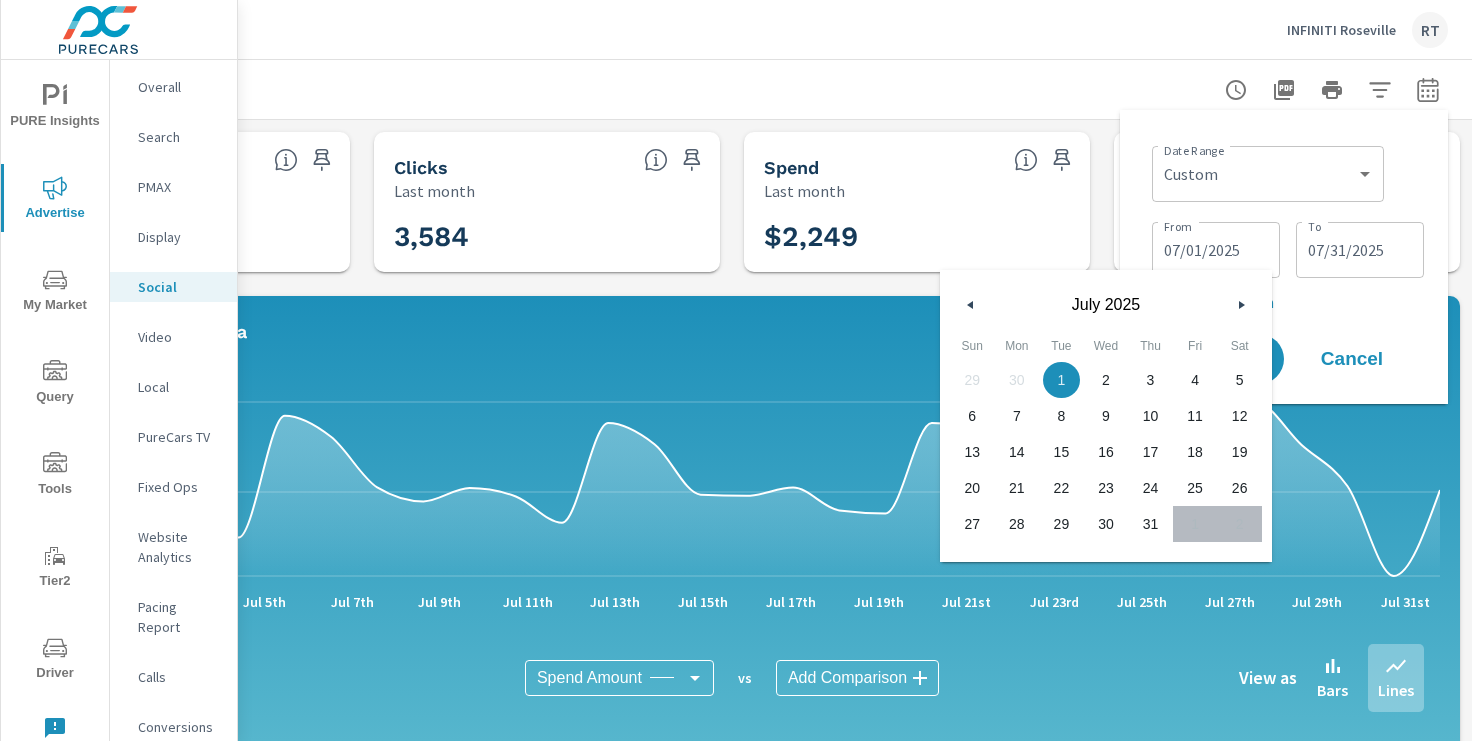 click at bounding box center [971, 305] 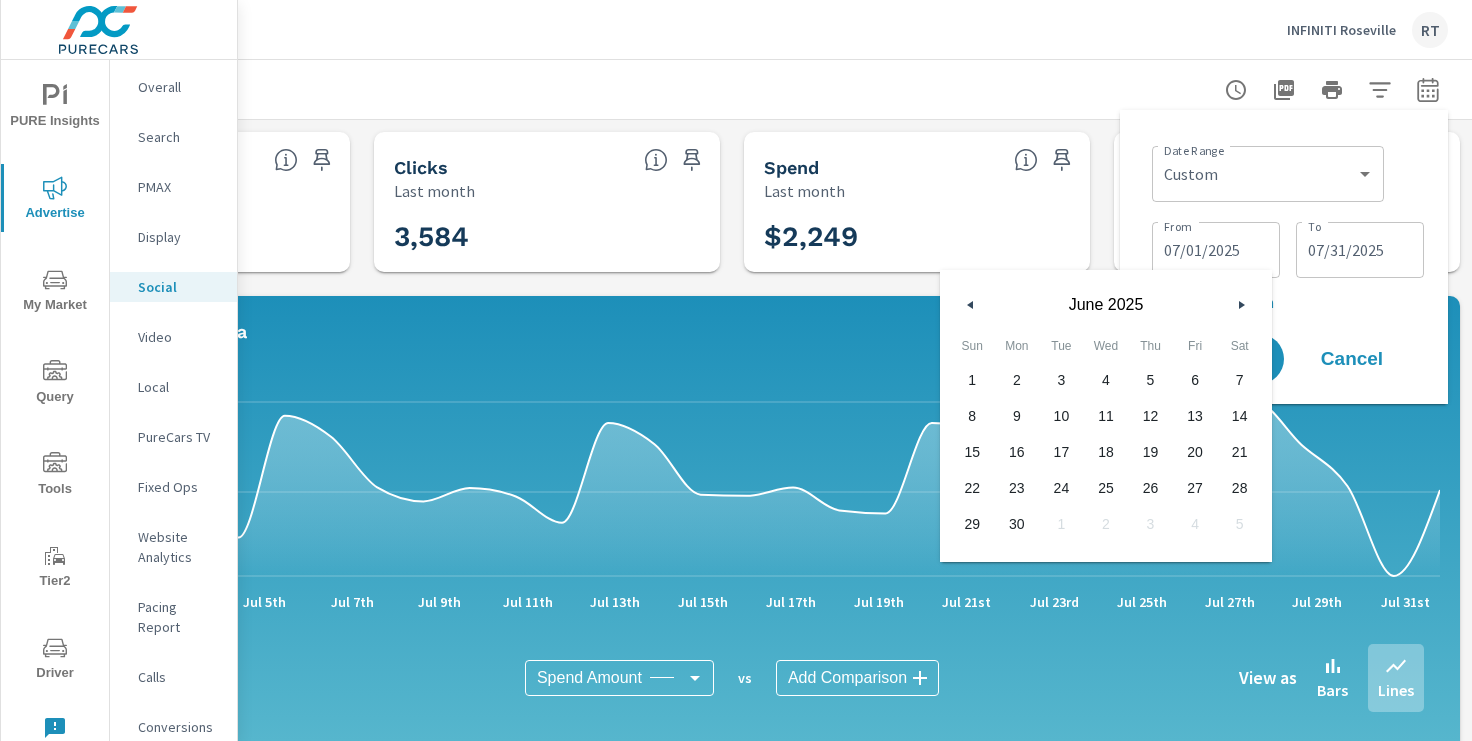 click on "1" at bounding box center (972, 380) 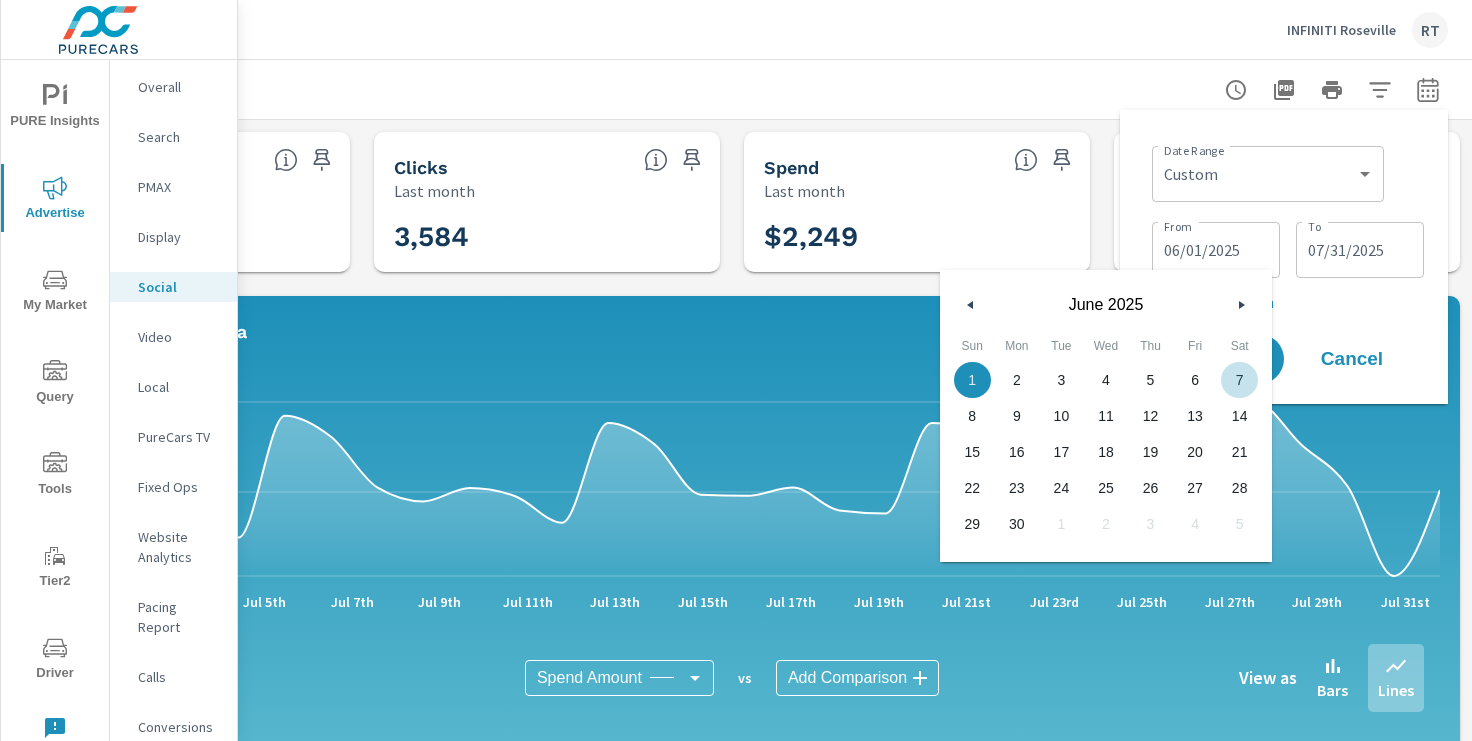 click on "07/31/2025" at bounding box center (1360, 250) 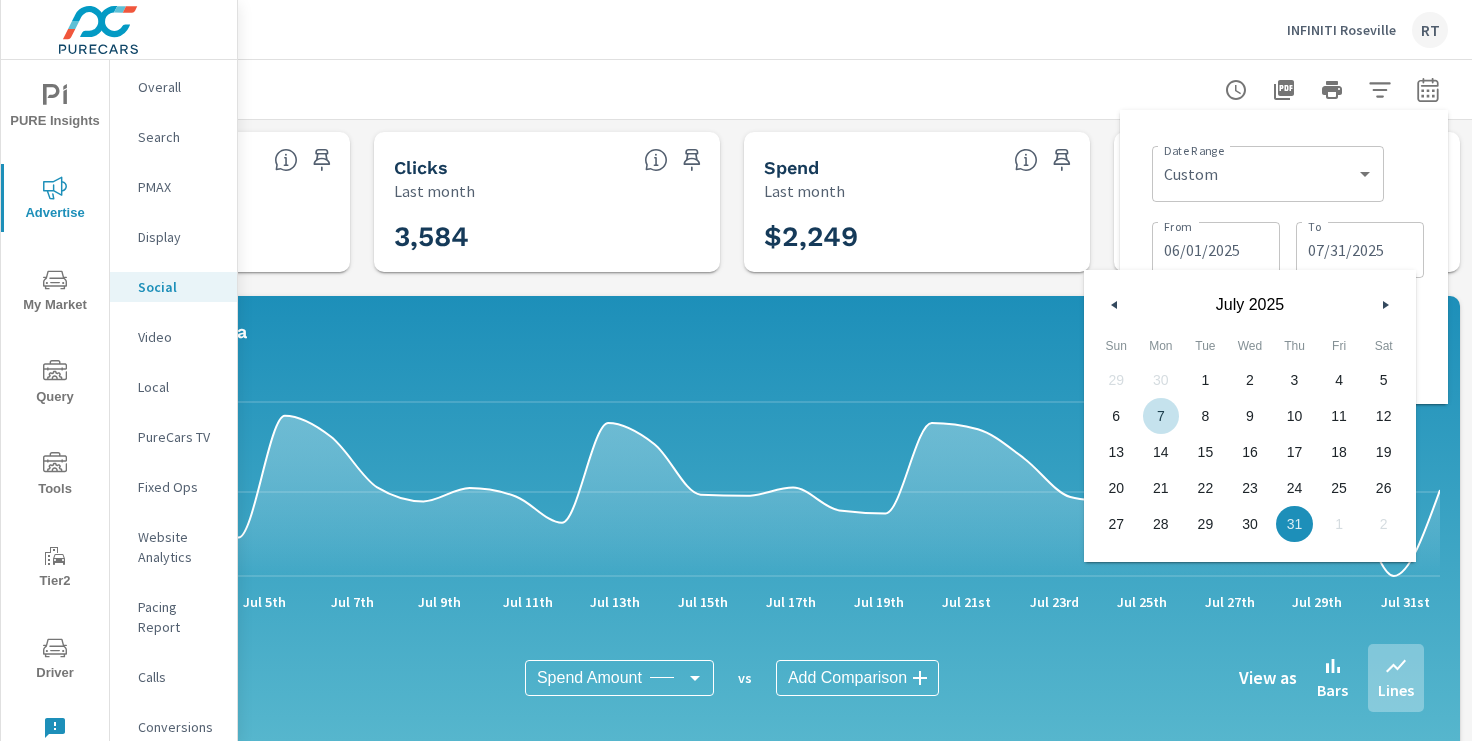 click at bounding box center (1112, 305) 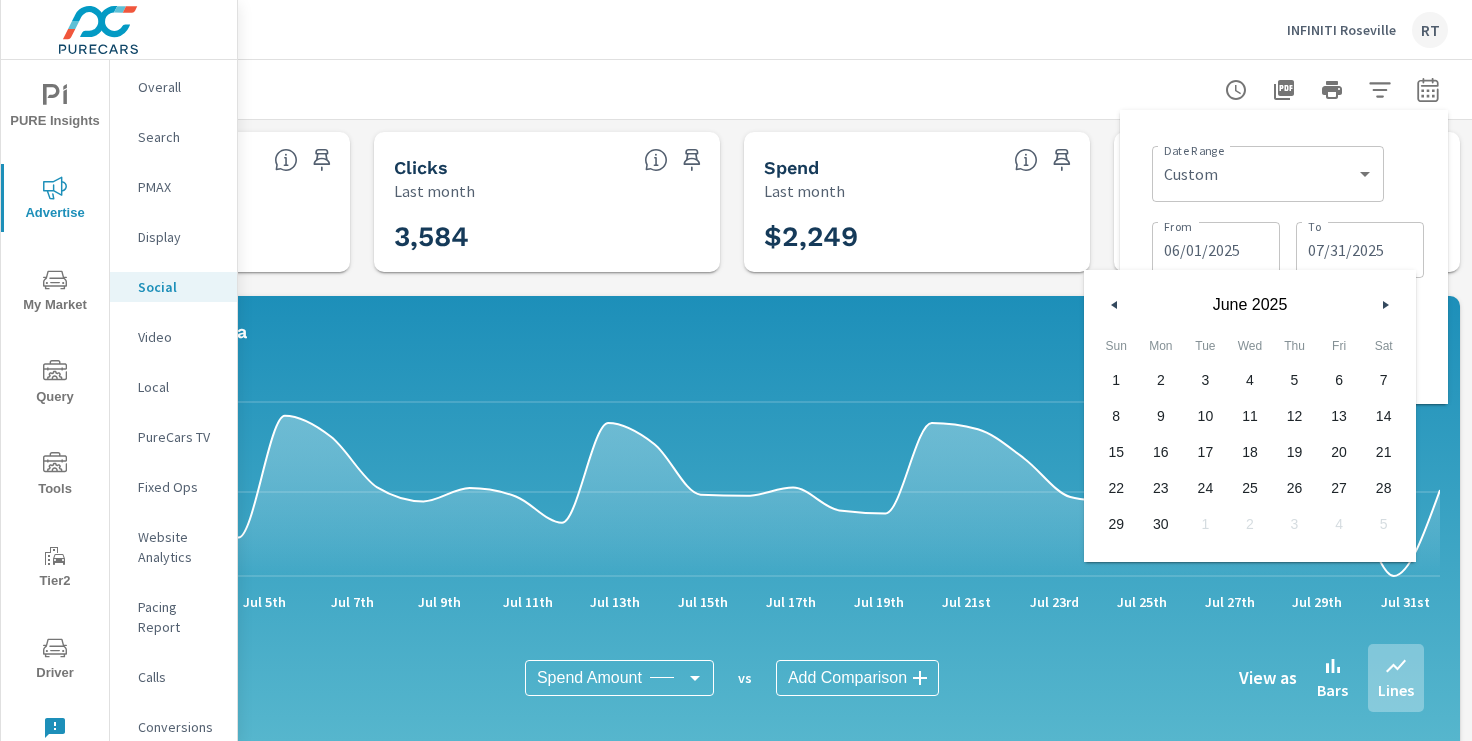 click on "30" at bounding box center [1161, 524] 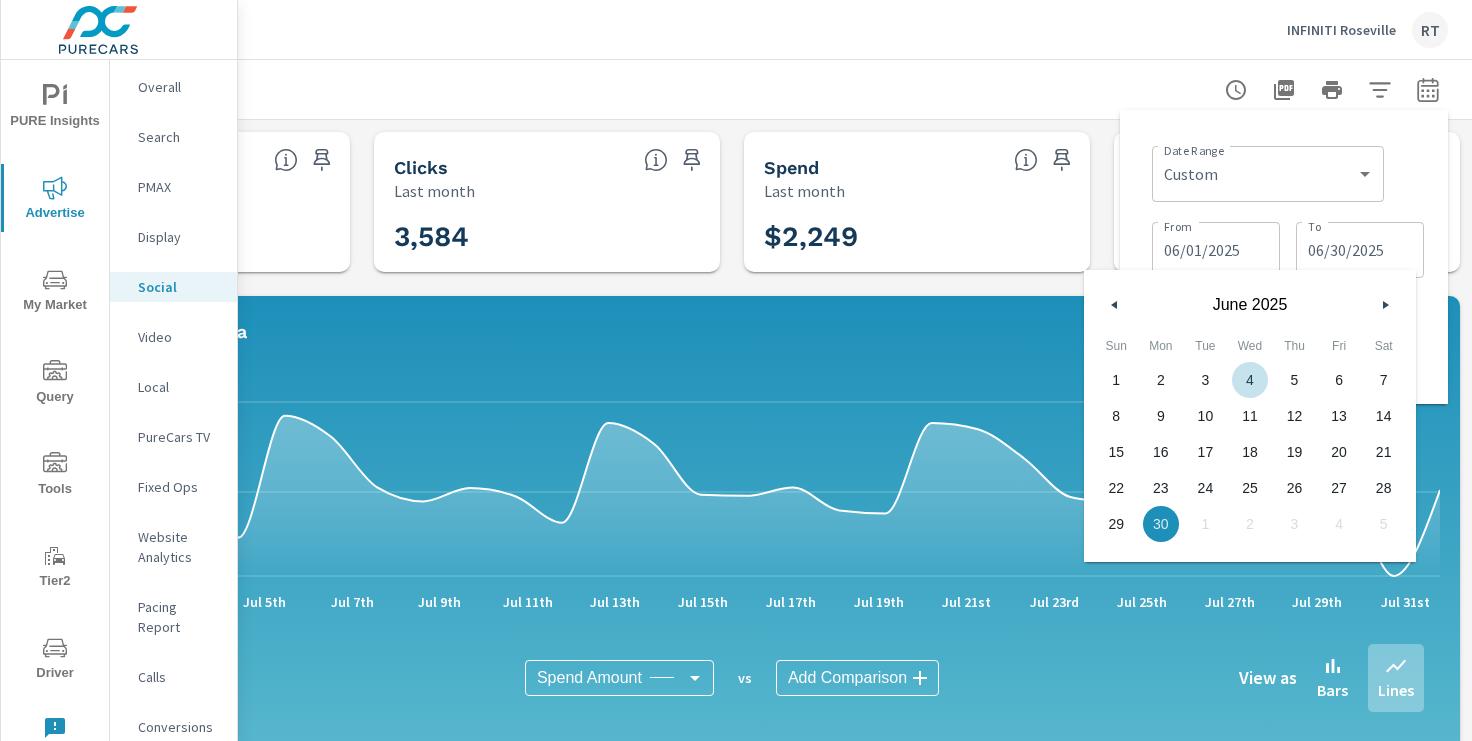 click on "Date Range Custom Yesterday Last week Last 7 days Last 14 days Last 30 days Last 45 days Last 60 days Last 90 days Last 180 days Last 365 days Month to date Last month Last 2 months Last 3 months Last 6 months Last 9 months Last 12 months Year to date Last year ​ From 06/01/2025 From To 06/30/2025 To + Add comparison Apply Cancel" at bounding box center [1284, 257] 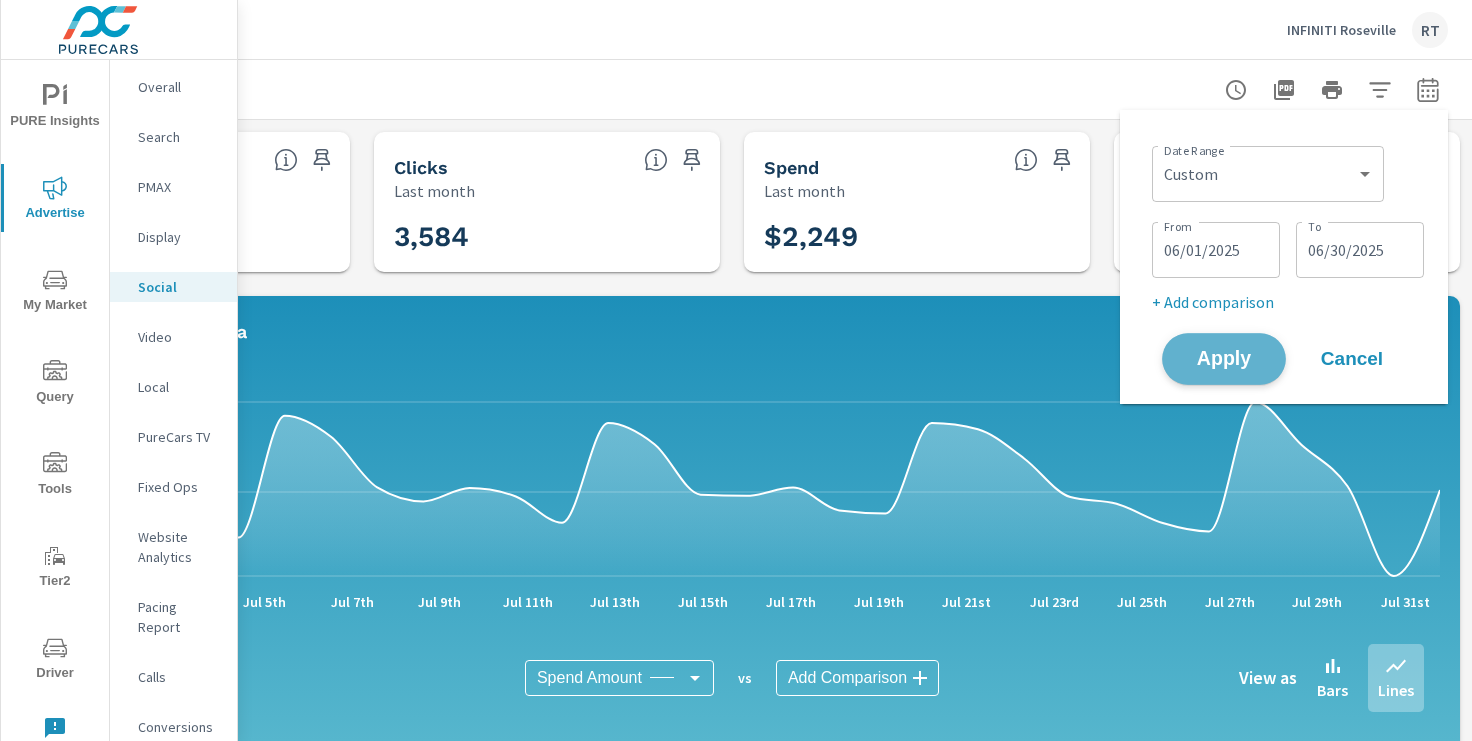 click on "Apply" at bounding box center (1224, 359) 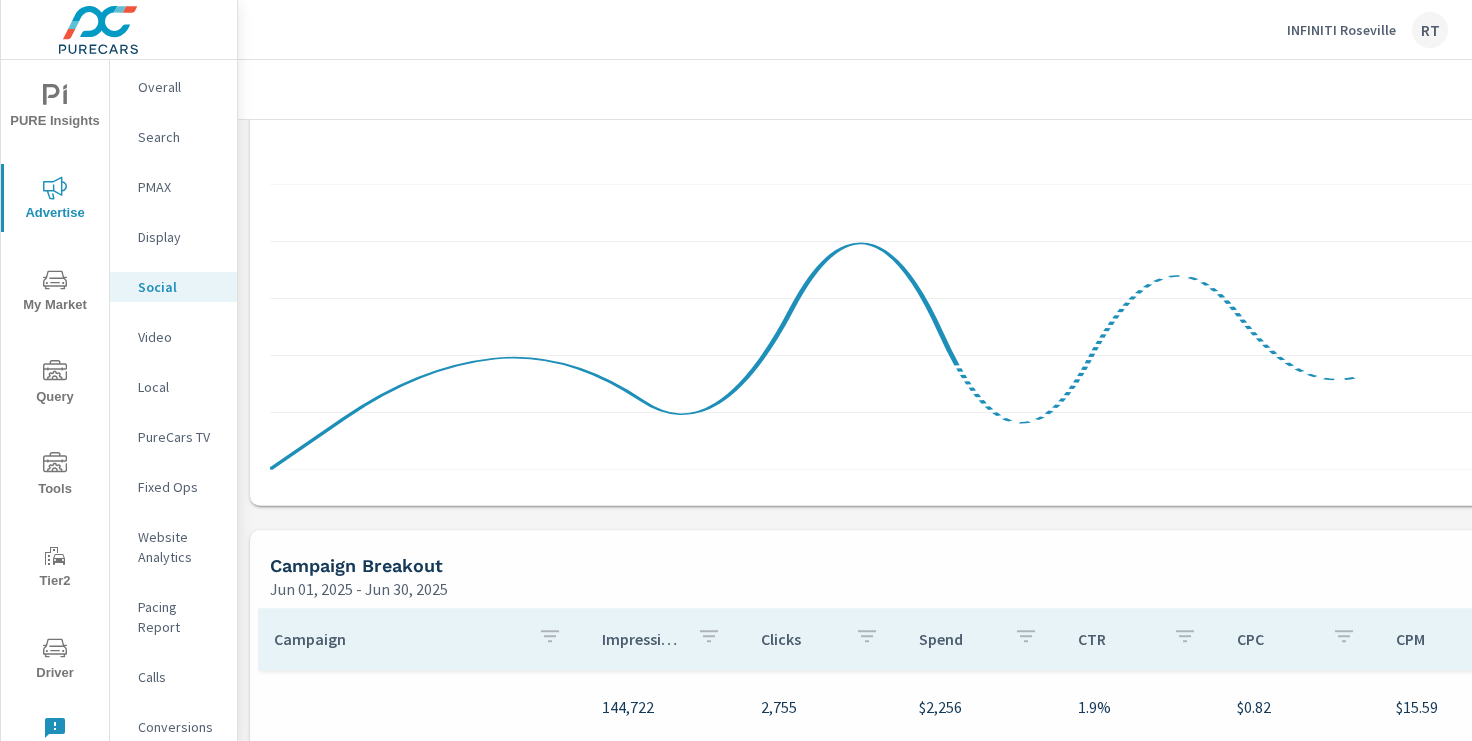 scroll, scrollTop: 691, scrollLeft: 0, axis: vertical 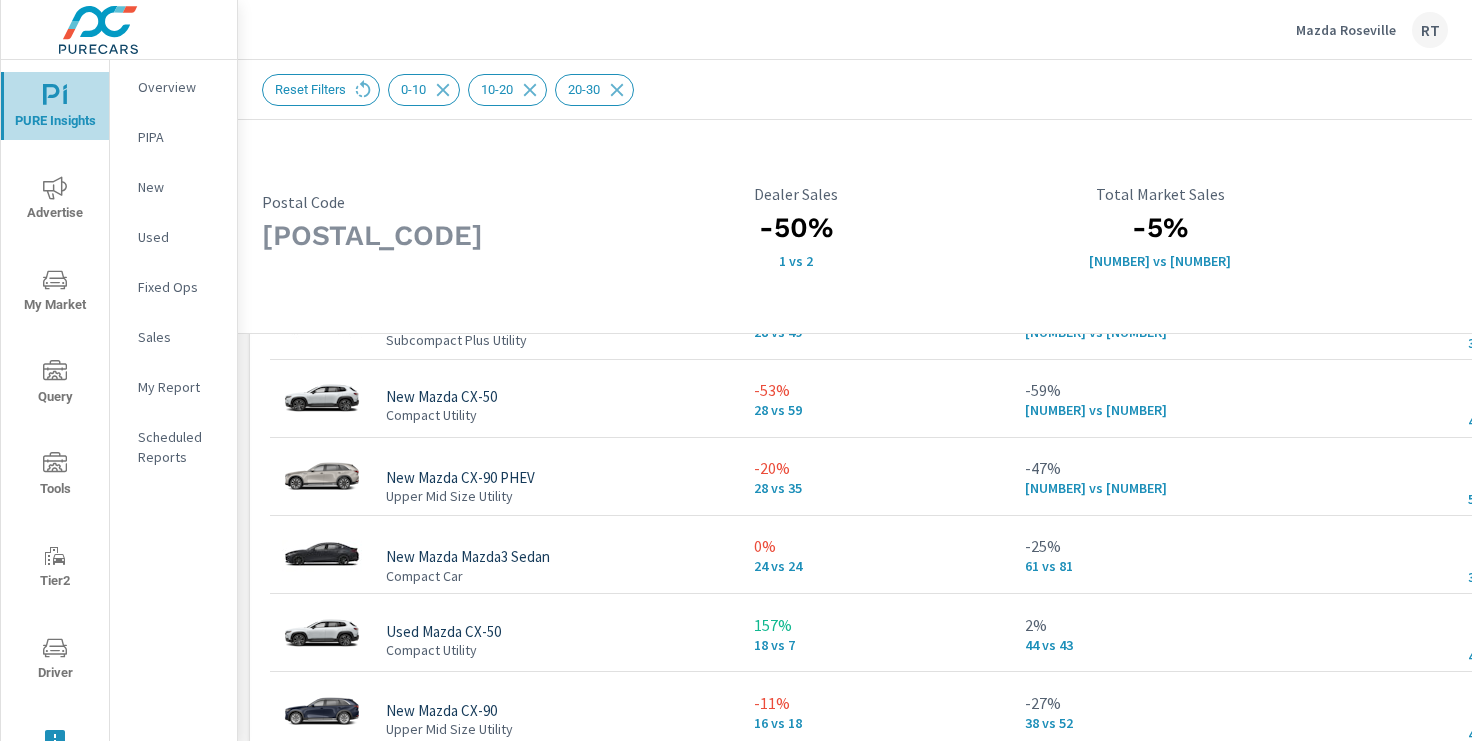 click 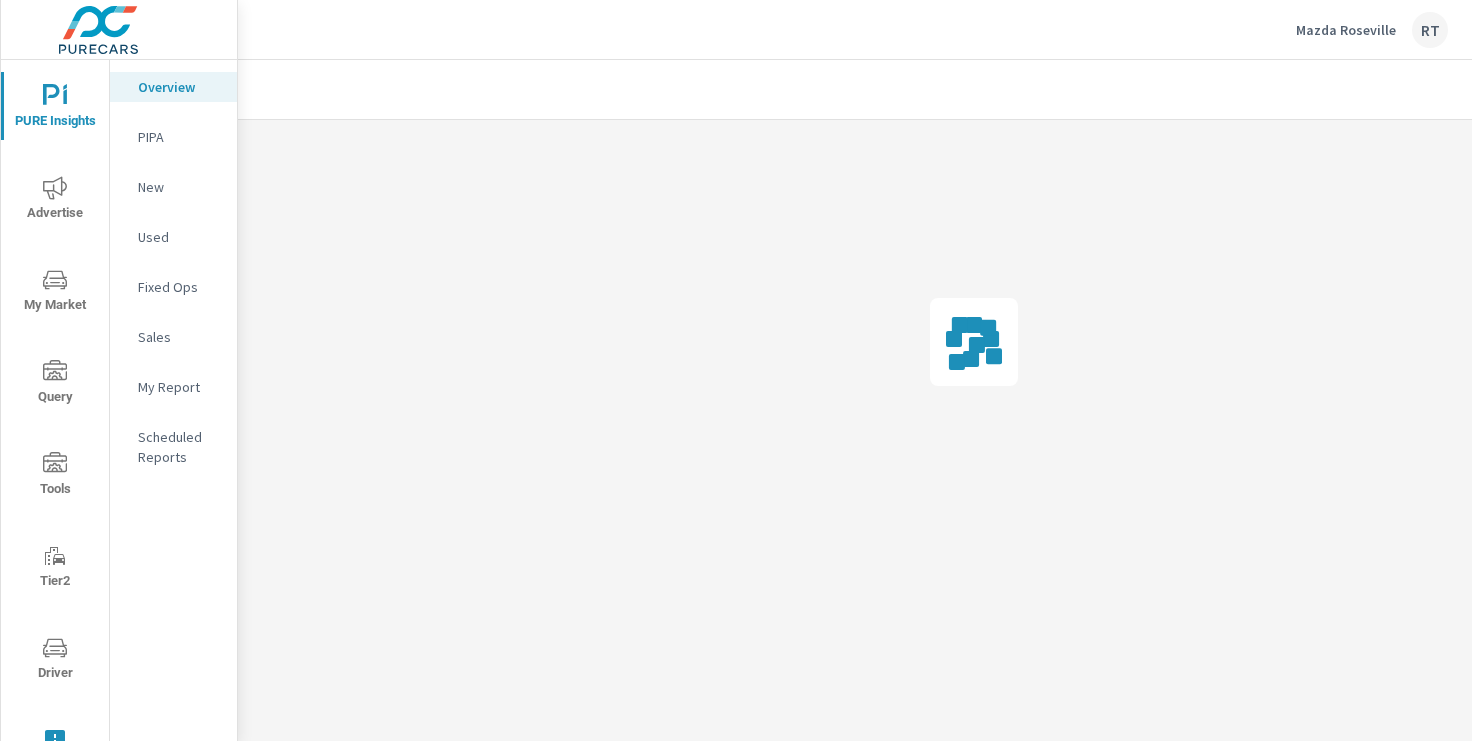 click 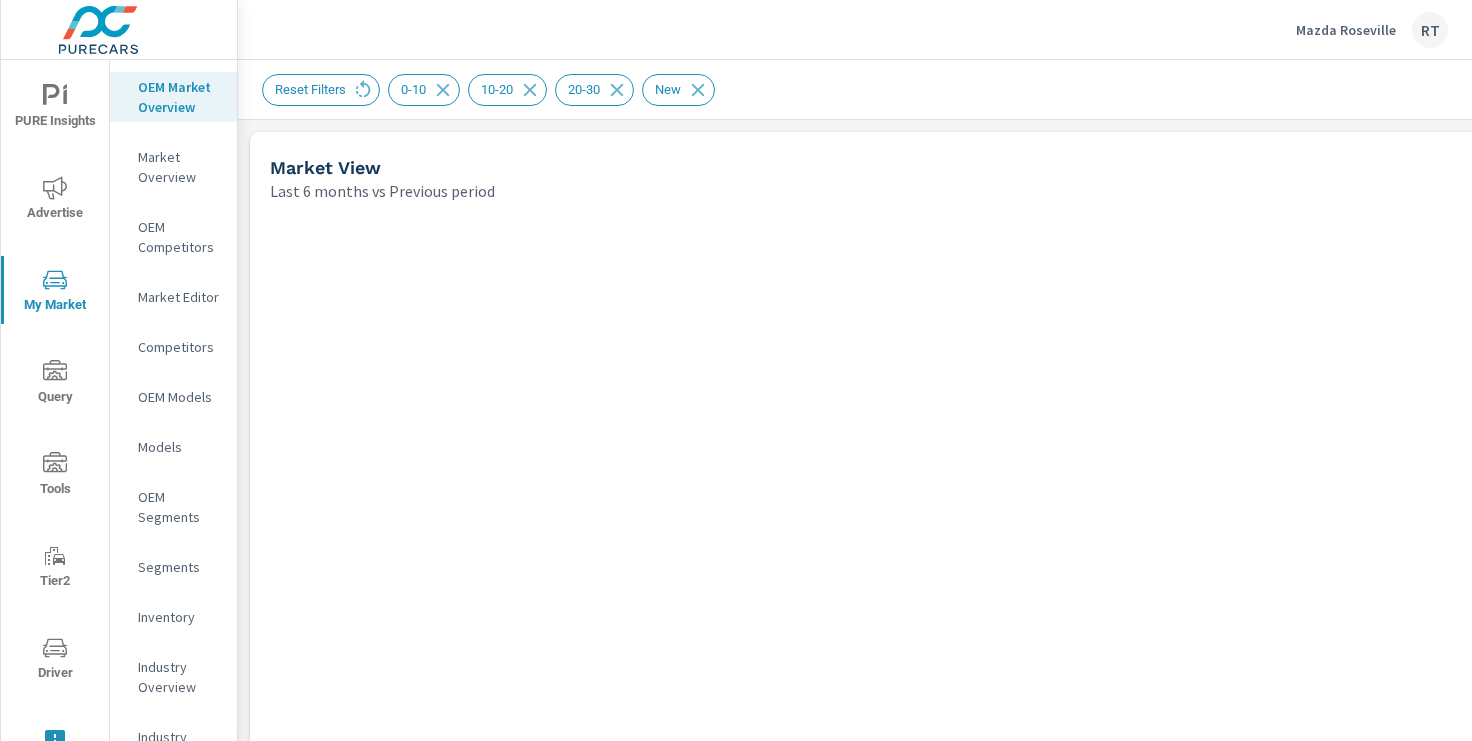 scroll, scrollTop: 1, scrollLeft: 0, axis: vertical 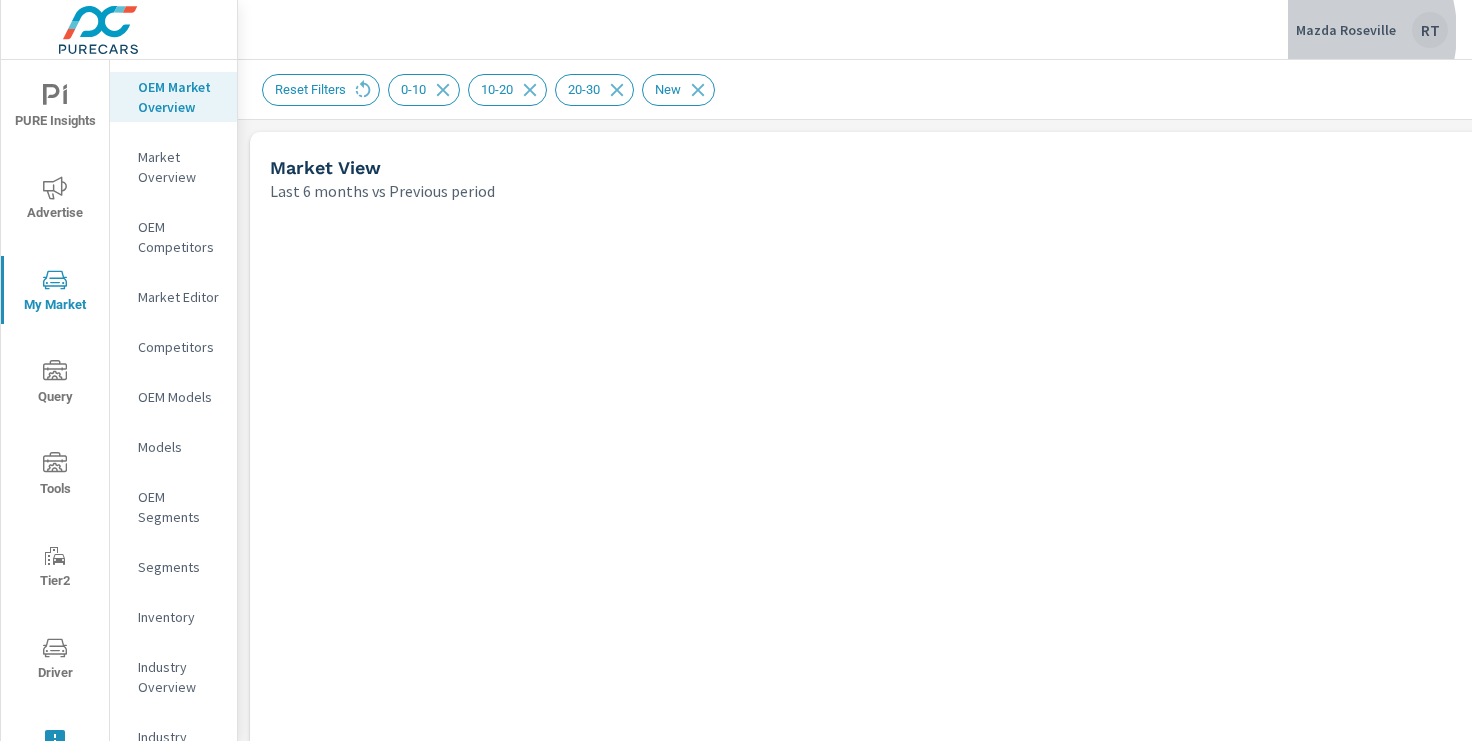 click on "Mazda Roseville" at bounding box center (1346, 30) 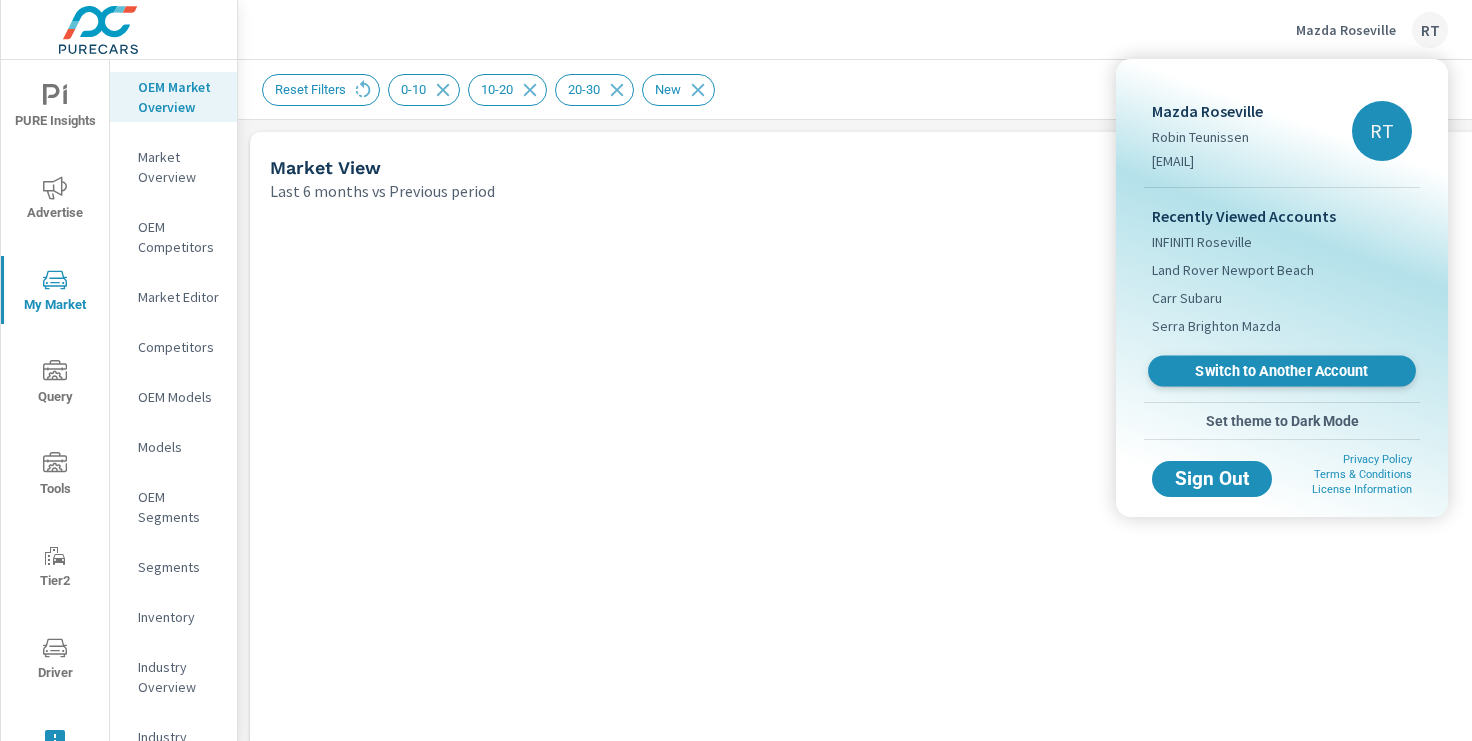 click on "Switch to Another Account" at bounding box center (1281, 371) 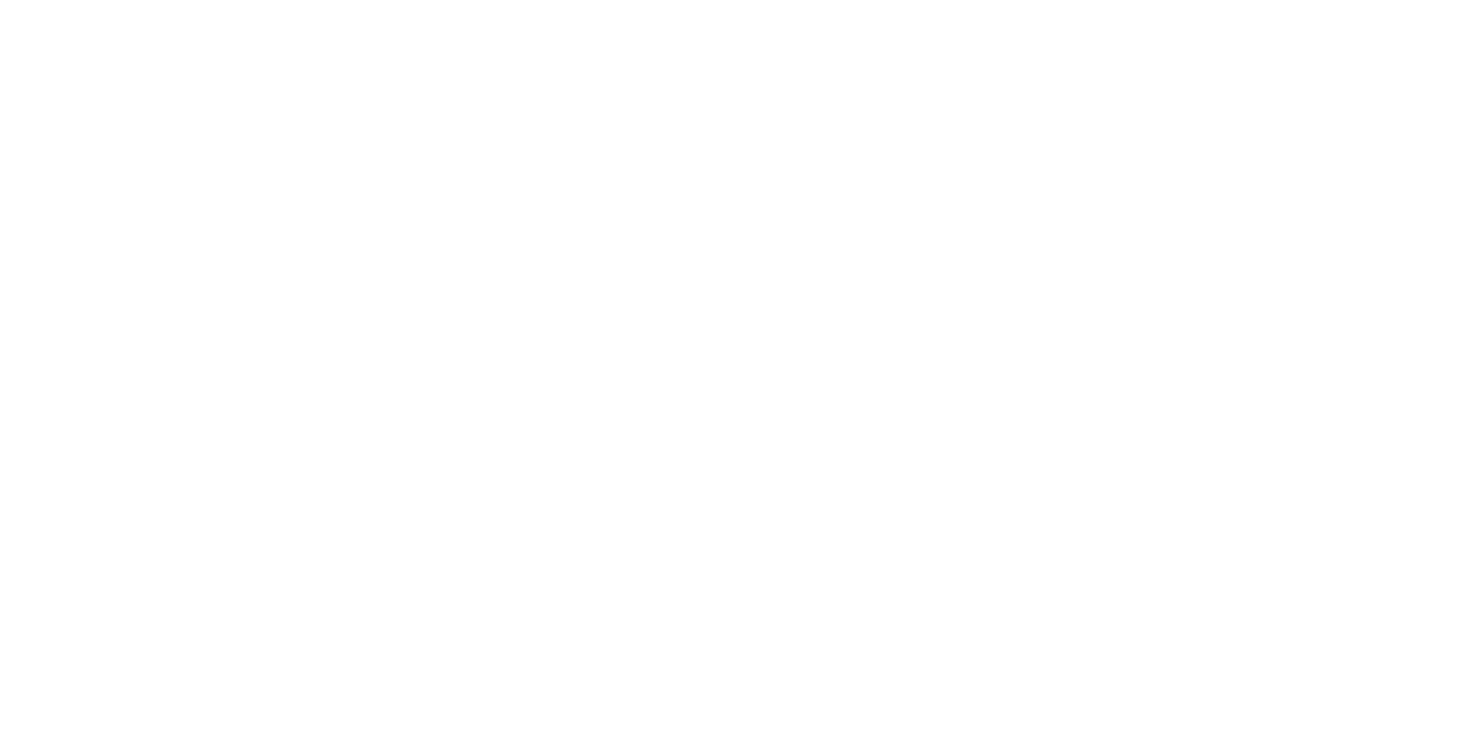 scroll, scrollTop: 0, scrollLeft: 0, axis: both 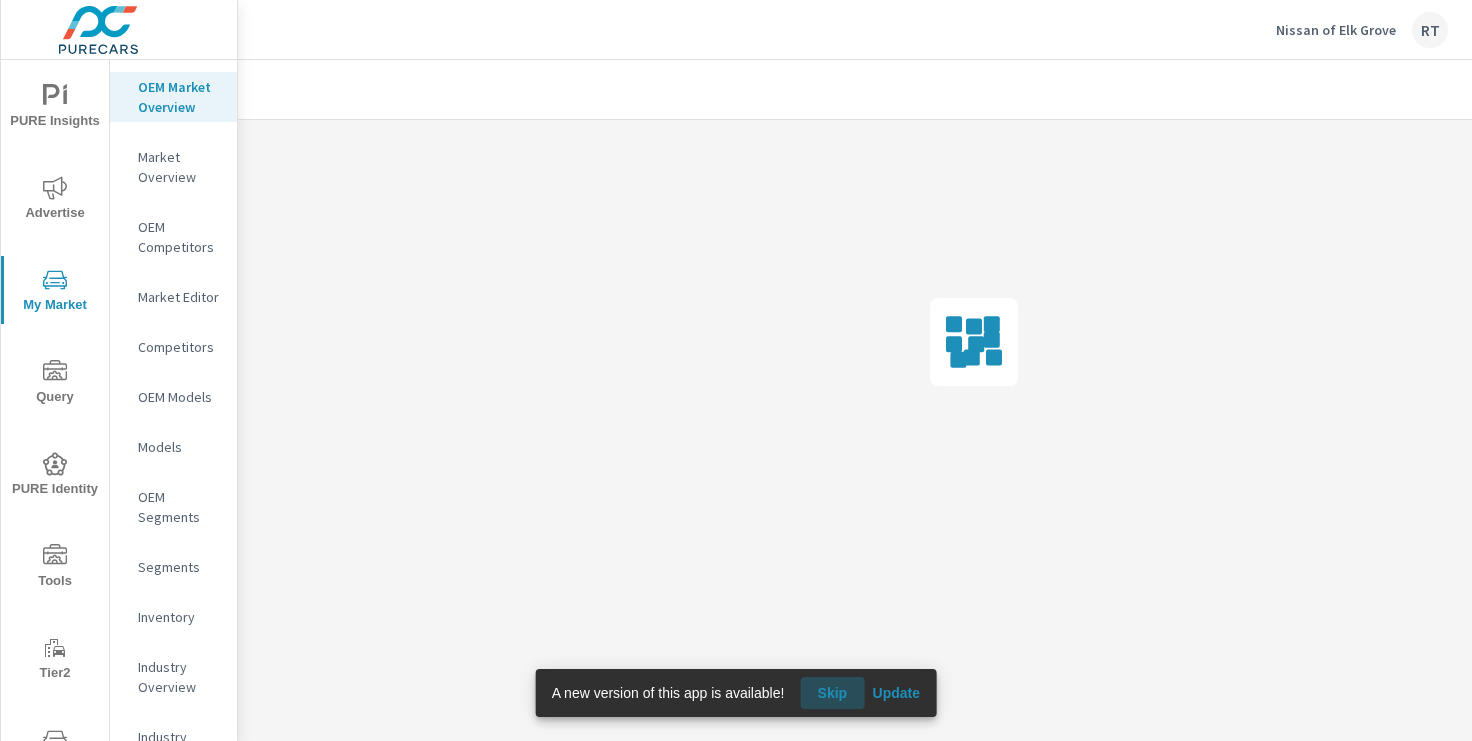click on "Skip" at bounding box center [832, 693] 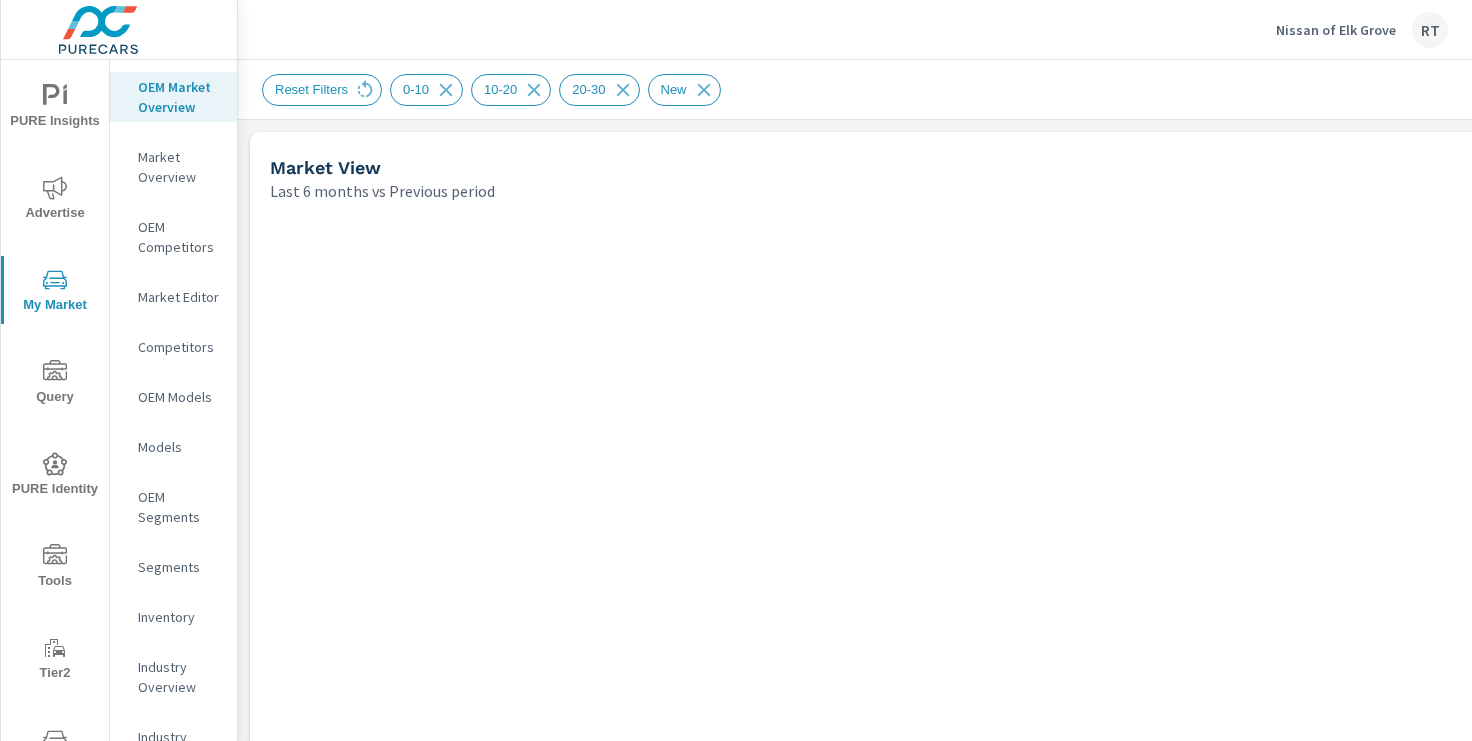 scroll, scrollTop: 1, scrollLeft: 0, axis: vertical 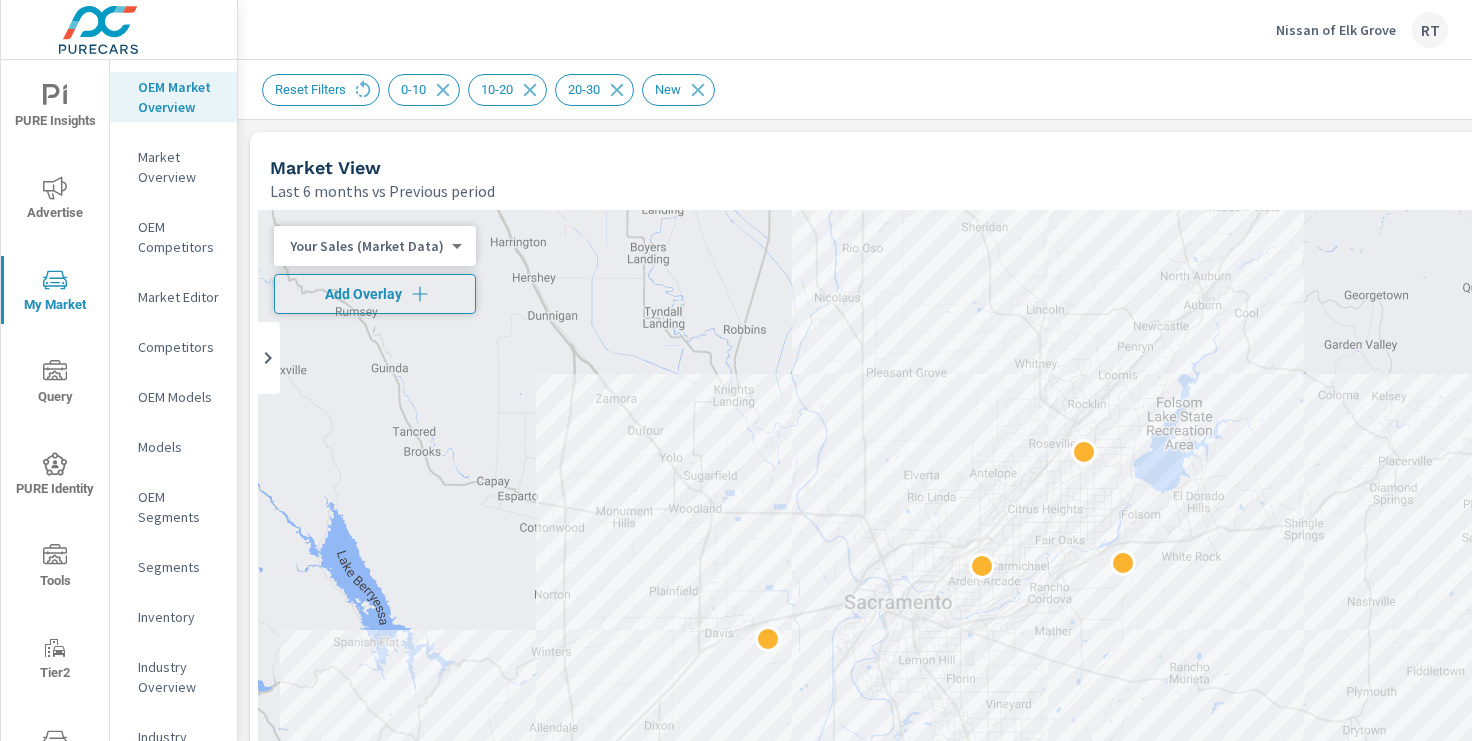 click 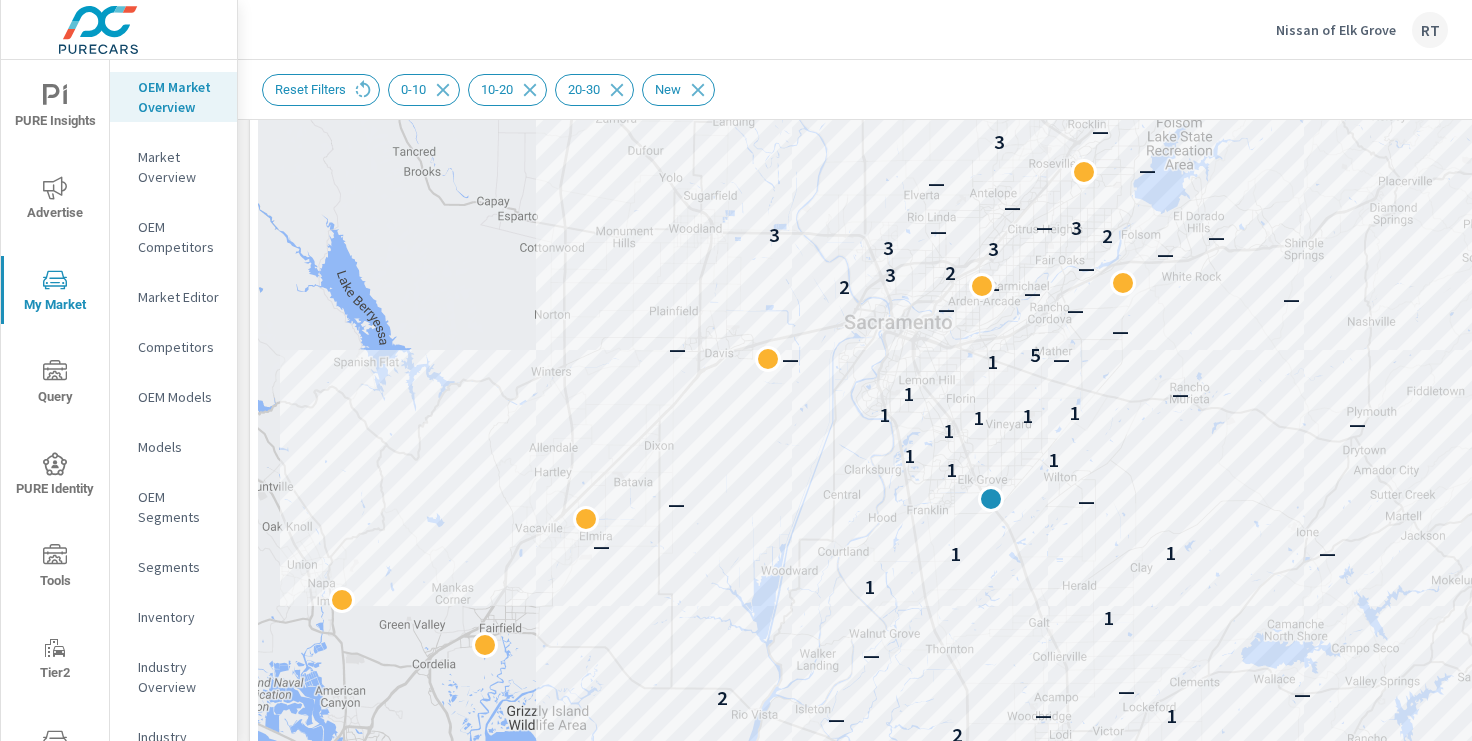 scroll, scrollTop: 284, scrollLeft: 0, axis: vertical 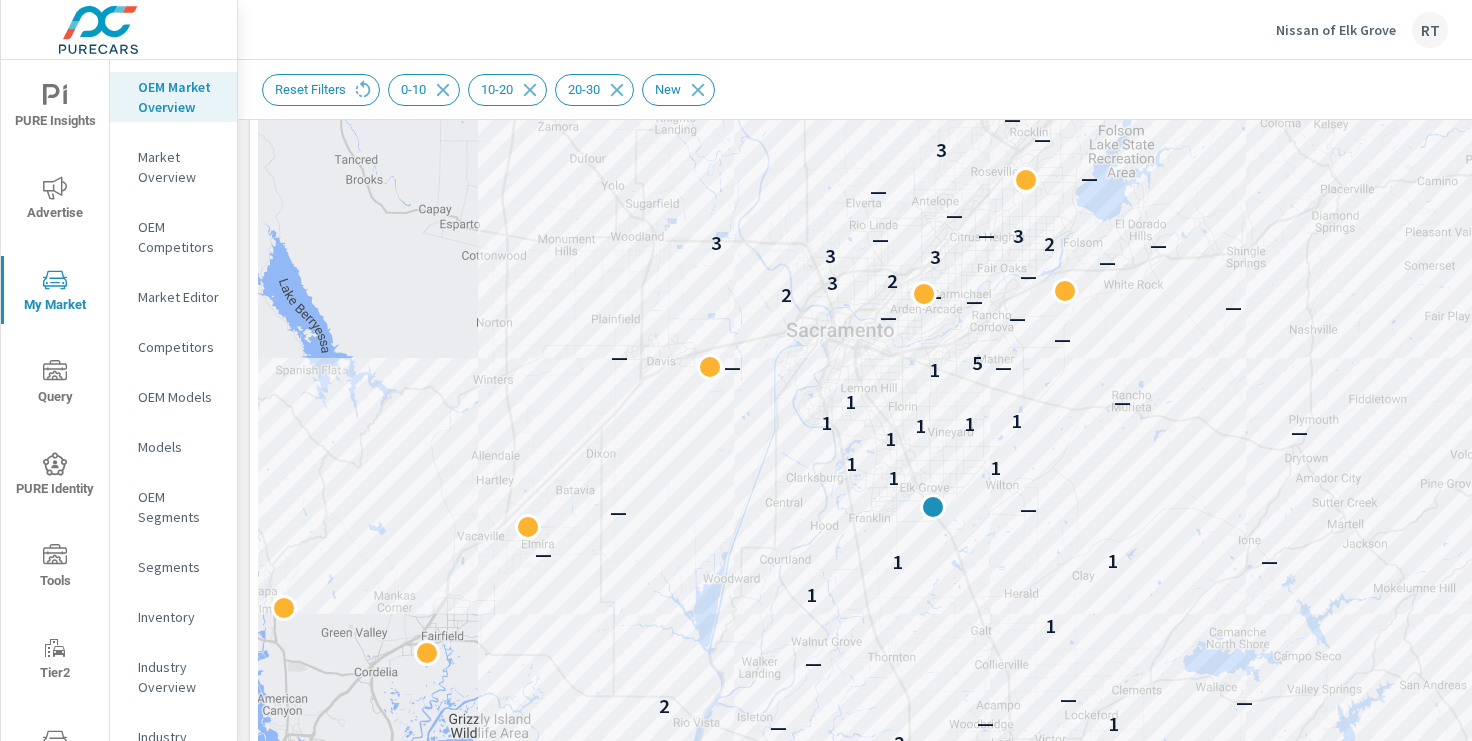 drag, startPoint x: 1377, startPoint y: 254, endPoint x: 1326, endPoint y: 264, distance: 51.971146 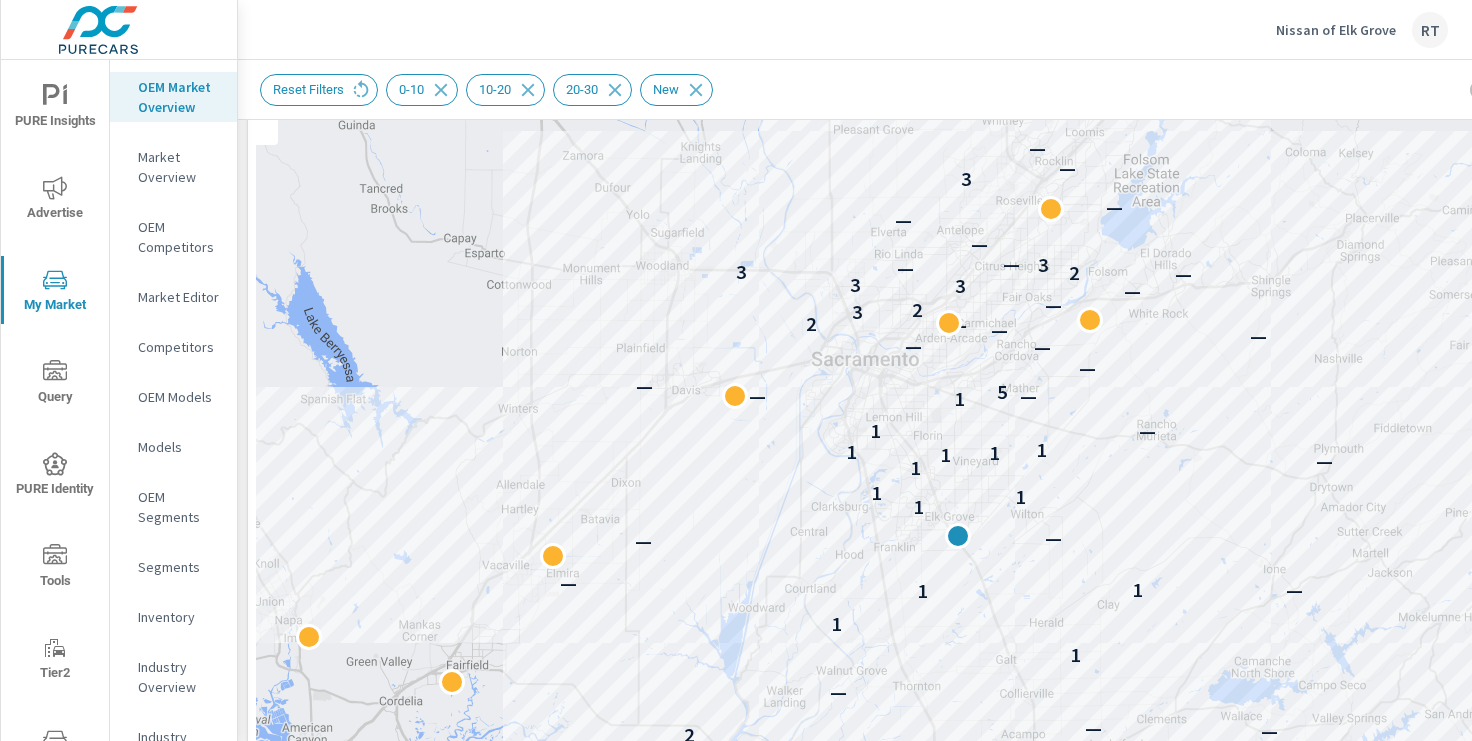 scroll, scrollTop: 237, scrollLeft: 2, axis: both 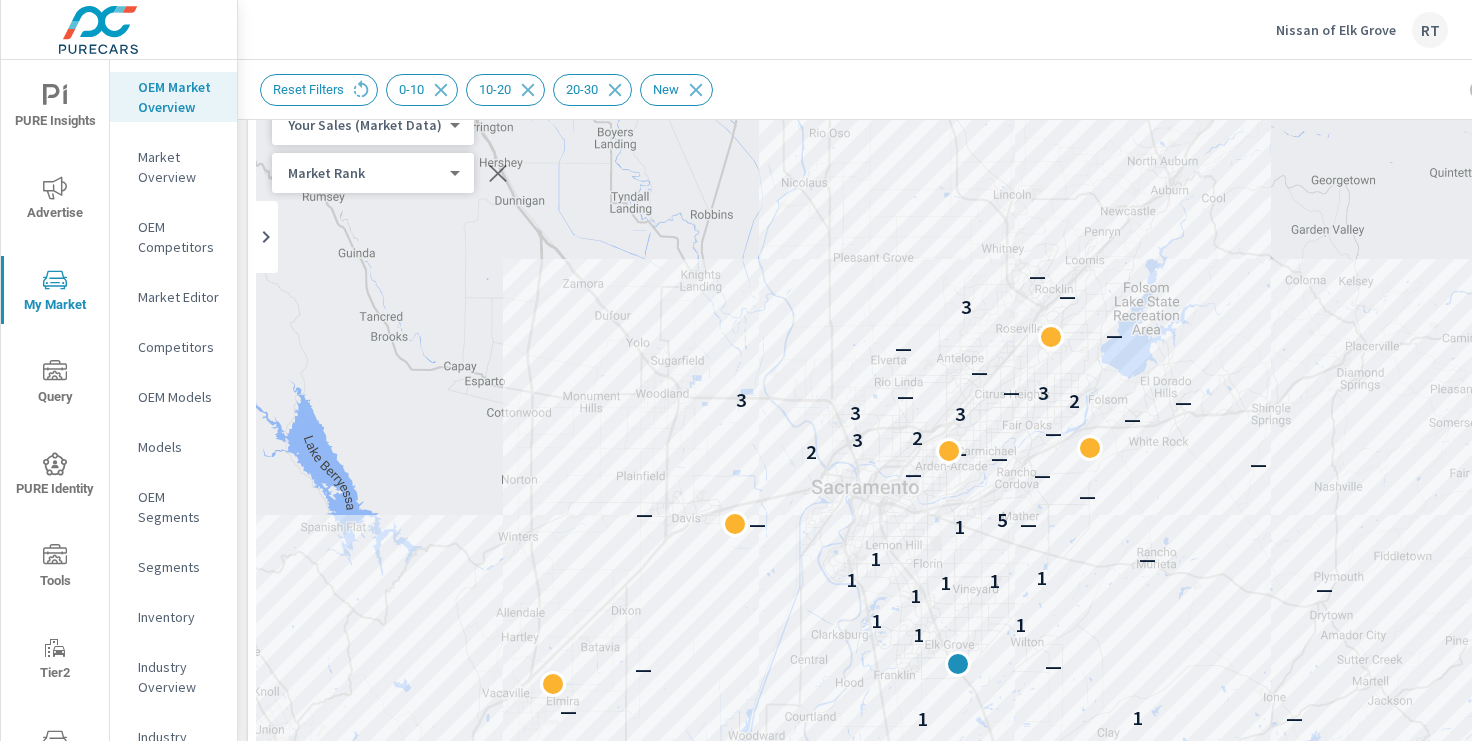 click on "Market Editor" at bounding box center (179, 297) 